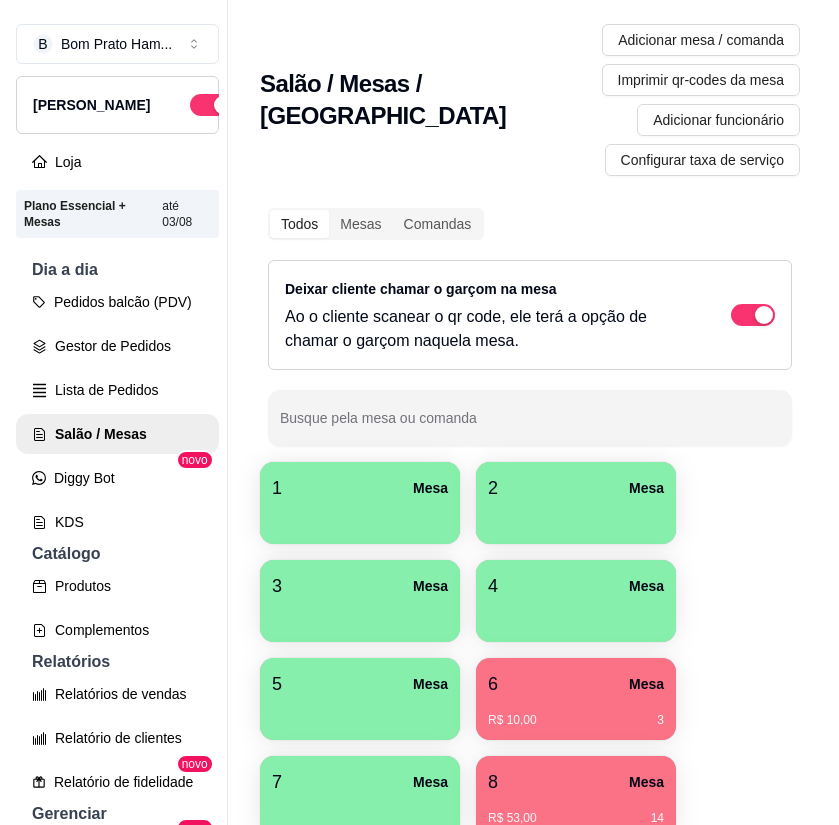 scroll, scrollTop: 0, scrollLeft: 0, axis: both 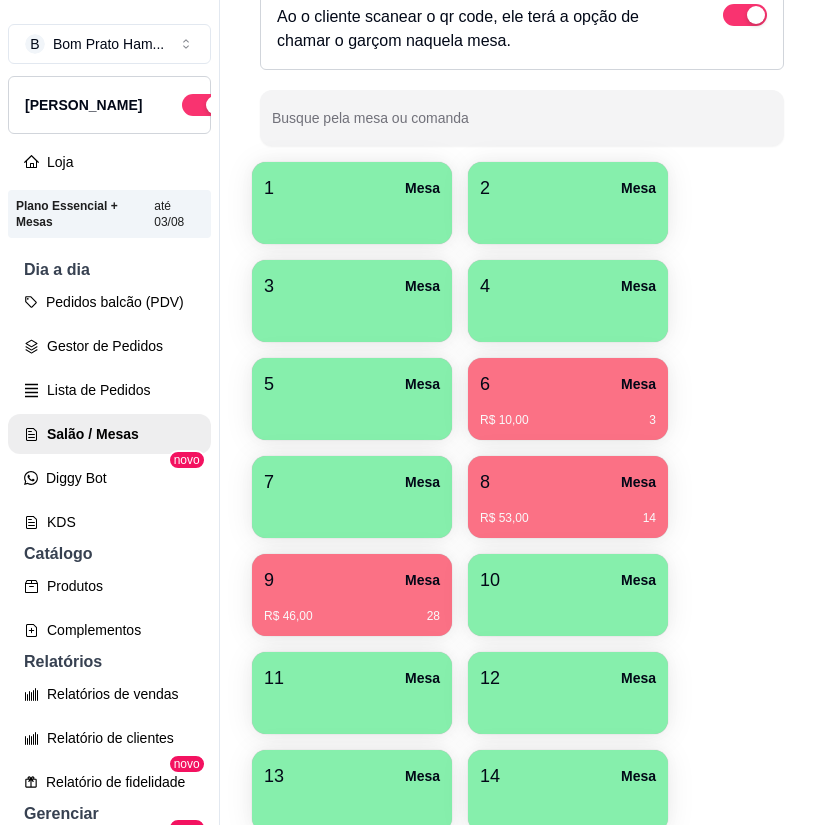 click on "R$ 53,00 14" at bounding box center (568, 518) 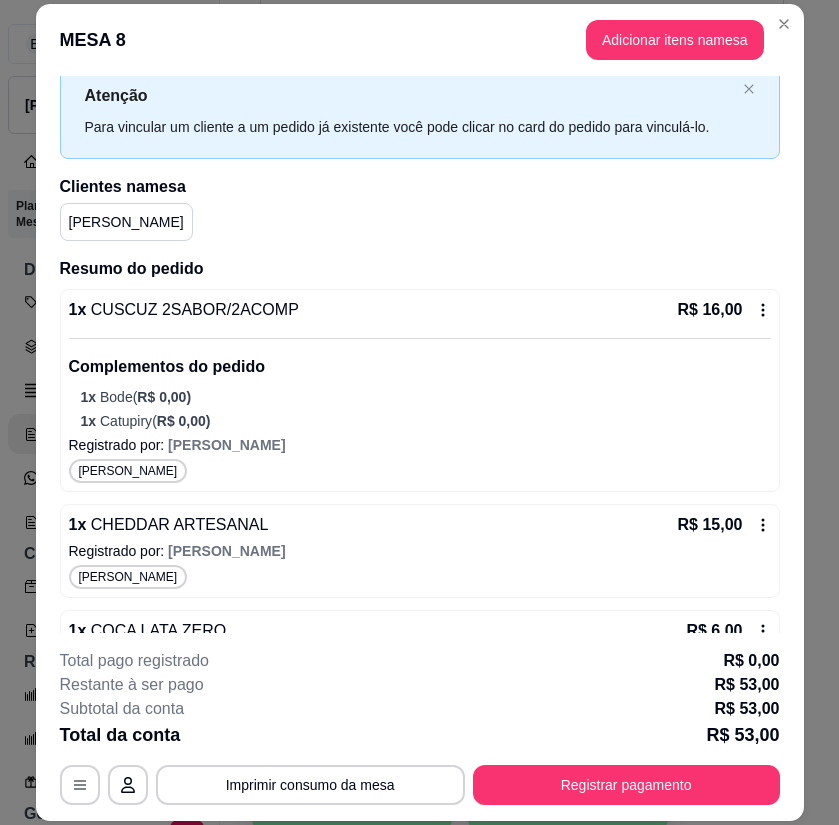 scroll, scrollTop: 0, scrollLeft: 0, axis: both 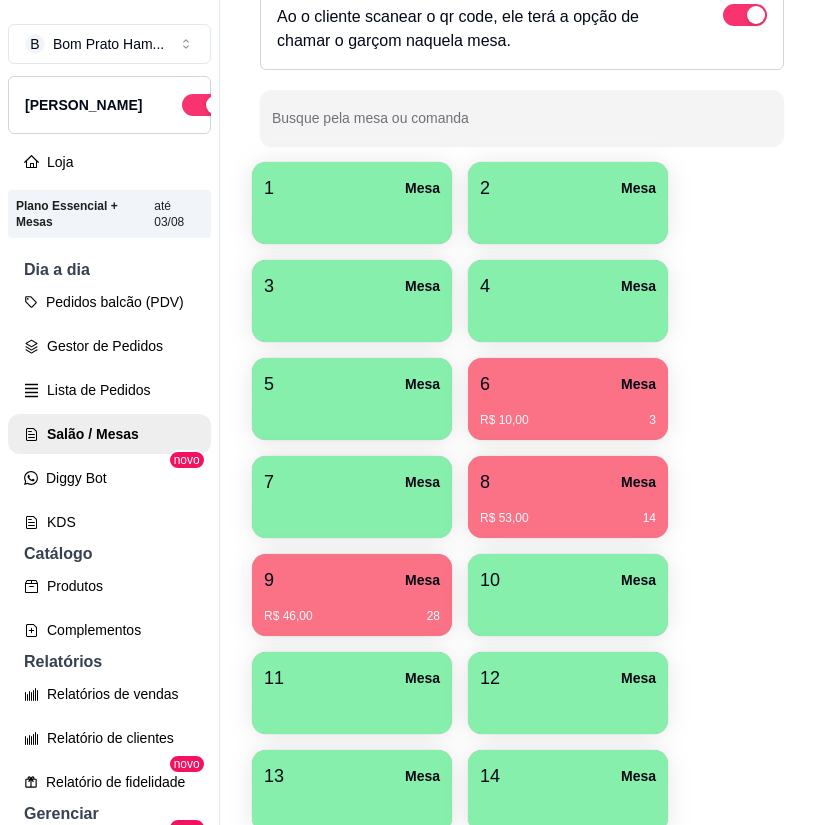 click on "R$ 46,00 28" at bounding box center (352, 616) 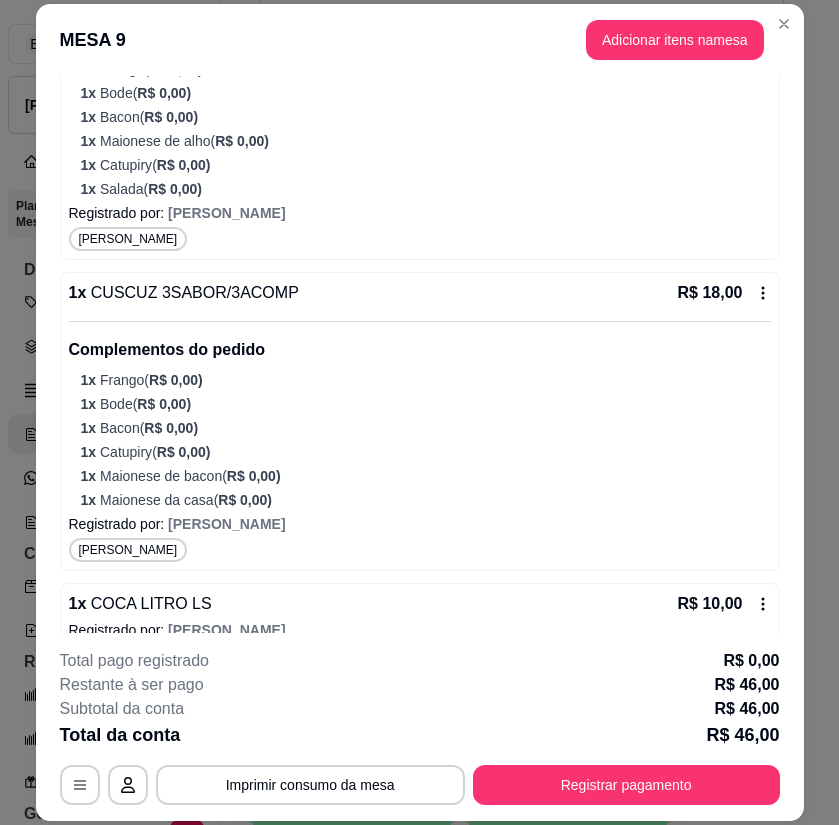 scroll, scrollTop: 438, scrollLeft: 0, axis: vertical 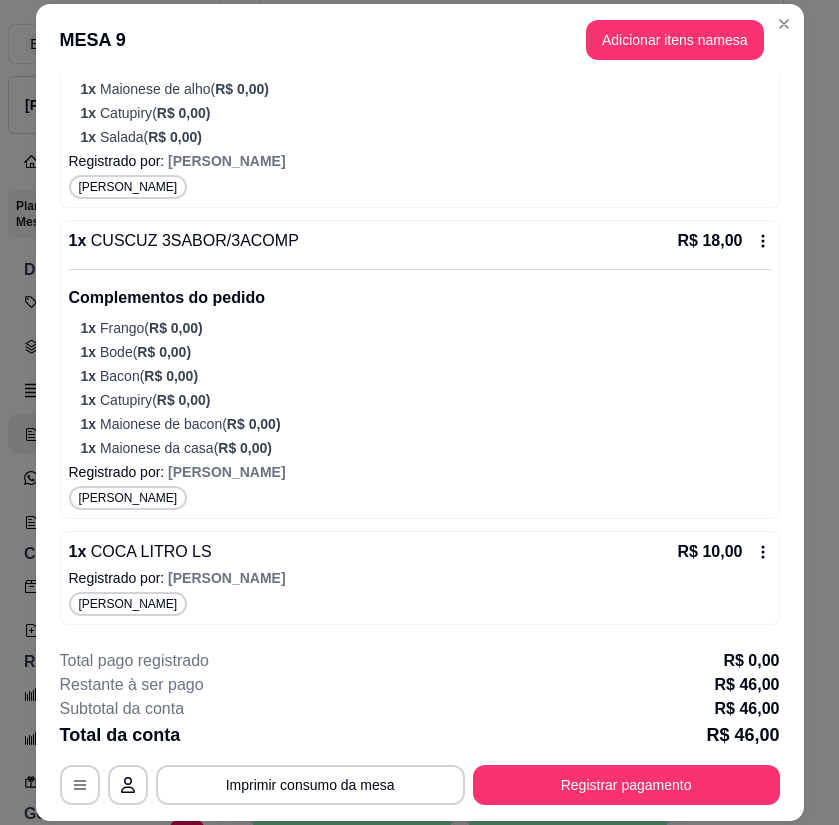 click on "MESA 9 Adicionar itens na  mesa" at bounding box center [420, 40] 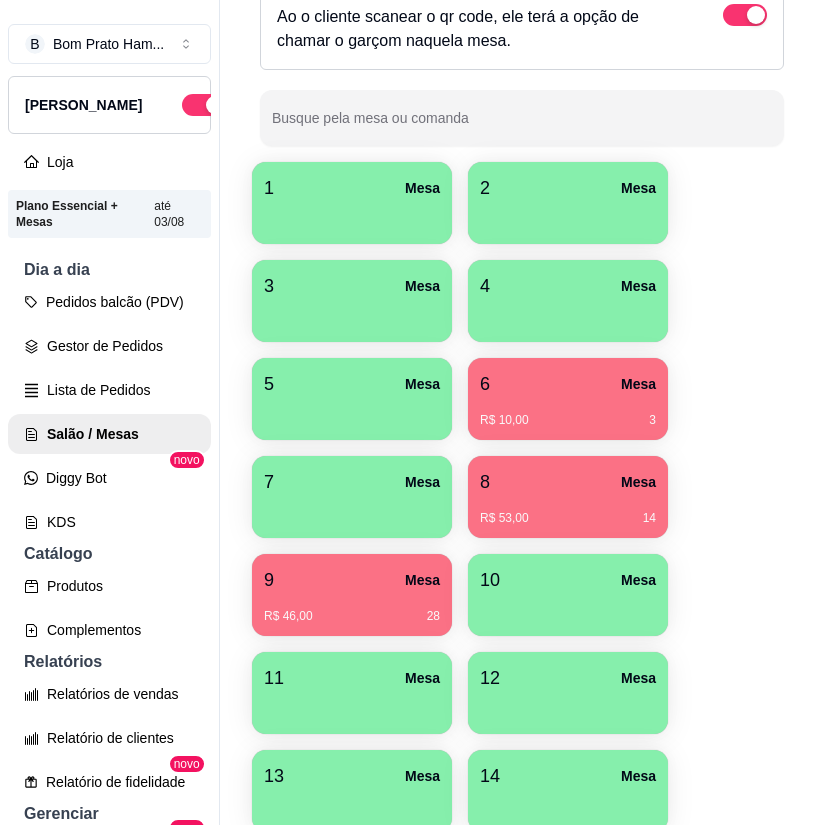 click on "R$ 53,00 14" at bounding box center [568, 518] 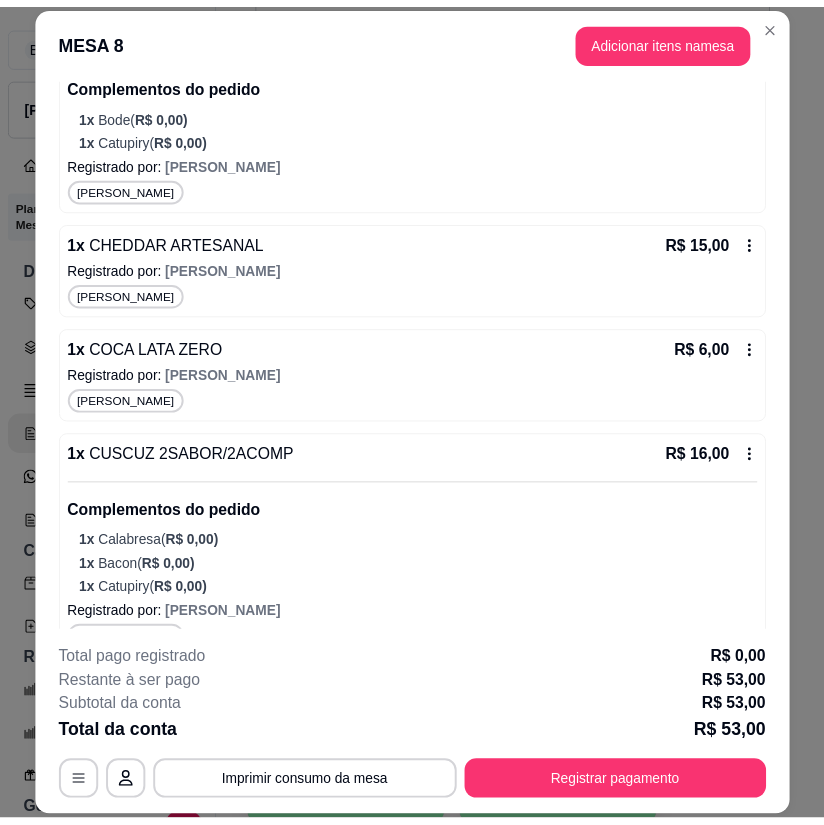 scroll, scrollTop: 376, scrollLeft: 0, axis: vertical 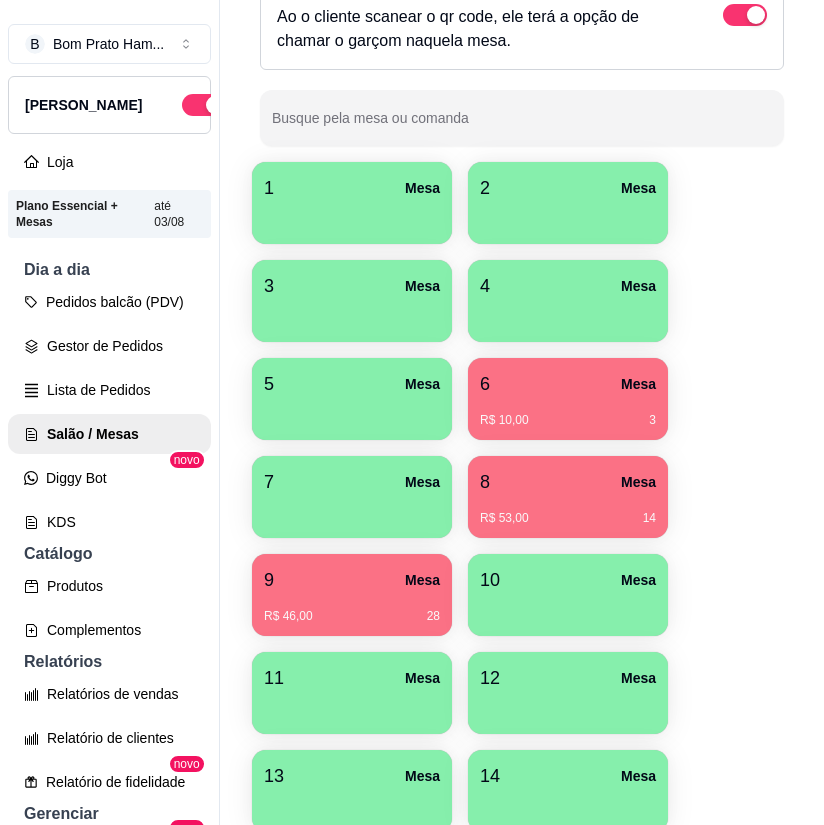 click on "R$ 10,00 3" at bounding box center [568, 413] 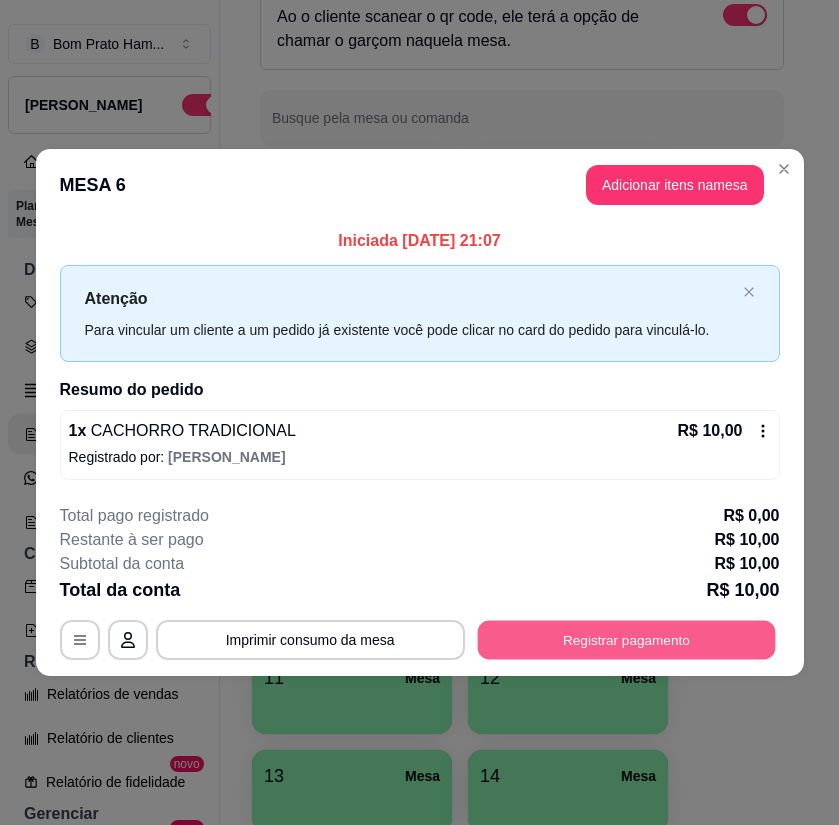 click on "Registrar pagamento" at bounding box center (626, 640) 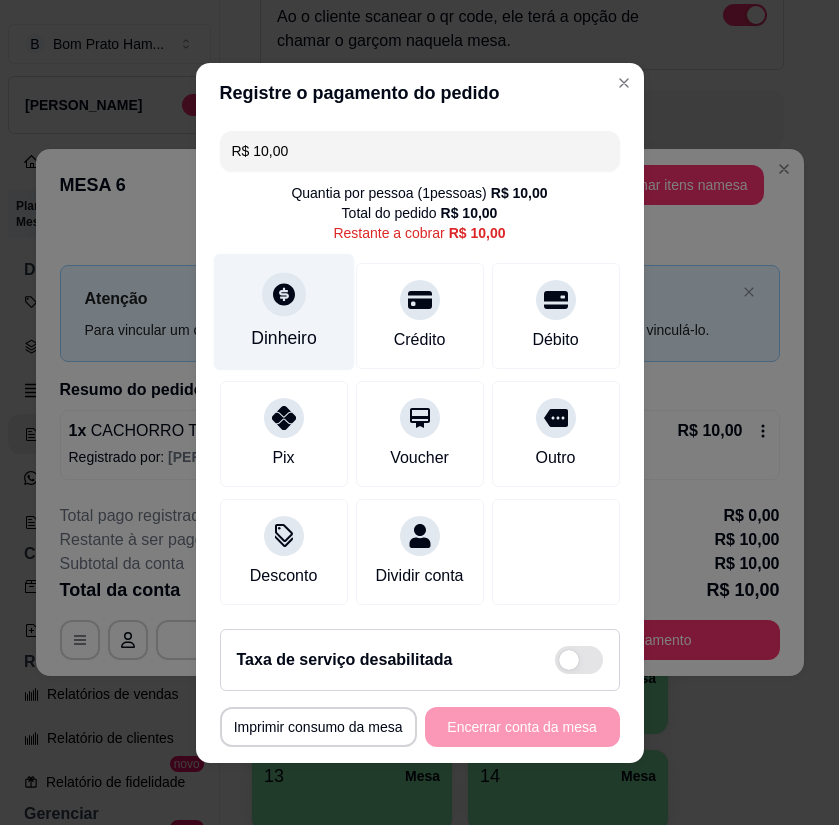 click 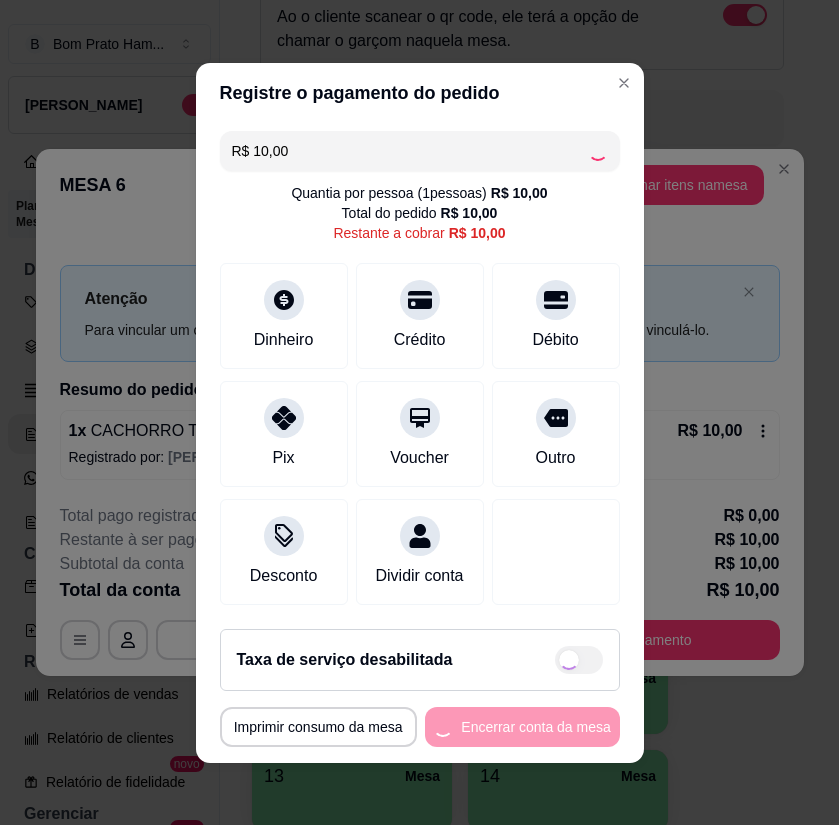 type on "R$ 0,00" 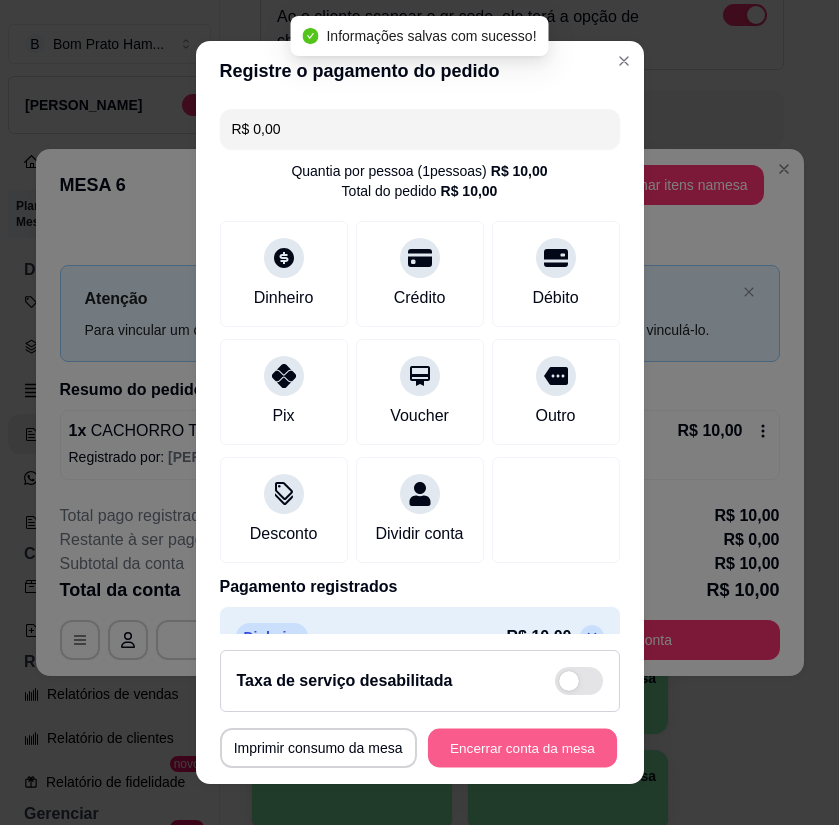 click on "Encerrar conta da mesa" at bounding box center [522, 747] 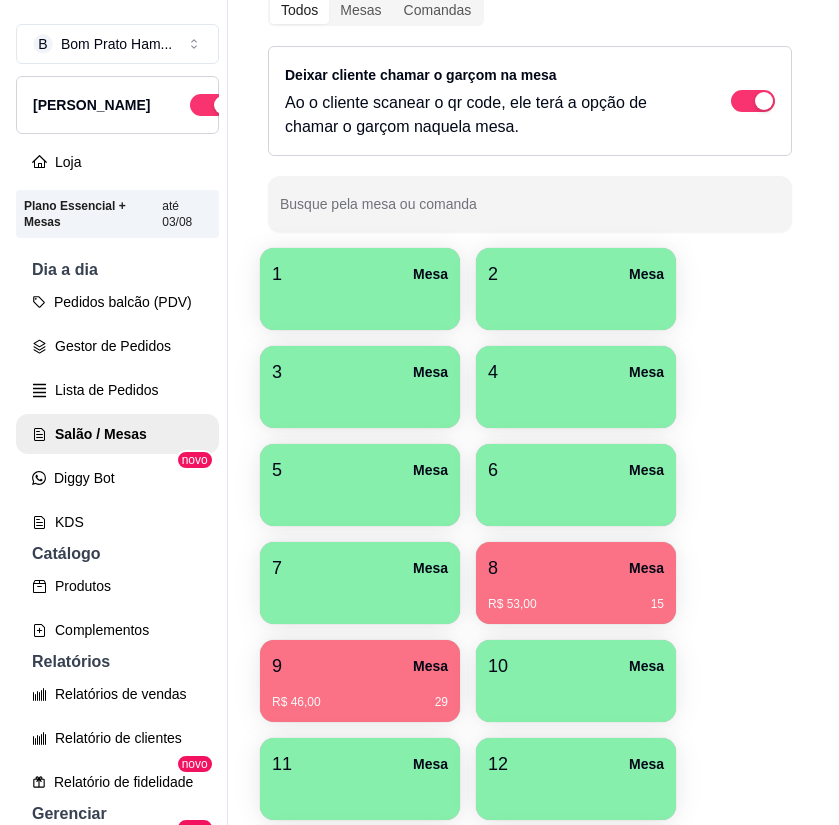 scroll, scrollTop: 200, scrollLeft: 0, axis: vertical 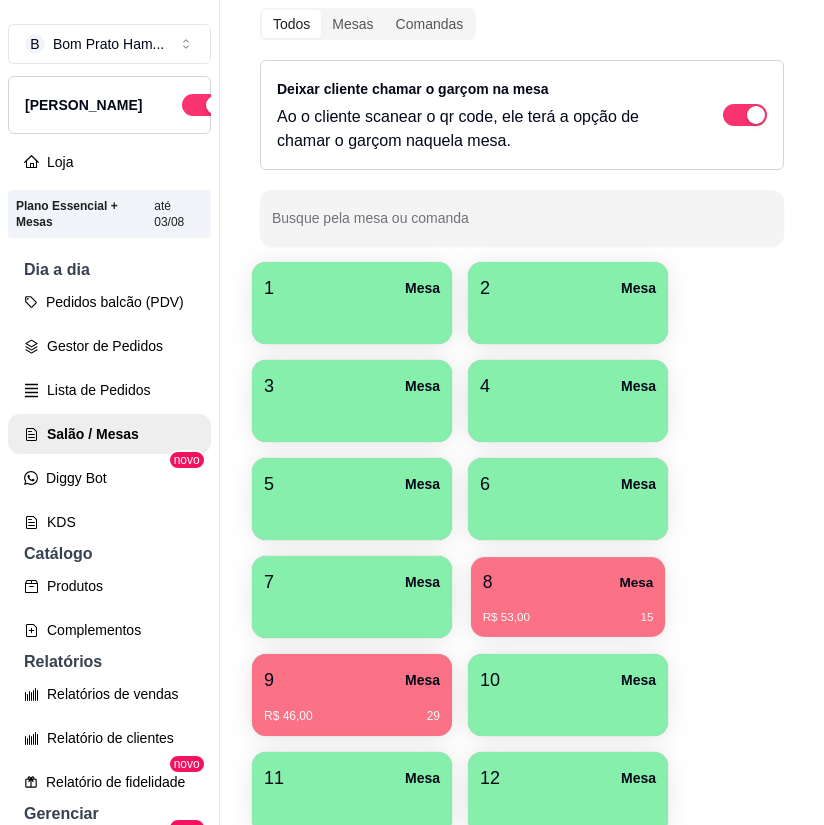 click on "8 Mesa" at bounding box center (568, 582) 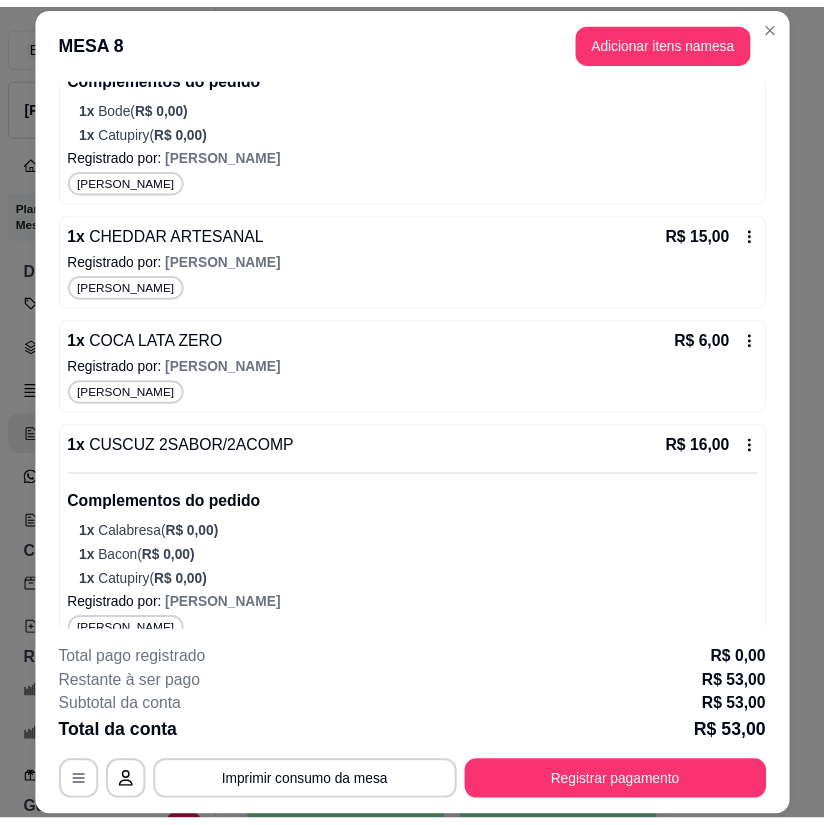 scroll, scrollTop: 376, scrollLeft: 0, axis: vertical 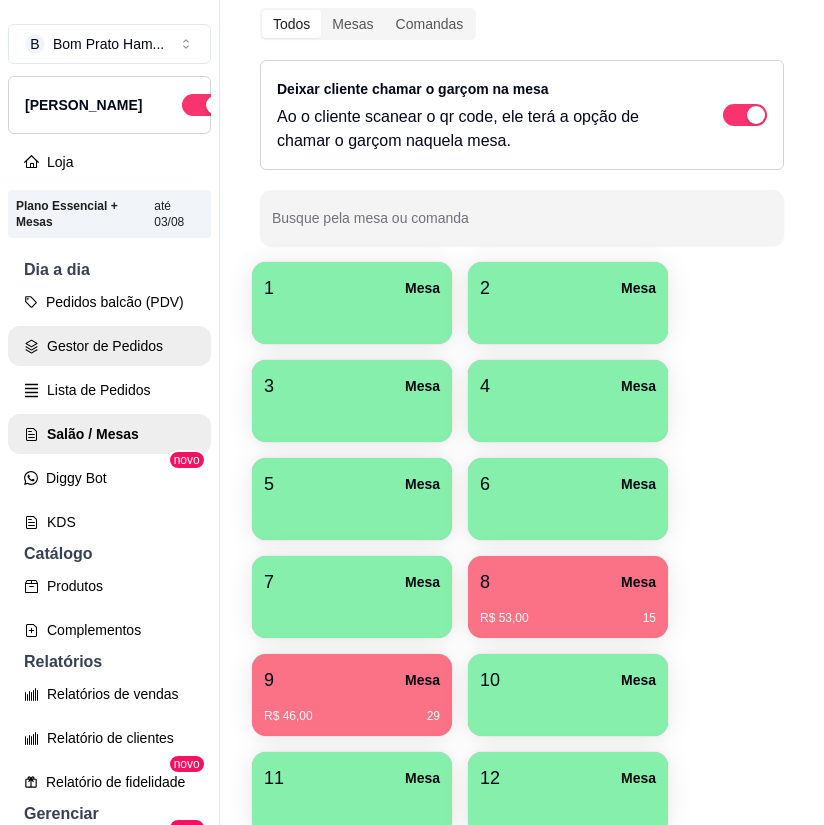 click on "Gestor de Pedidos" at bounding box center (109, 346) 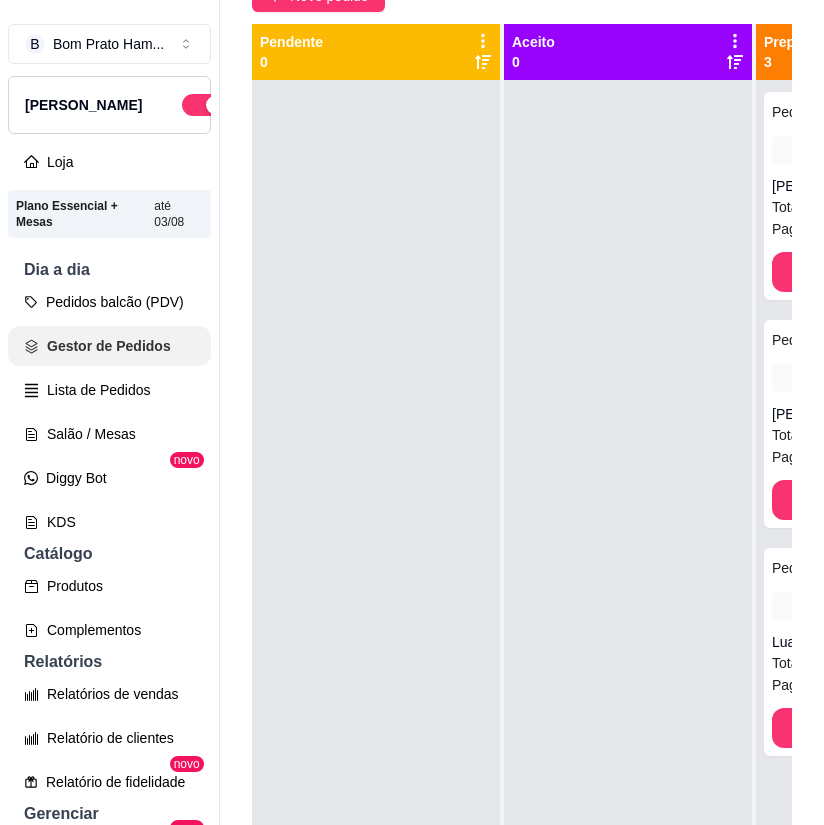 scroll, scrollTop: 0, scrollLeft: 0, axis: both 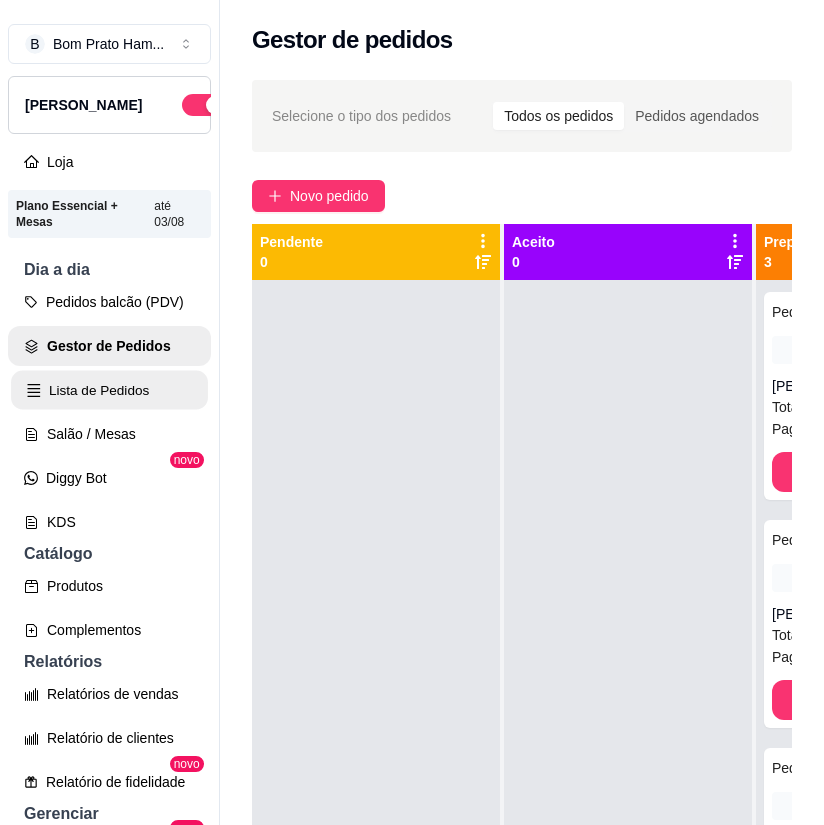 click on "Lista de Pedidos" at bounding box center (109, 390) 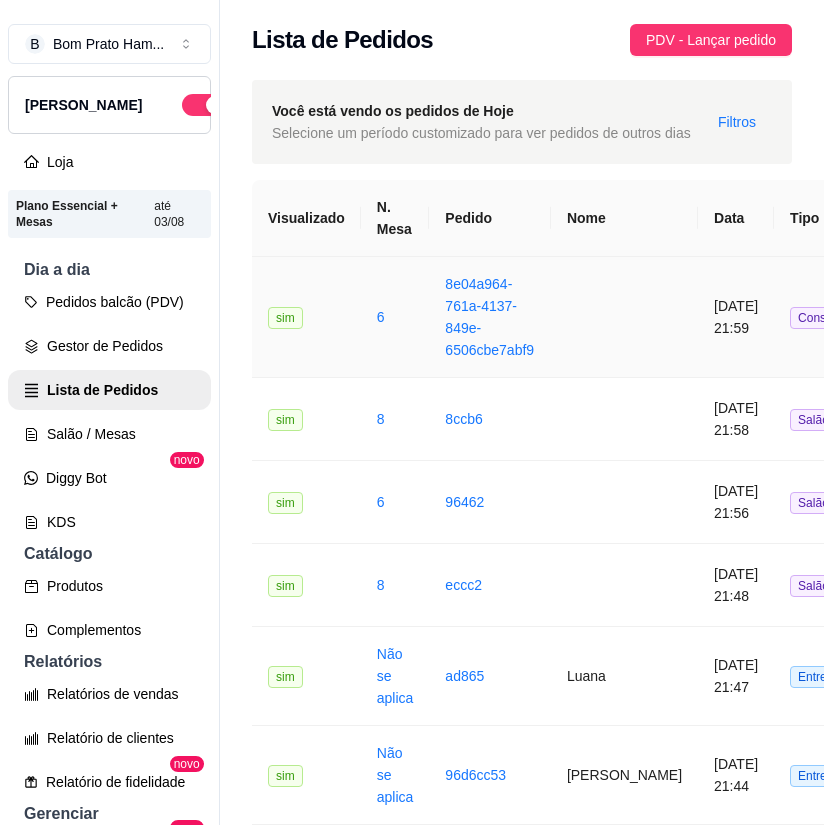 click at bounding box center [624, 317] 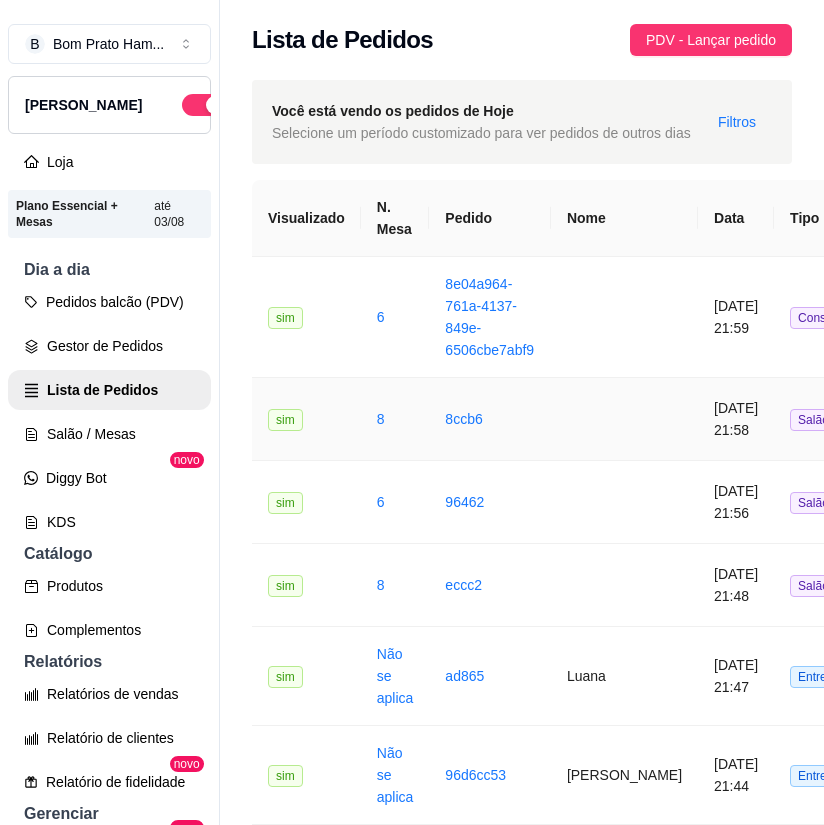 click at bounding box center (624, 419) 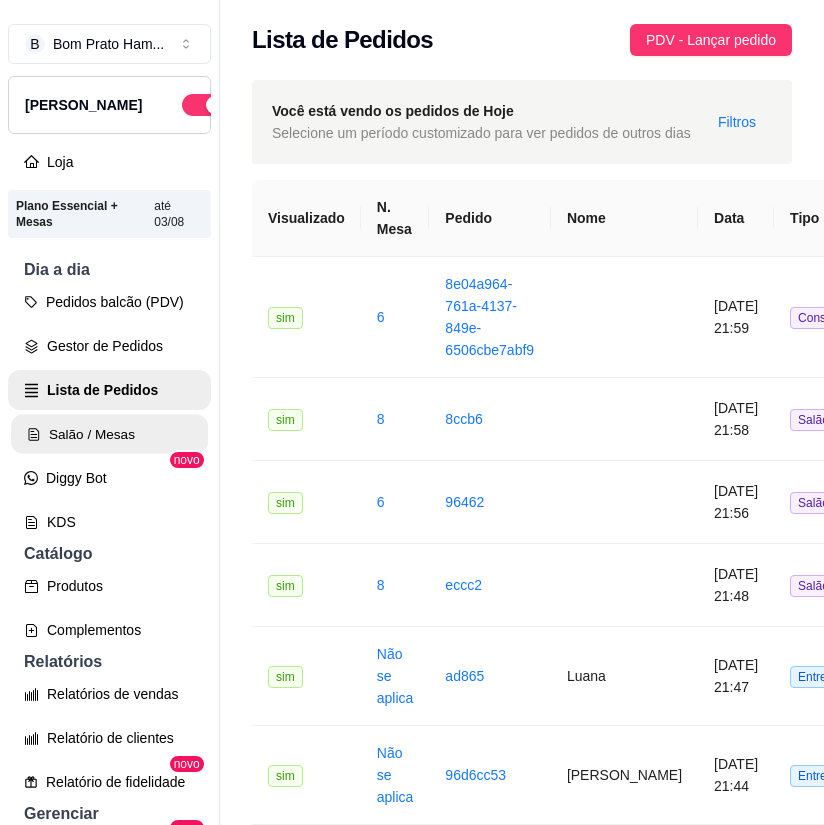click on "Salão / Mesas" at bounding box center (109, 434) 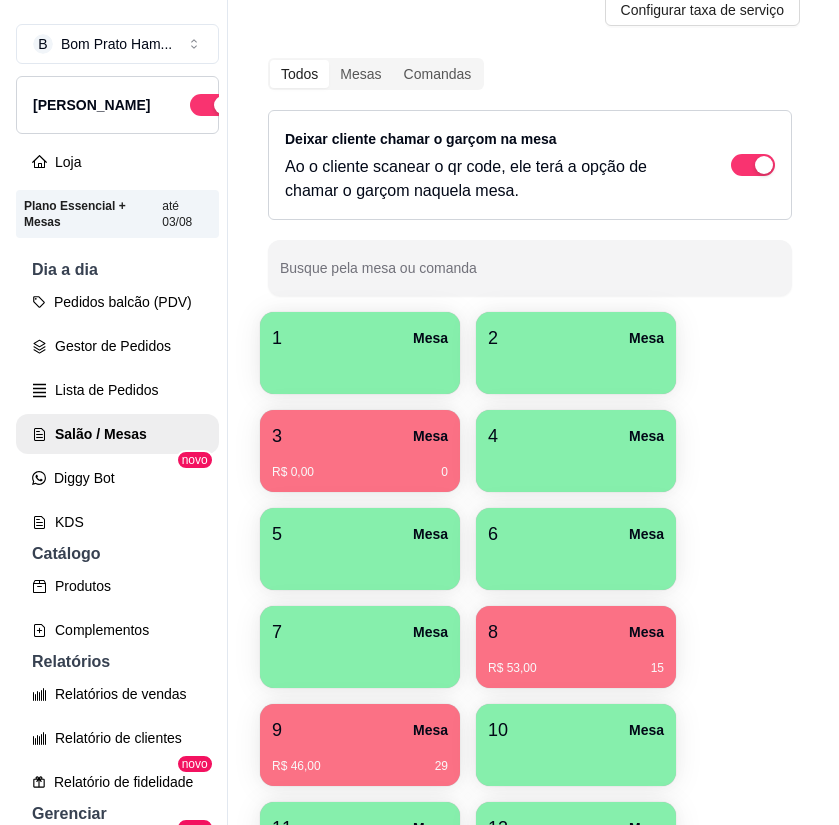 scroll, scrollTop: 200, scrollLeft: 0, axis: vertical 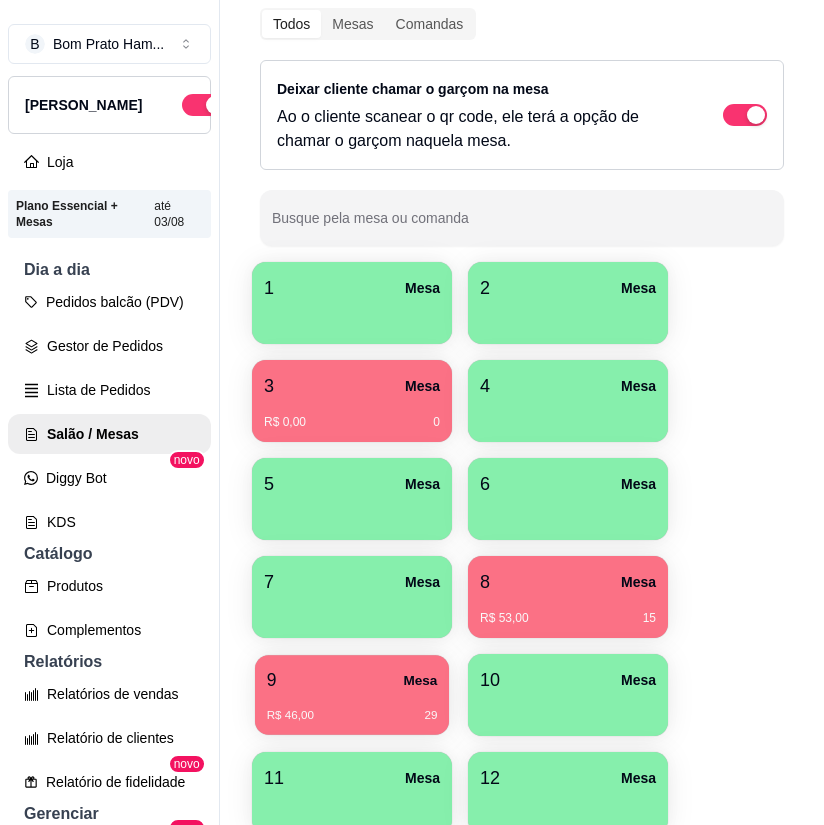 click on "R$ 46,00 29" at bounding box center (352, 716) 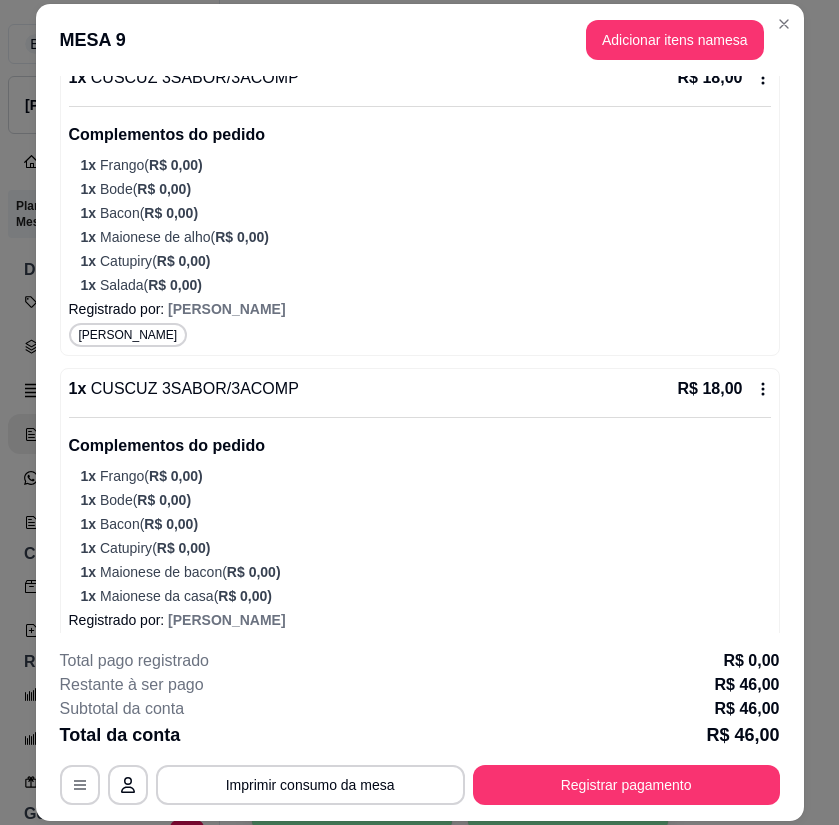 scroll, scrollTop: 438, scrollLeft: 0, axis: vertical 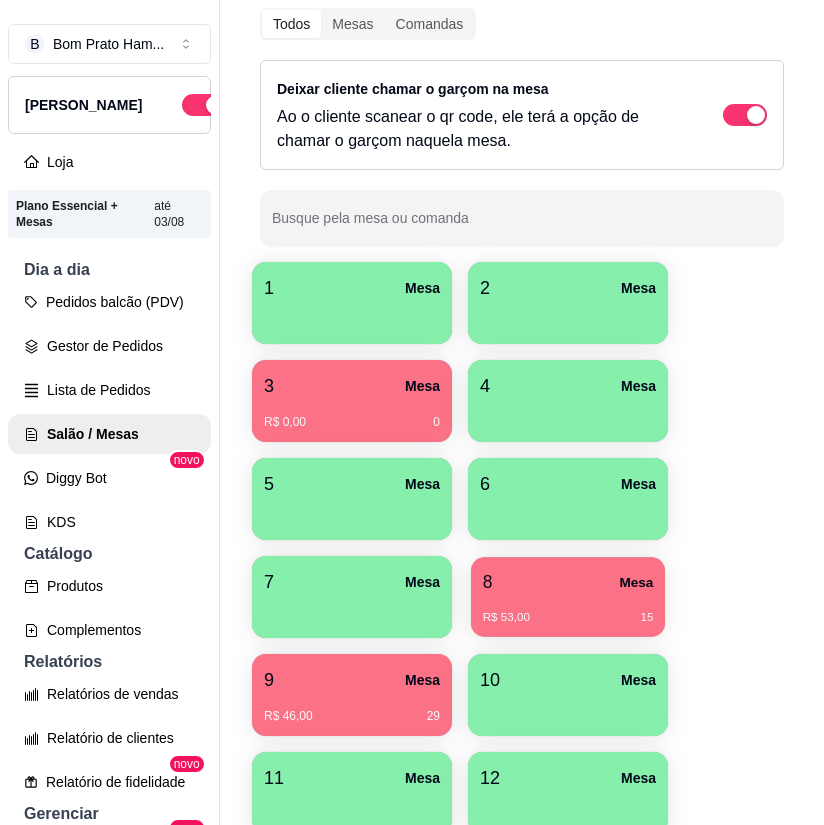 click on "8 Mesa R$ 53,00 15" at bounding box center [568, 597] 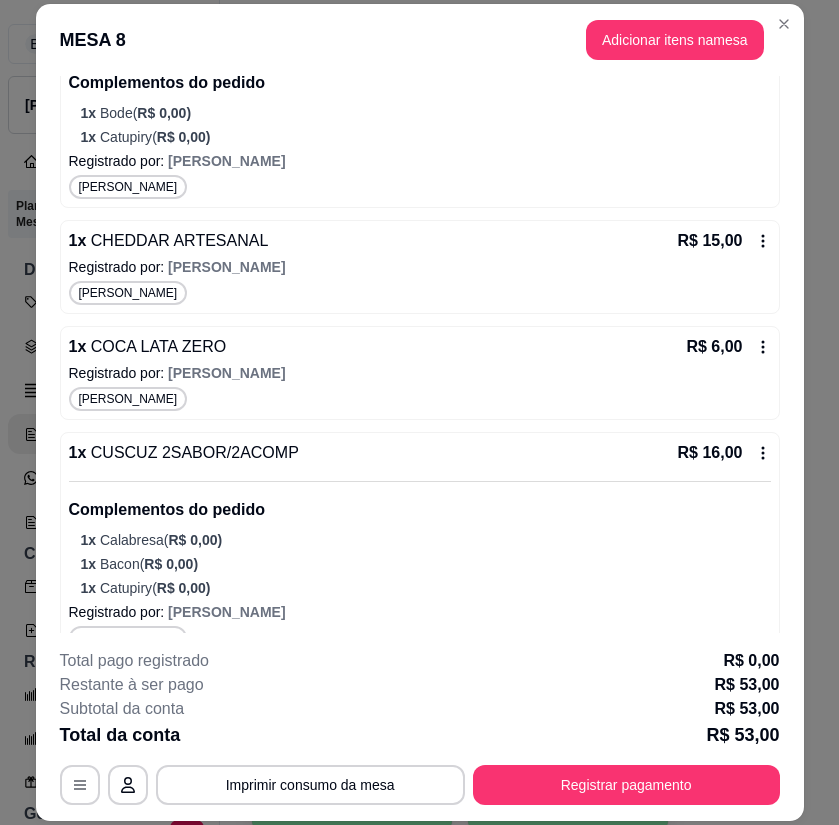scroll, scrollTop: 376, scrollLeft: 0, axis: vertical 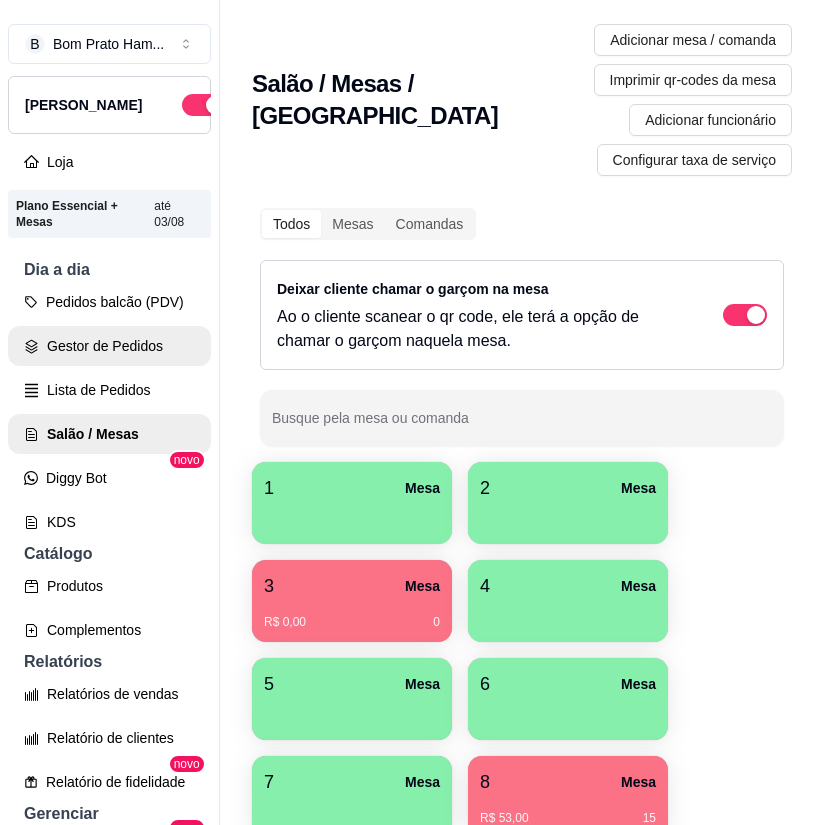 click on "Gestor de Pedidos" at bounding box center [109, 346] 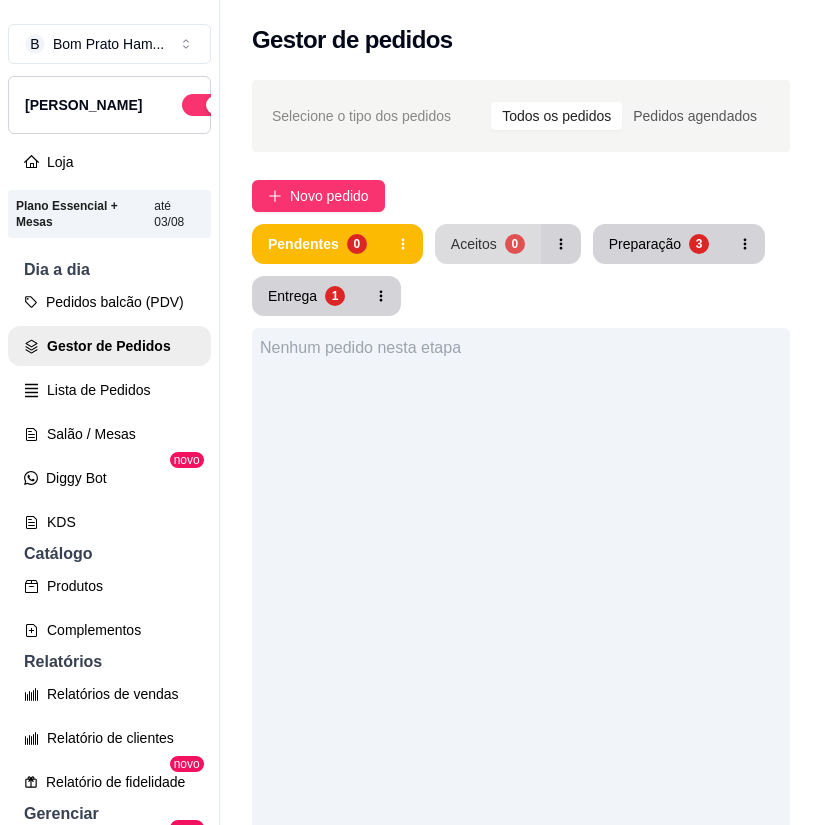click on "Aceitos 0" at bounding box center (488, 244) 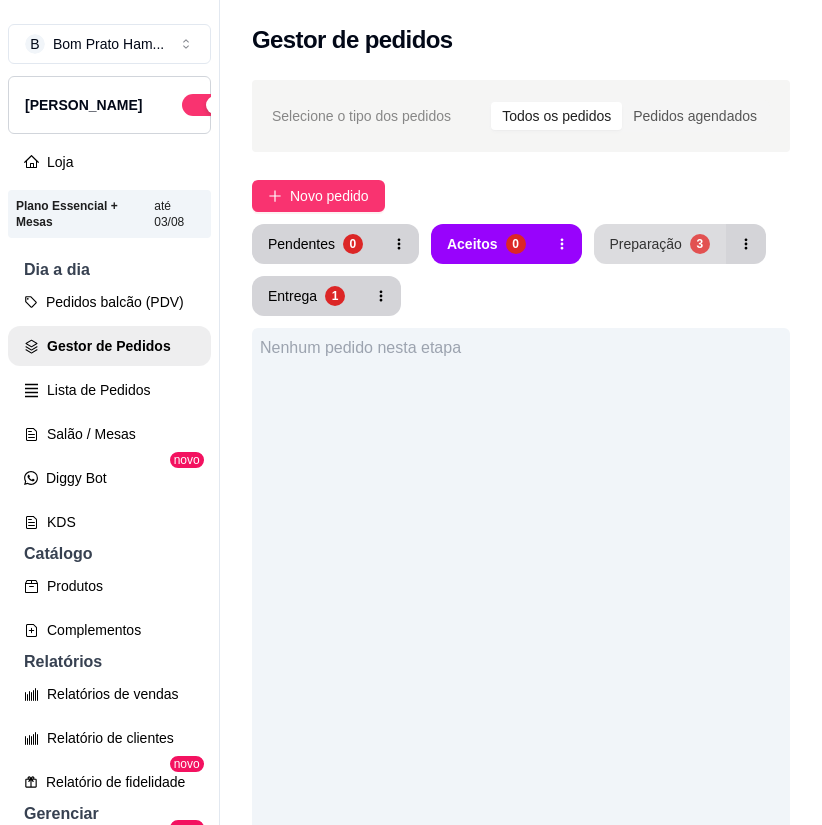 click on "Preparação 3" at bounding box center [660, 244] 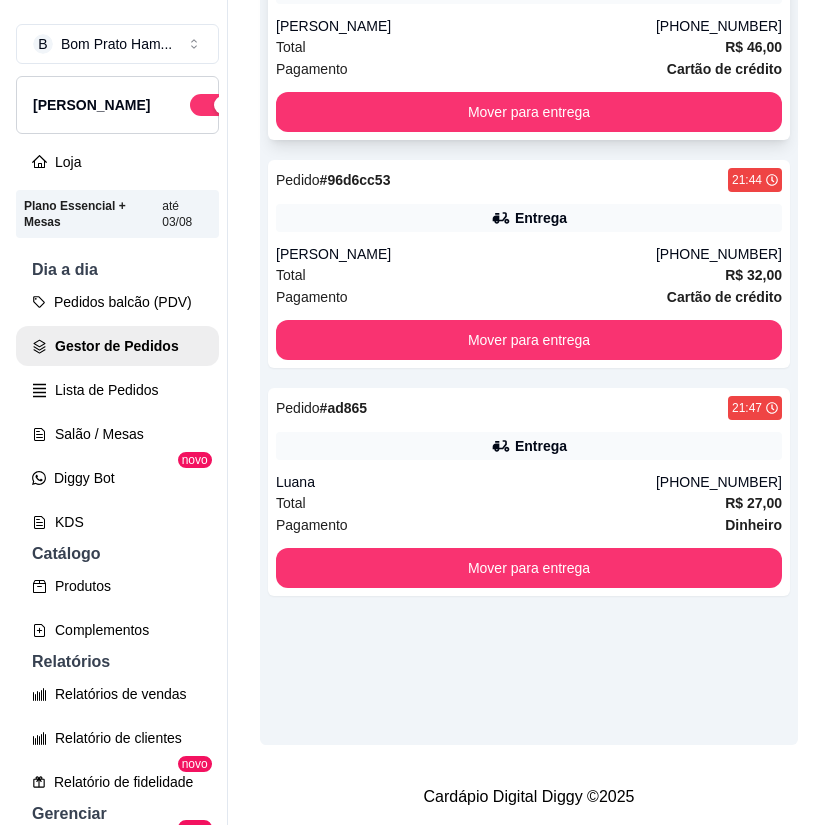 scroll, scrollTop: 0, scrollLeft: 0, axis: both 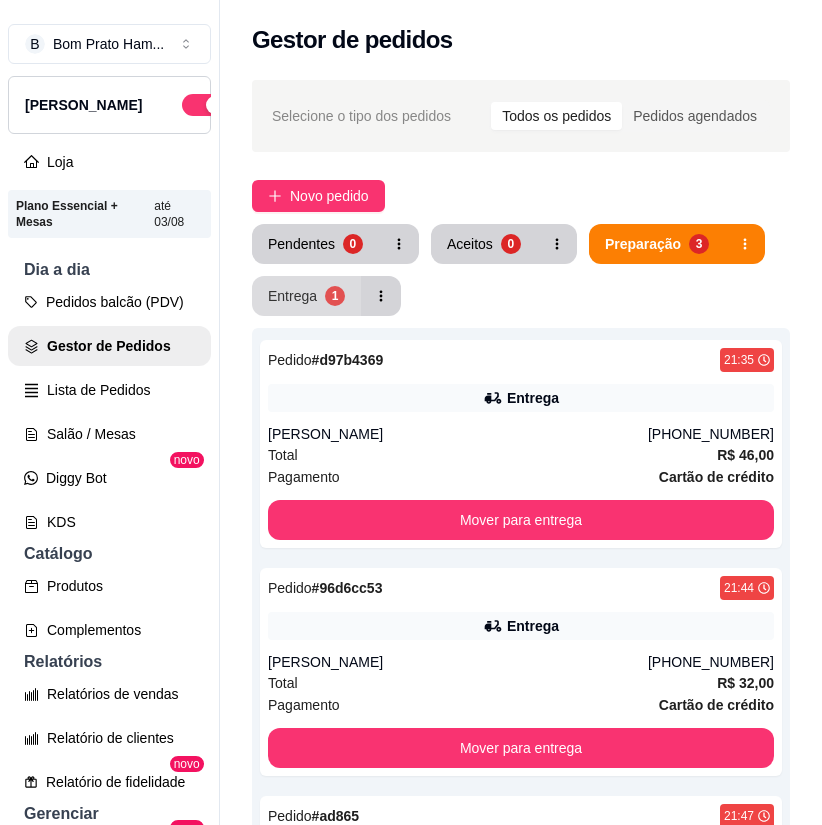 click on "Entrega" at bounding box center (292, 296) 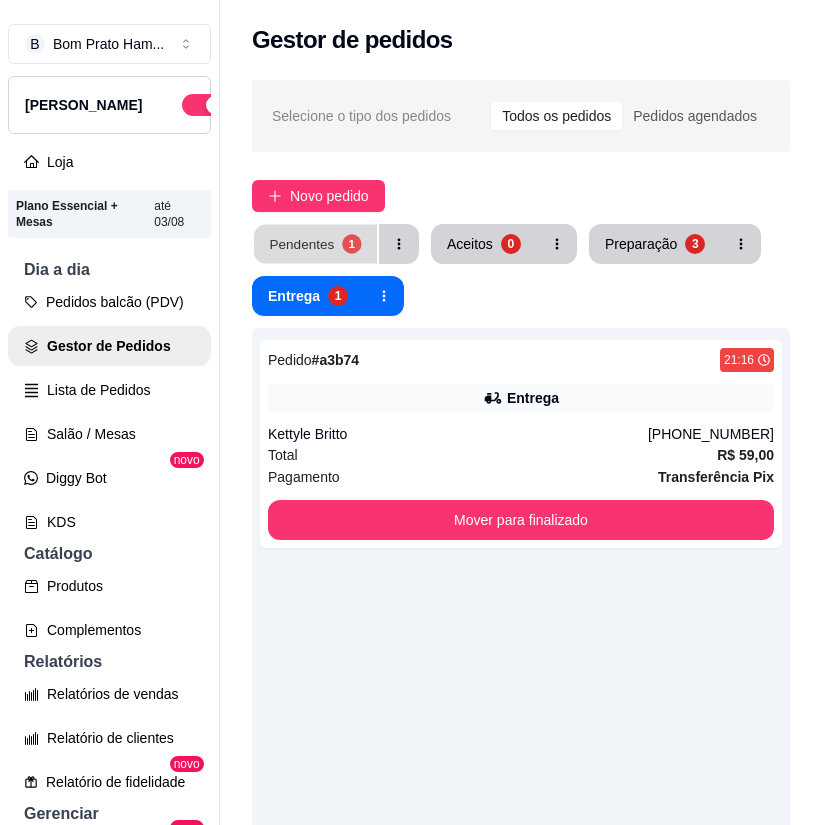 click on "1" at bounding box center (351, 243) 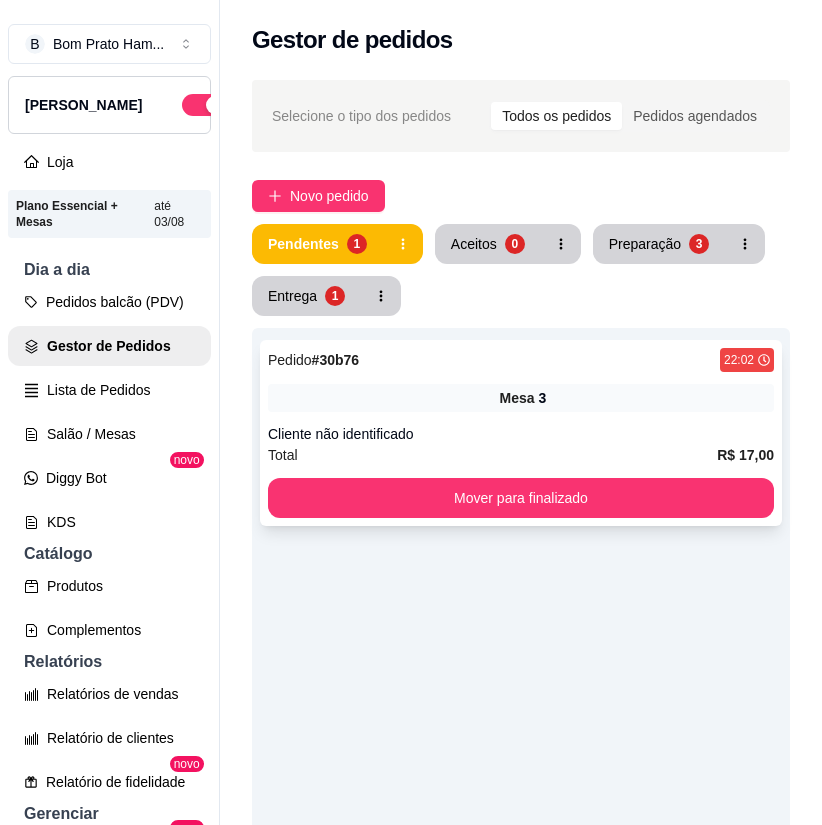 click on "Pedido  # 30b76 22:02 Mesa 3 Cliente não identificado Total R$ 17,00 Mover para finalizado" at bounding box center [521, 433] 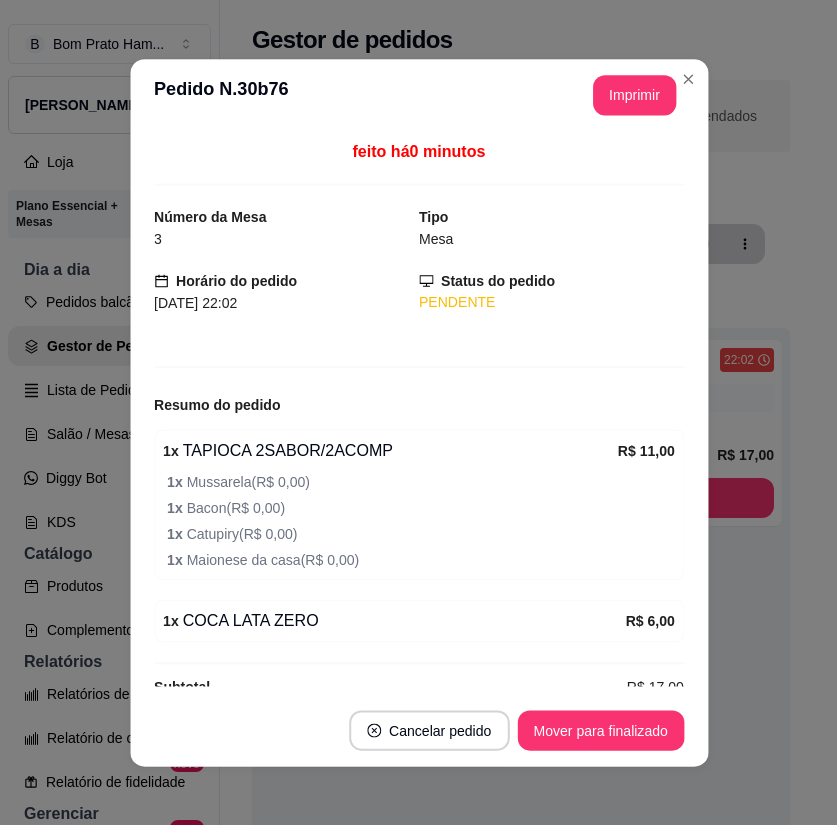 scroll, scrollTop: 34, scrollLeft: 0, axis: vertical 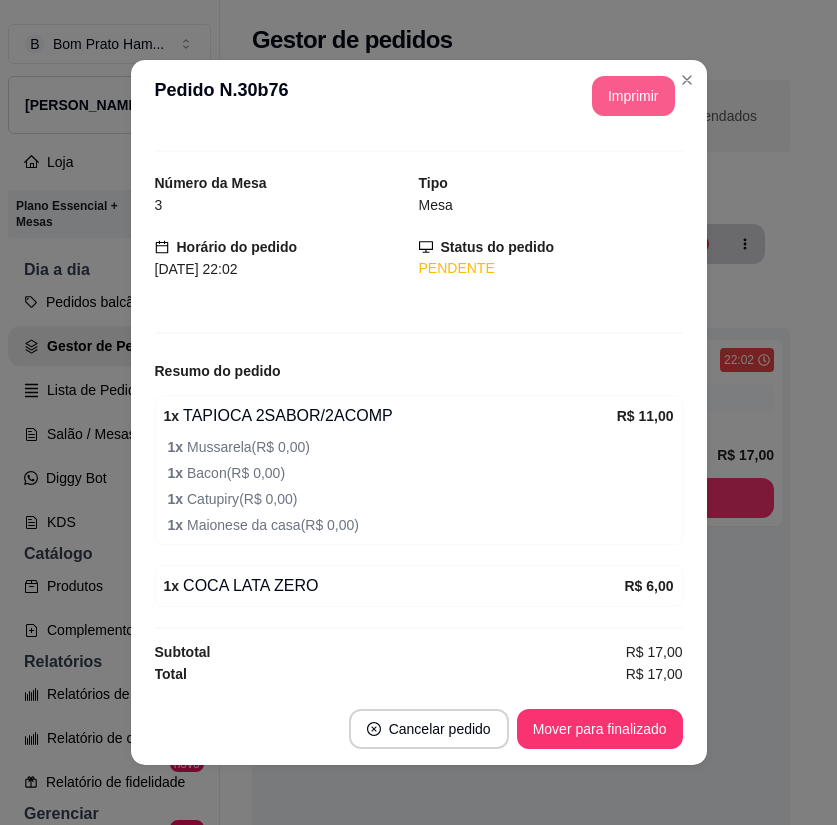 click on "Imprimir" at bounding box center (633, 96) 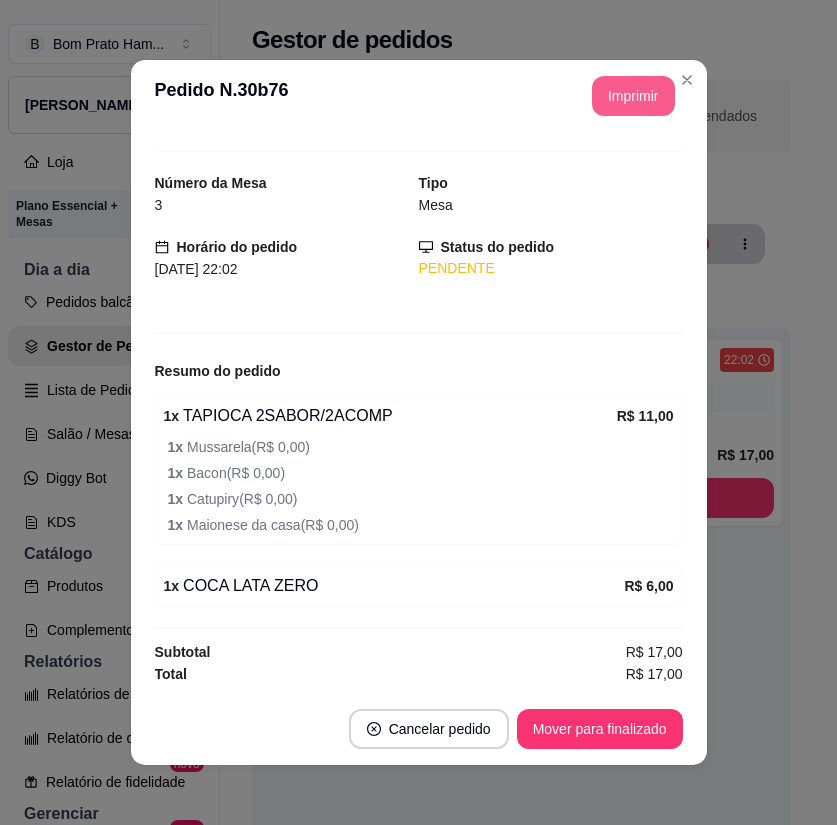 scroll, scrollTop: 0, scrollLeft: 0, axis: both 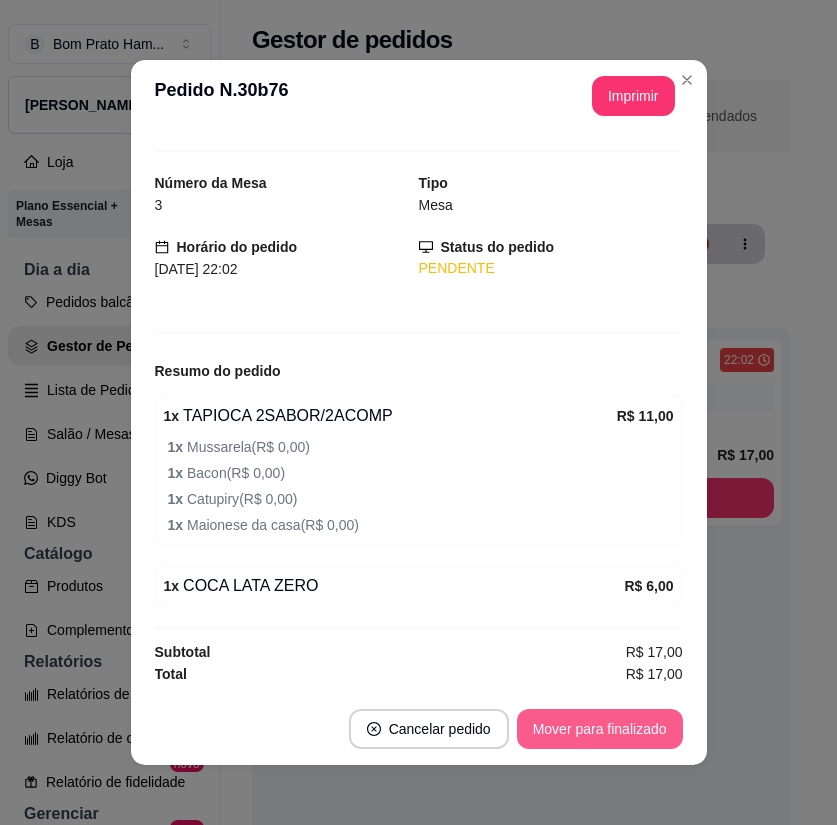 click on "Mover para finalizado" at bounding box center (600, 729) 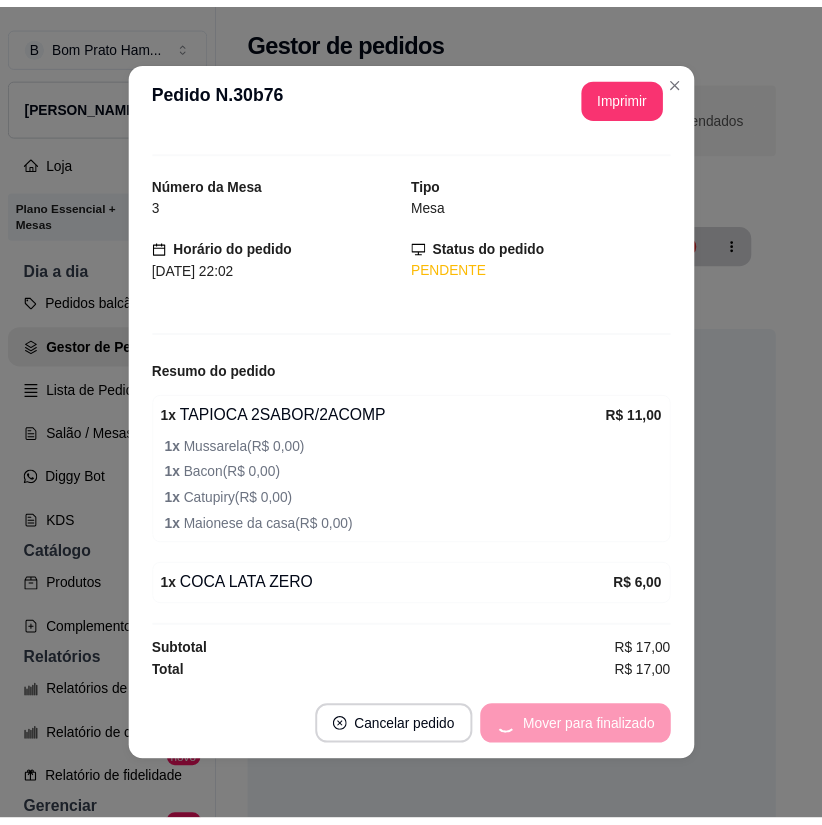 scroll, scrollTop: 0, scrollLeft: 0, axis: both 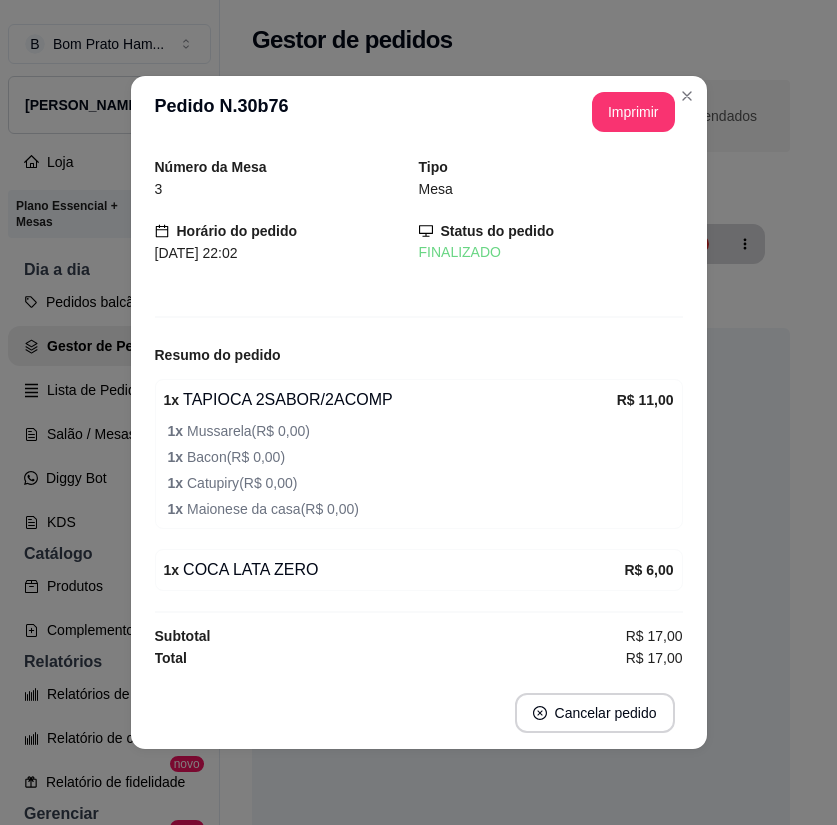 click on "**********" at bounding box center (418, 412) 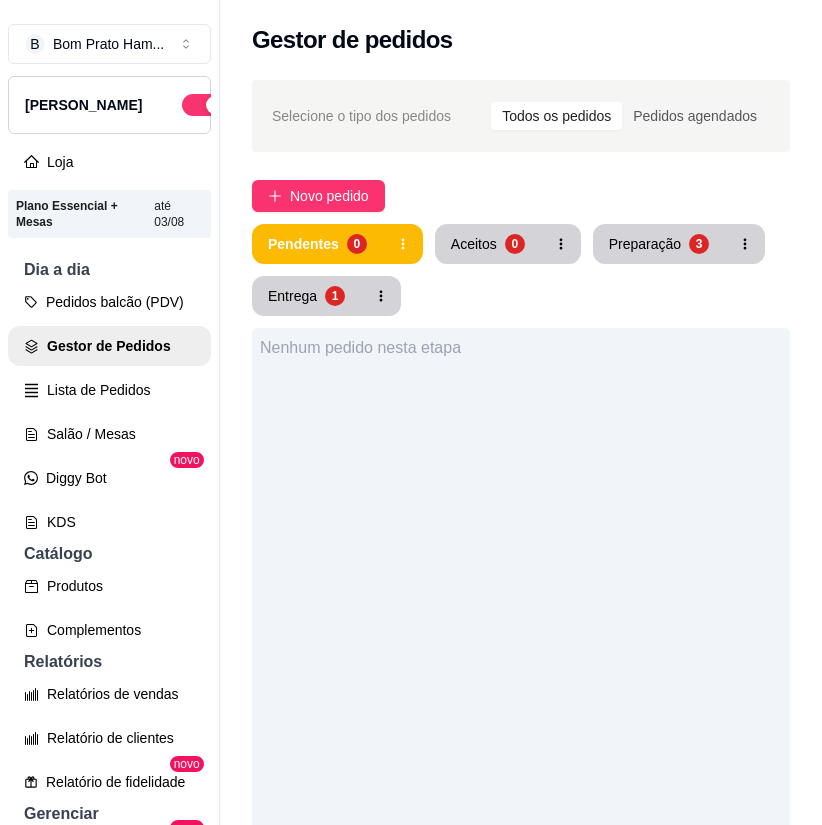 click on "Selecione o tipo dos pedidos Todos os pedidos Pedidos agendados Novo pedido Pendentes 0 Aceitos 0 Preparação 3 Entrega 1 Nenhum pedido nesta etapa" at bounding box center [521, 622] 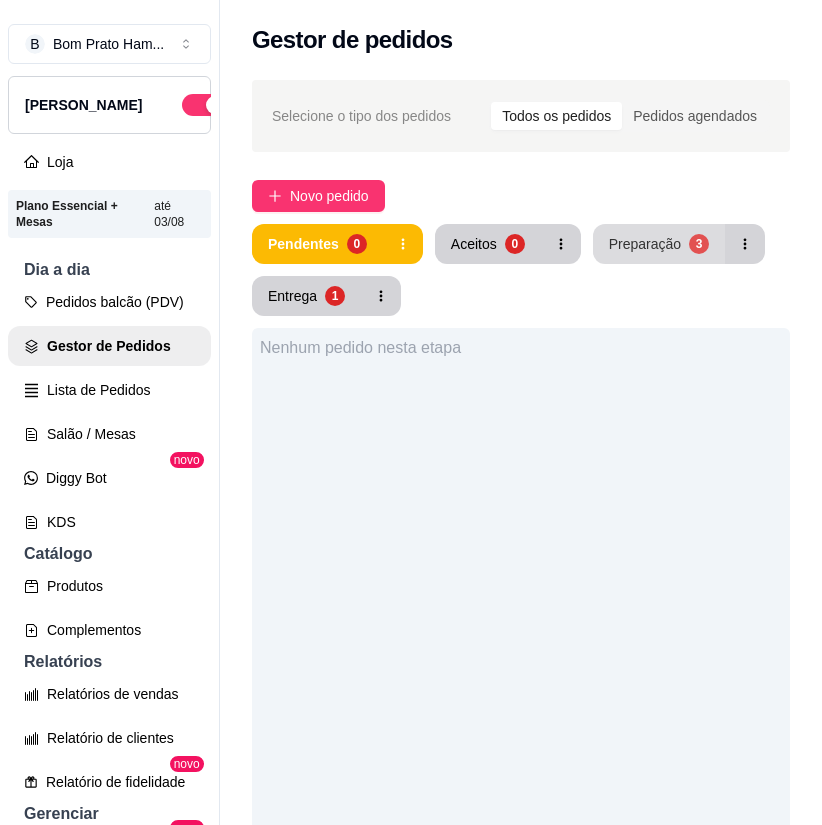 click on "Preparação" at bounding box center [645, 244] 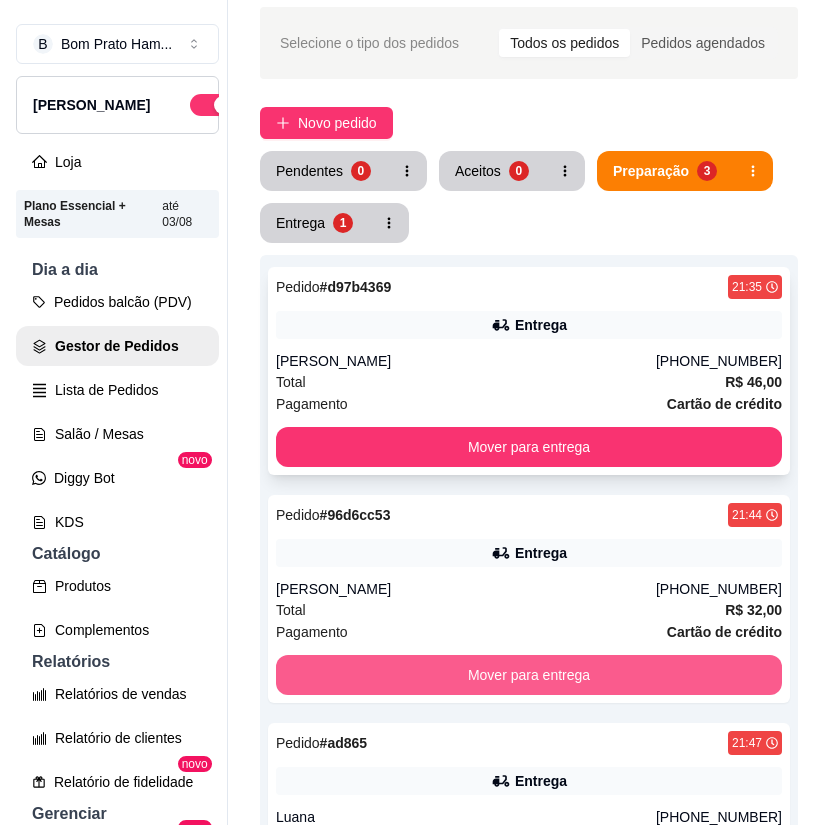 scroll, scrollTop: 0, scrollLeft: 0, axis: both 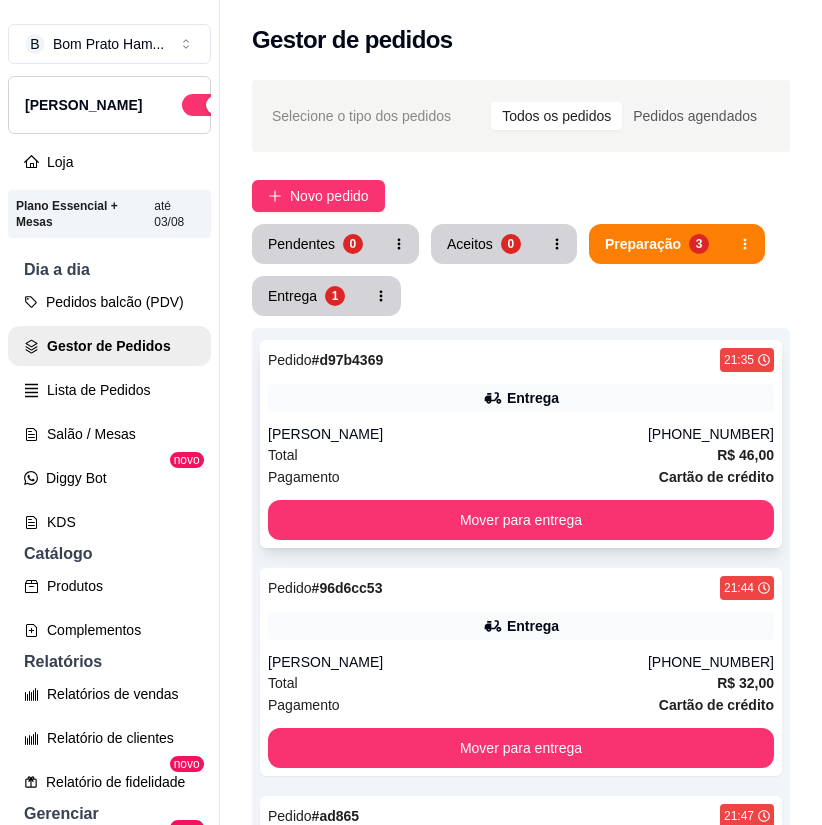 click on "[PERSON_NAME]" at bounding box center [458, 434] 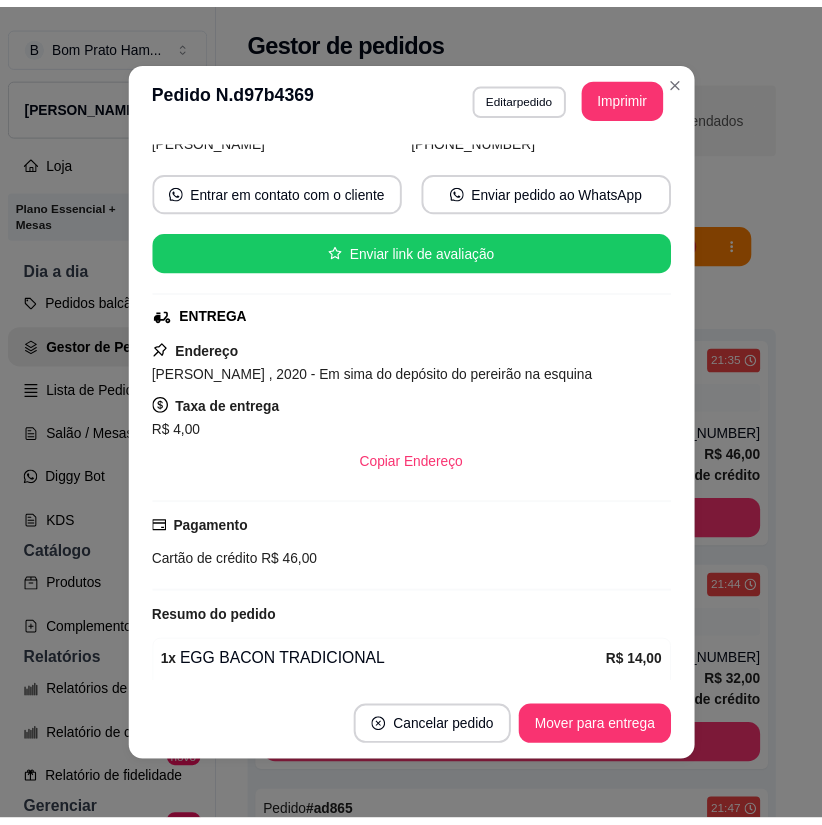 scroll, scrollTop: 500, scrollLeft: 0, axis: vertical 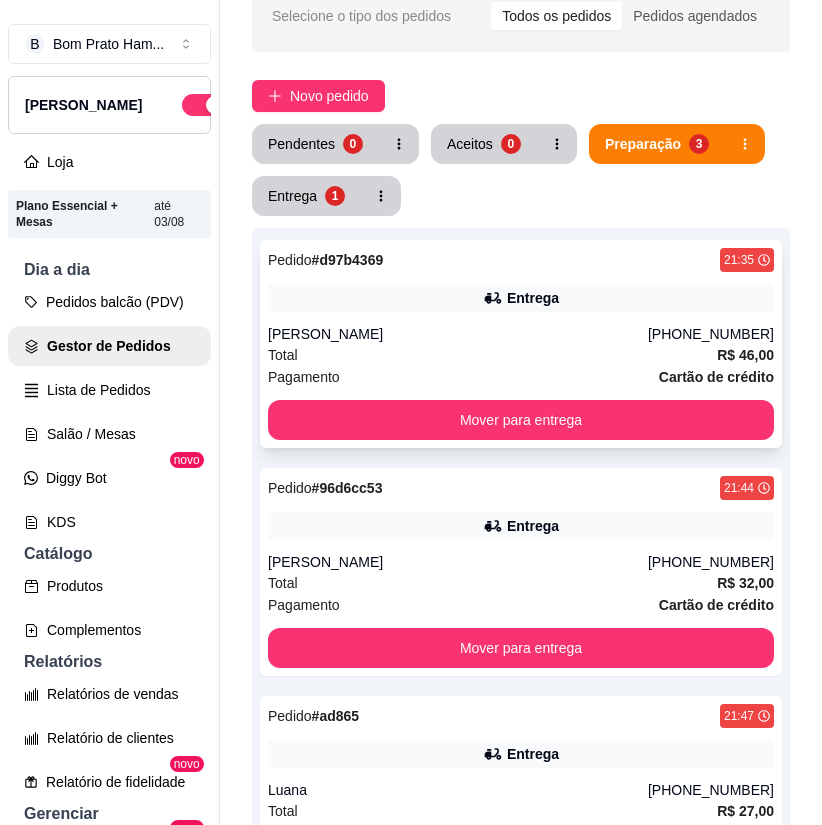 click on "[PERSON_NAME]" at bounding box center [458, 334] 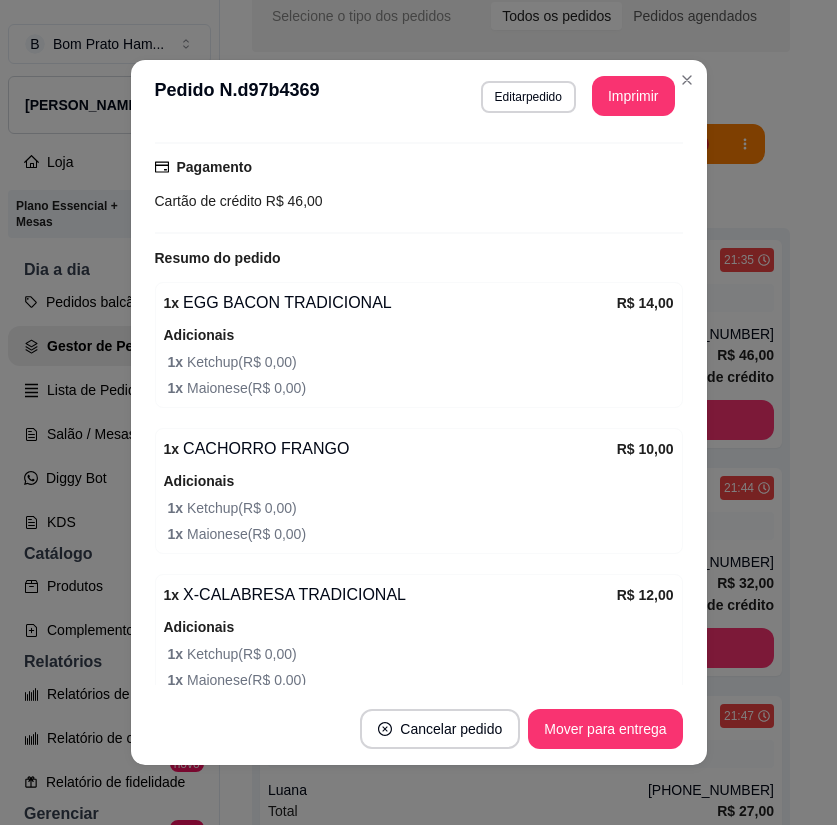 scroll, scrollTop: 670, scrollLeft: 0, axis: vertical 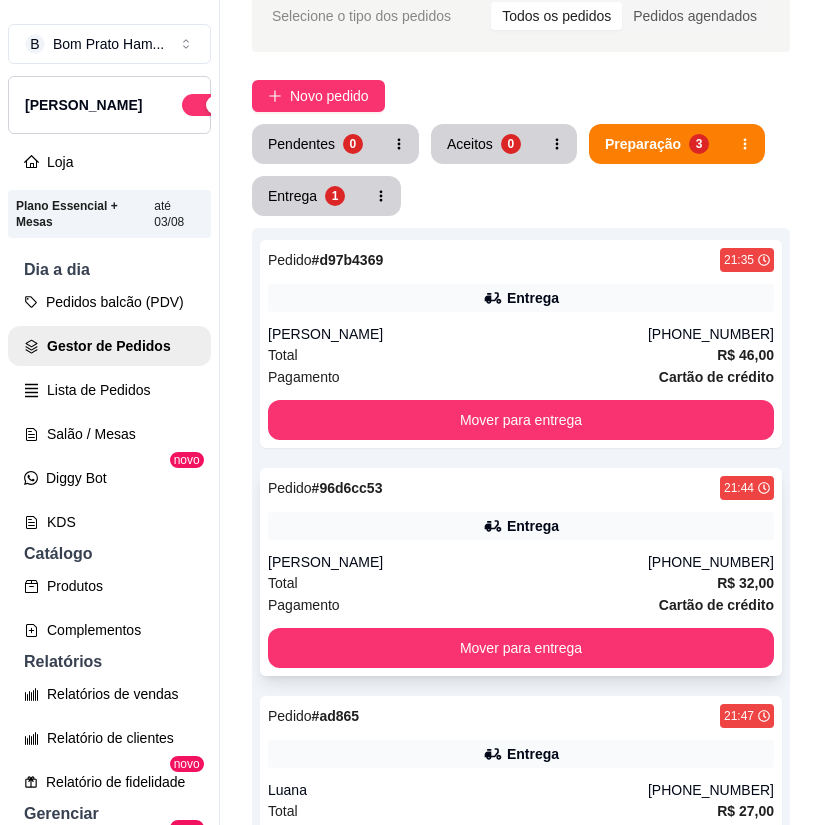 click on "[PERSON_NAME]" at bounding box center [458, 562] 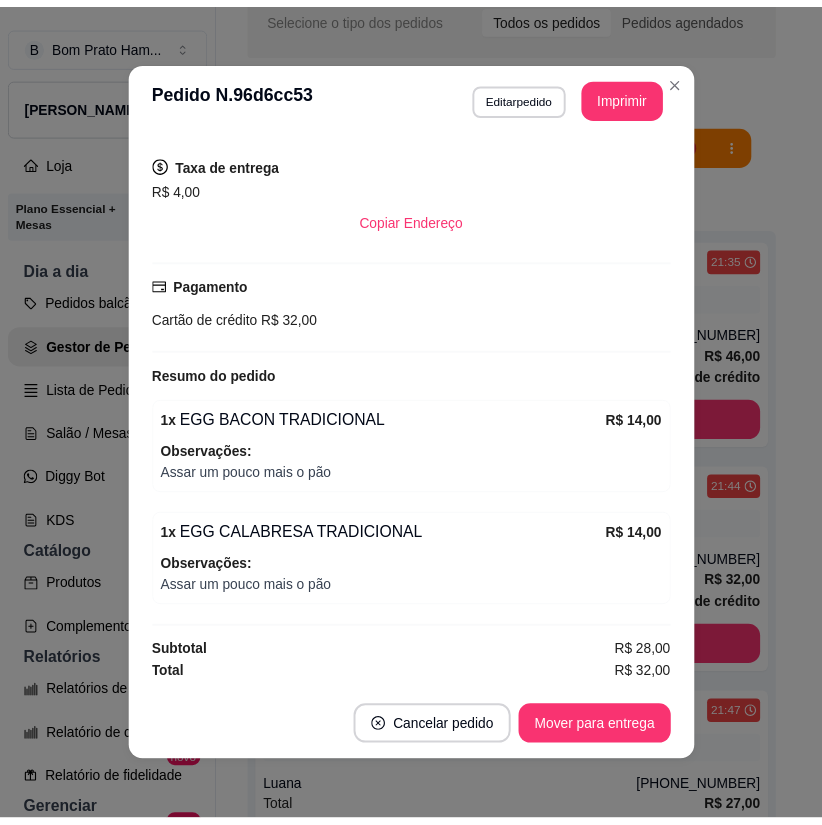 scroll, scrollTop: 382, scrollLeft: 0, axis: vertical 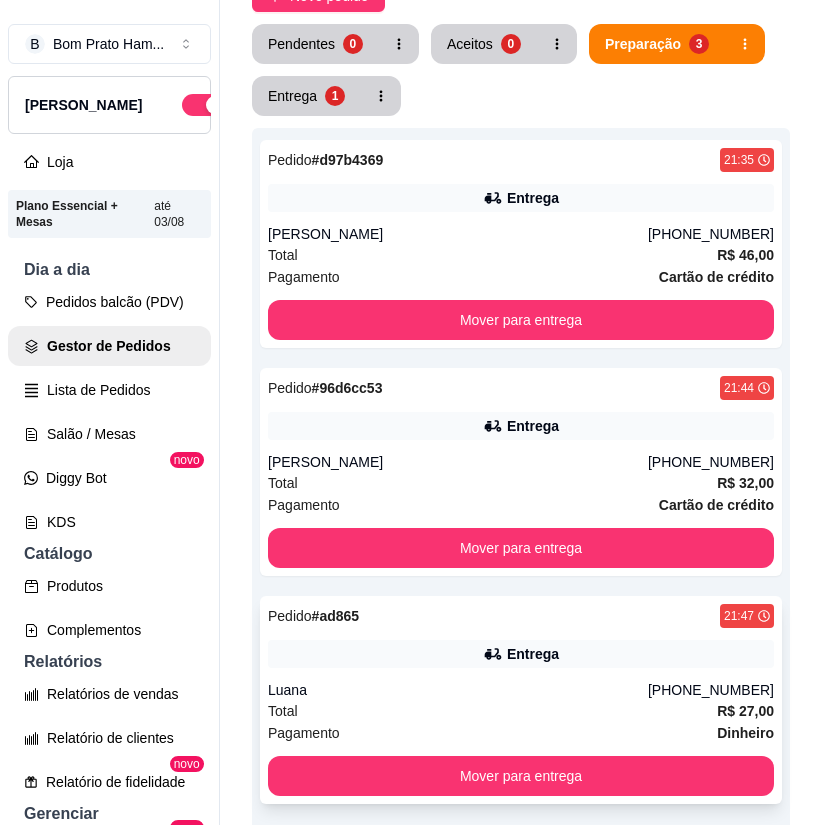 click on "Entrega" at bounding box center (521, 654) 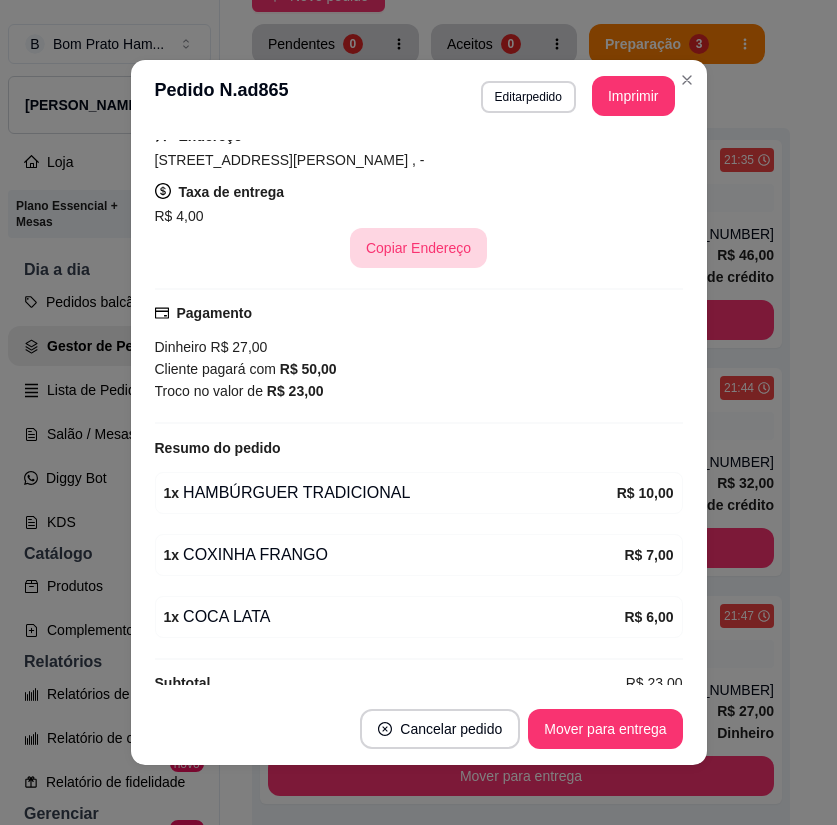 scroll, scrollTop: 340, scrollLeft: 0, axis: vertical 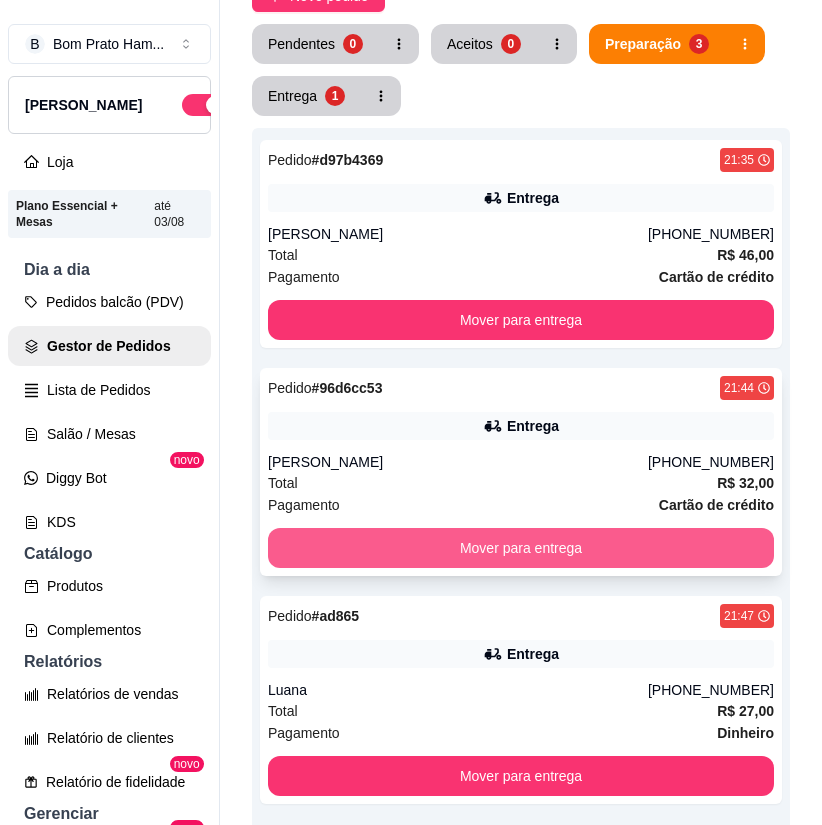 click on "Mover para entrega" at bounding box center [521, 548] 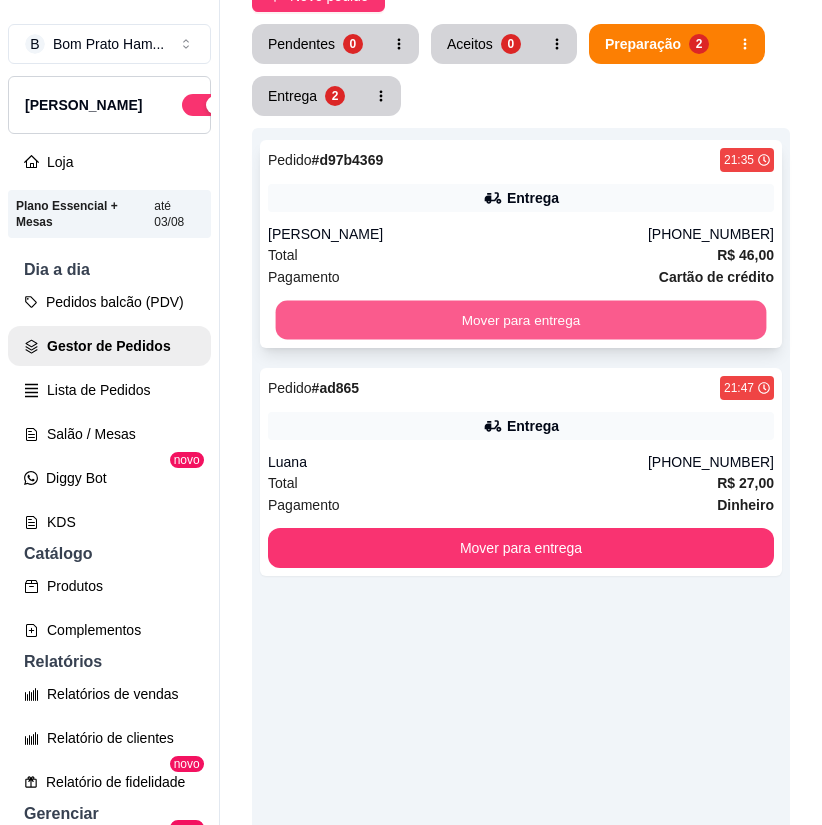click on "Mover para entrega" at bounding box center (521, 320) 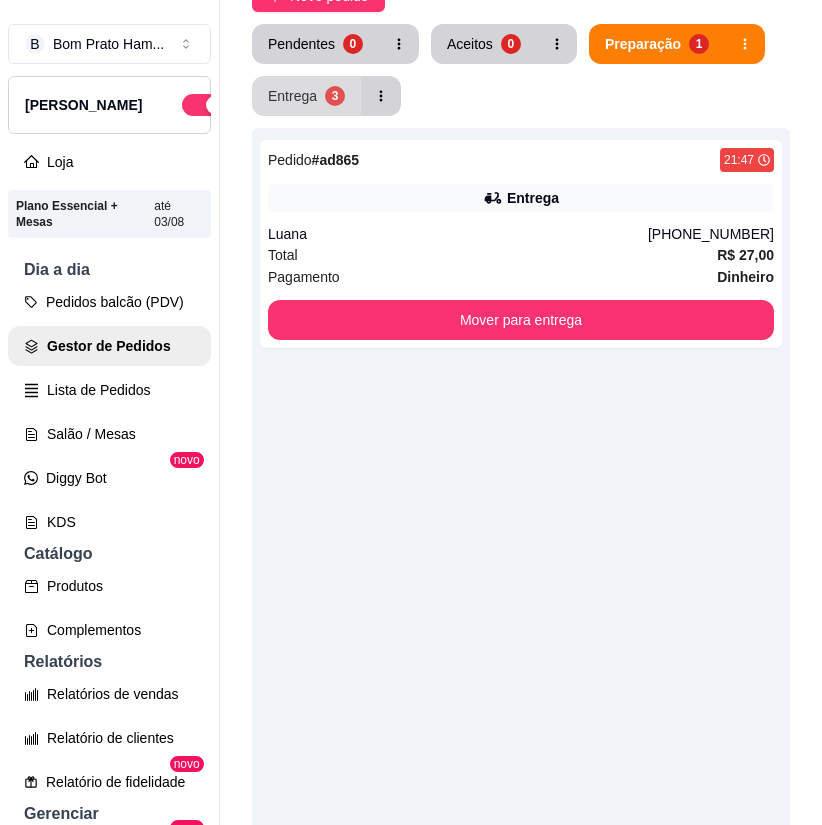 click on "Entrega 3" at bounding box center [306, 96] 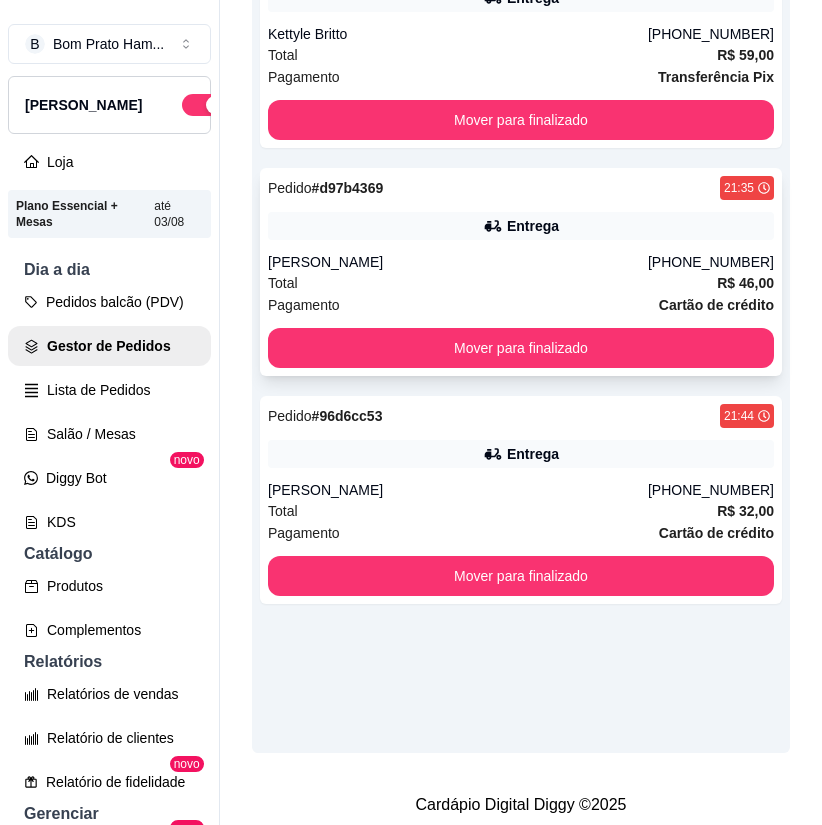 scroll, scrollTop: 200, scrollLeft: 0, axis: vertical 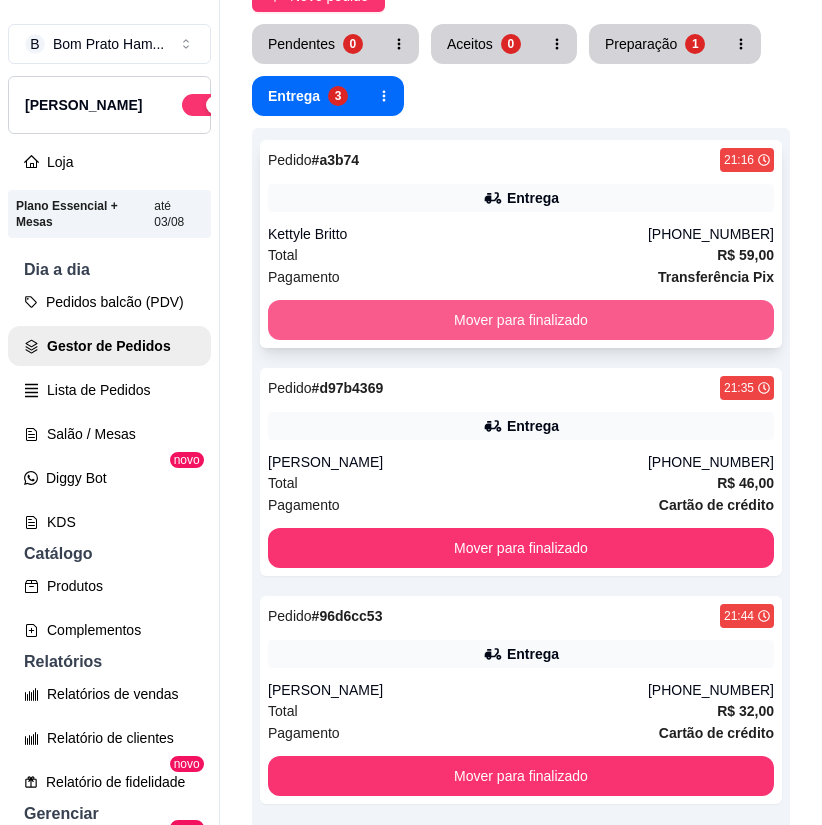 click on "Mover para finalizado" at bounding box center [521, 320] 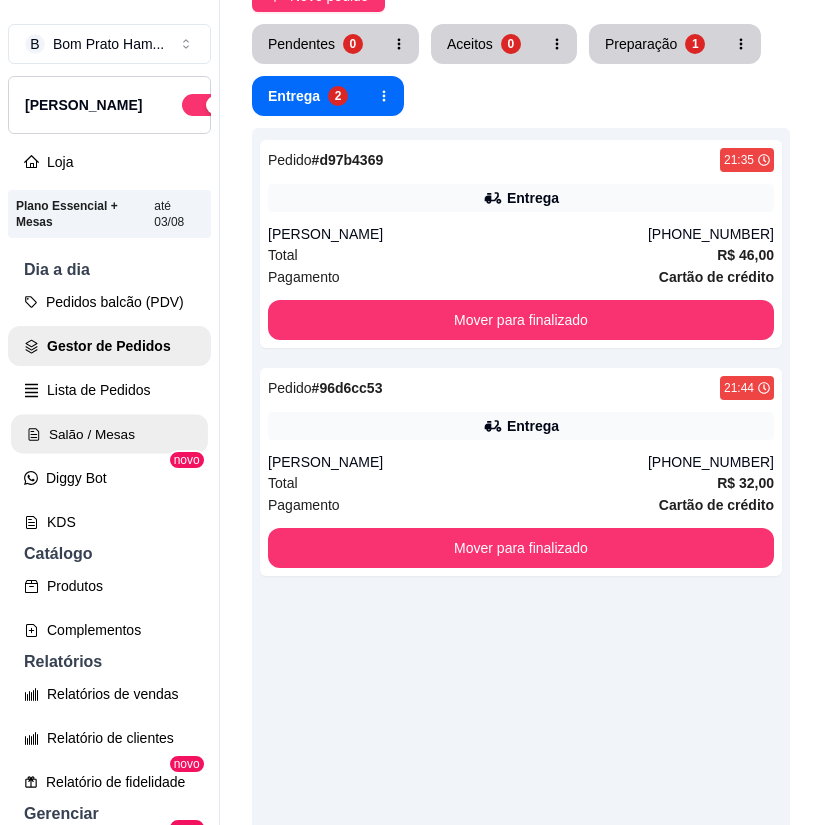 click on "Salão / Mesas" at bounding box center [109, 434] 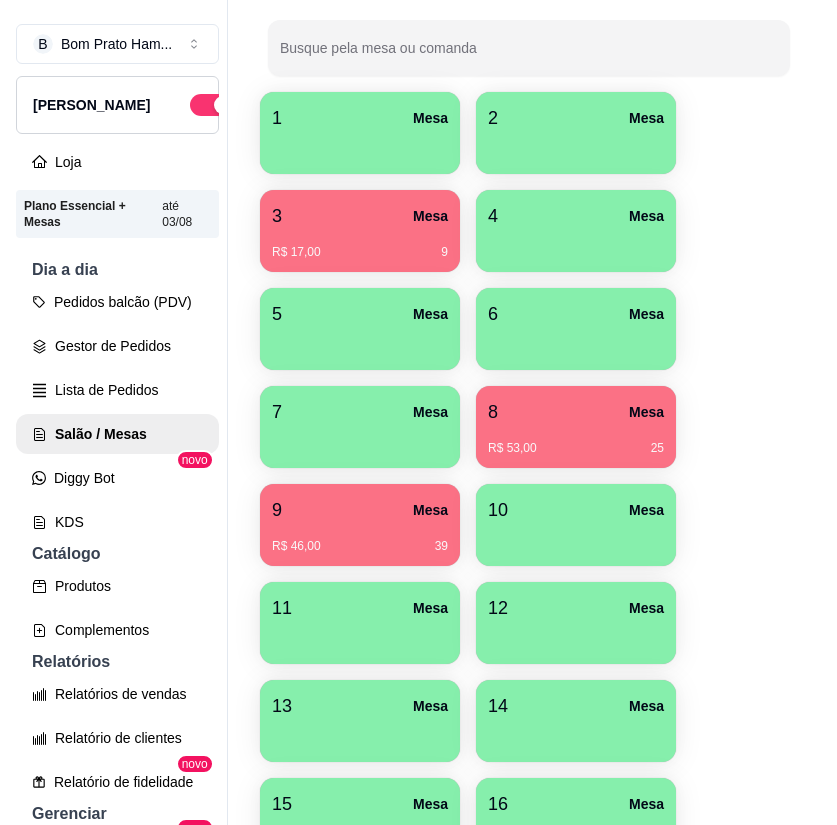 scroll, scrollTop: 371, scrollLeft: 0, axis: vertical 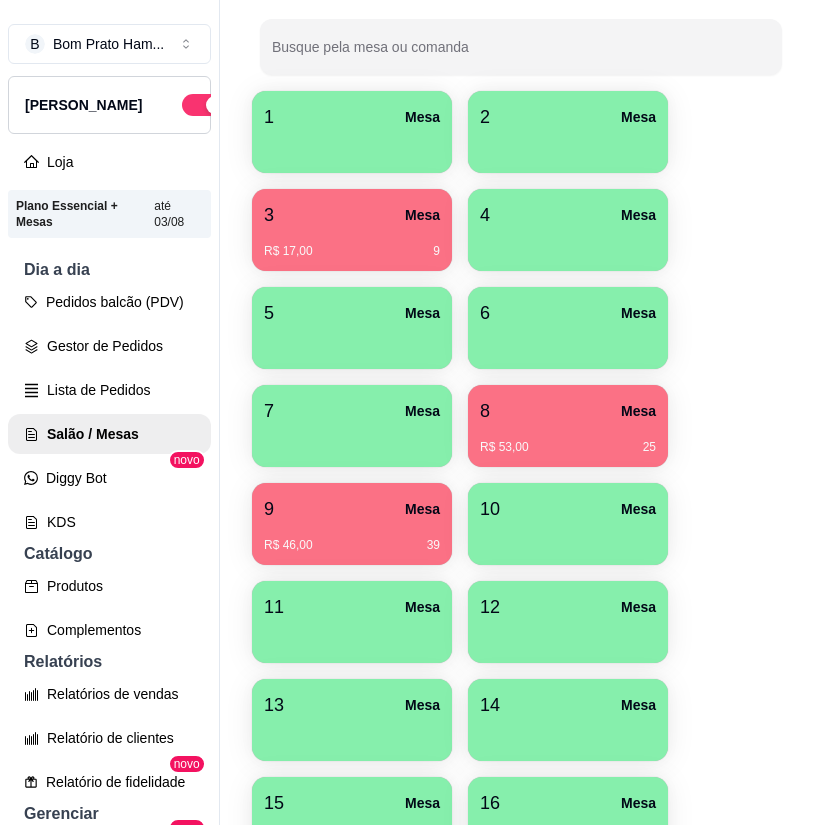 click on "9 Mesa" at bounding box center (352, 509) 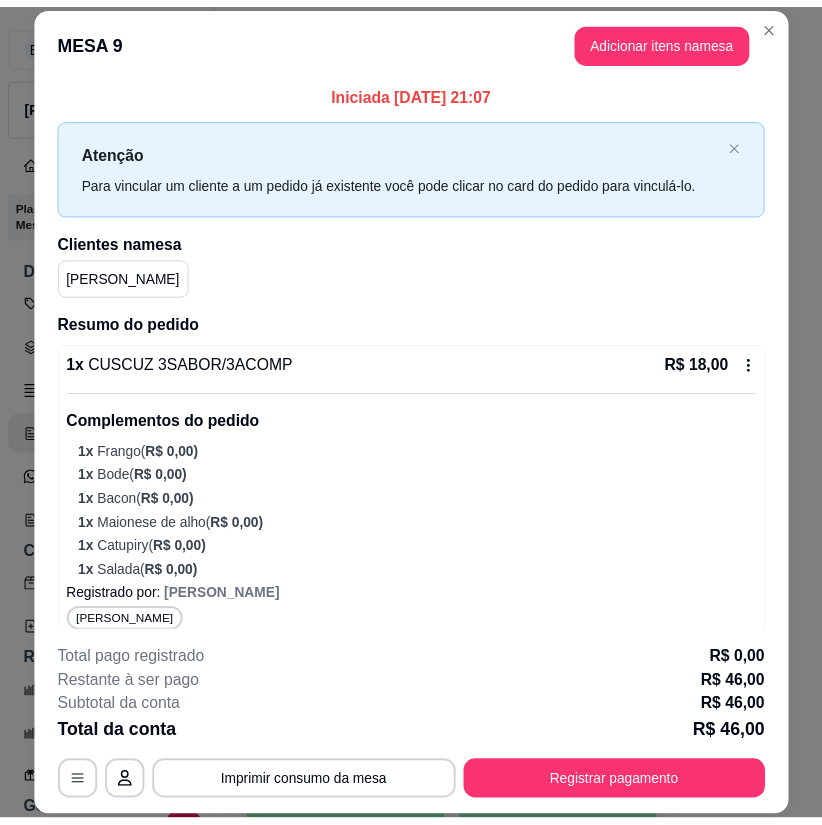 scroll, scrollTop: 0, scrollLeft: 0, axis: both 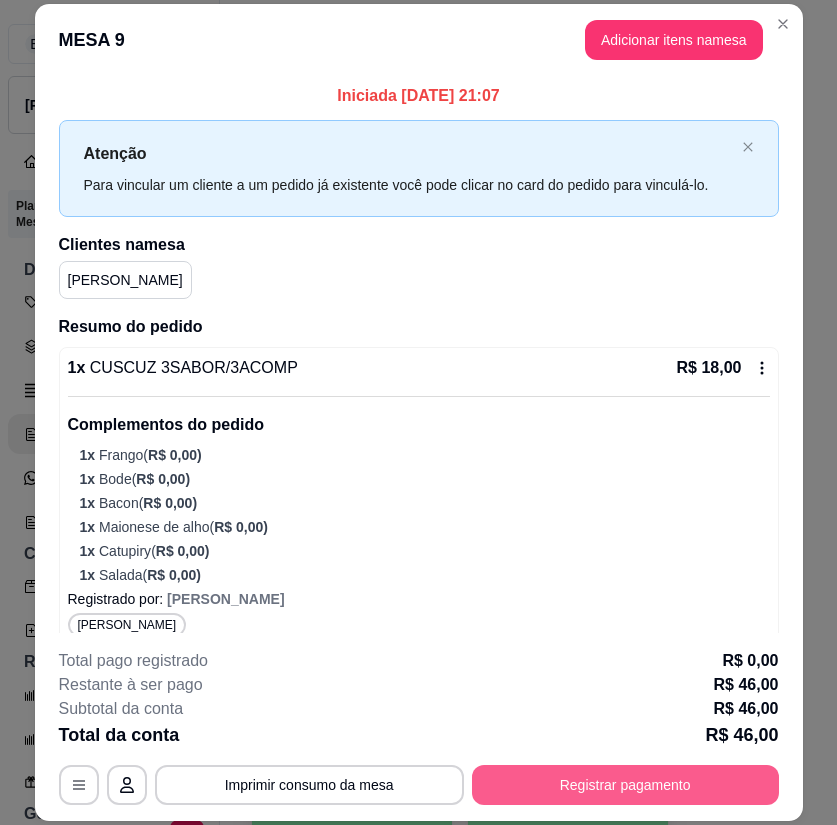 click on "Registrar pagamento" at bounding box center [625, 785] 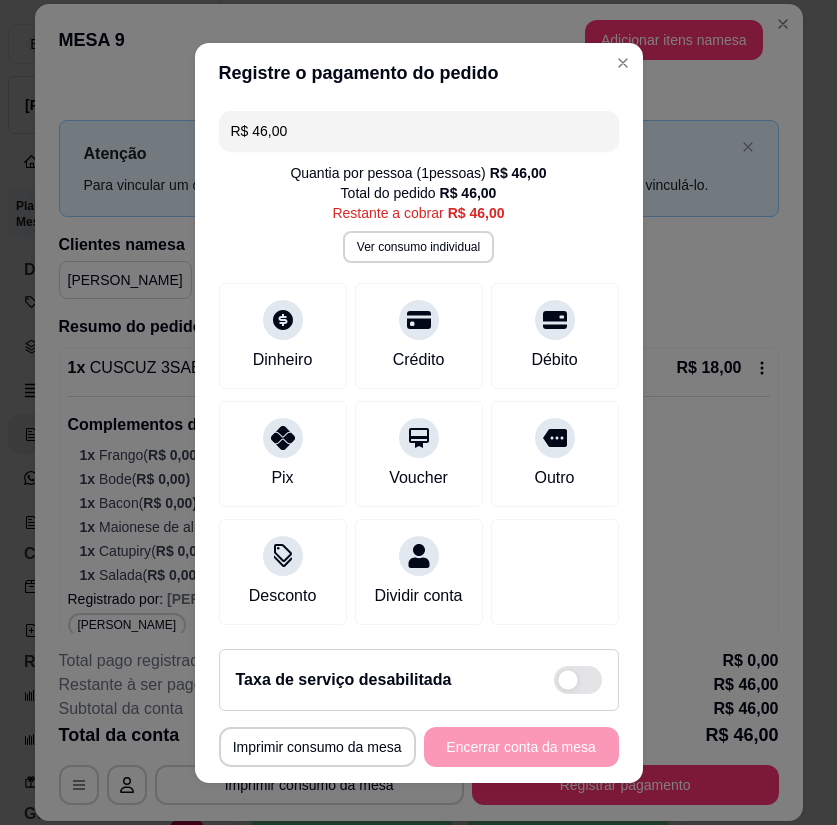 drag, startPoint x: 280, startPoint y: 123, endPoint x: 223, endPoint y: 129, distance: 57.31492 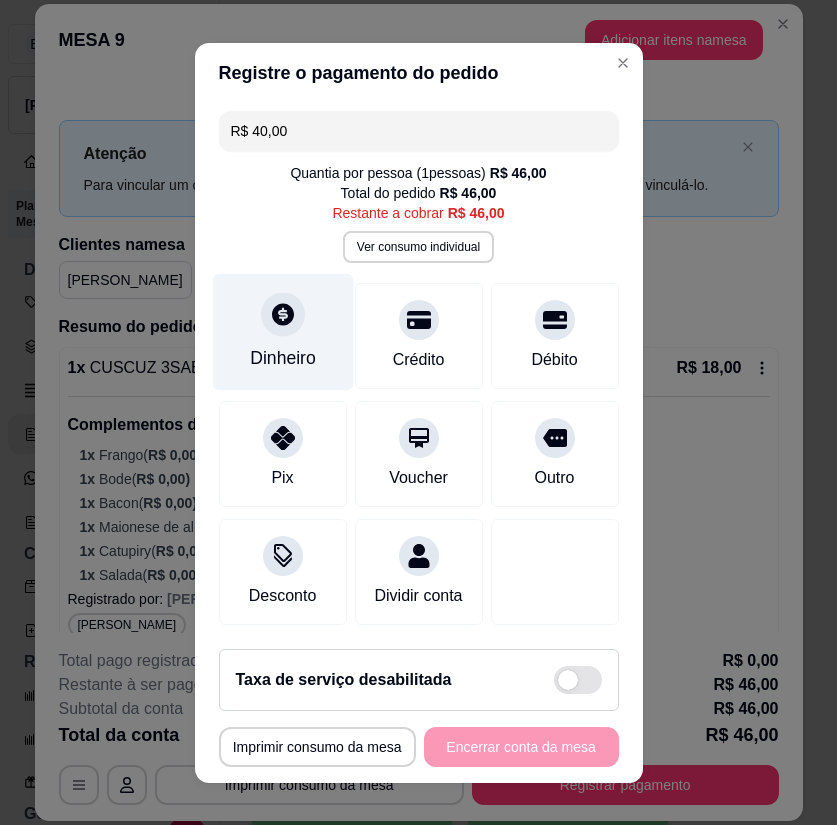 click on "Dinheiro" at bounding box center (282, 331) 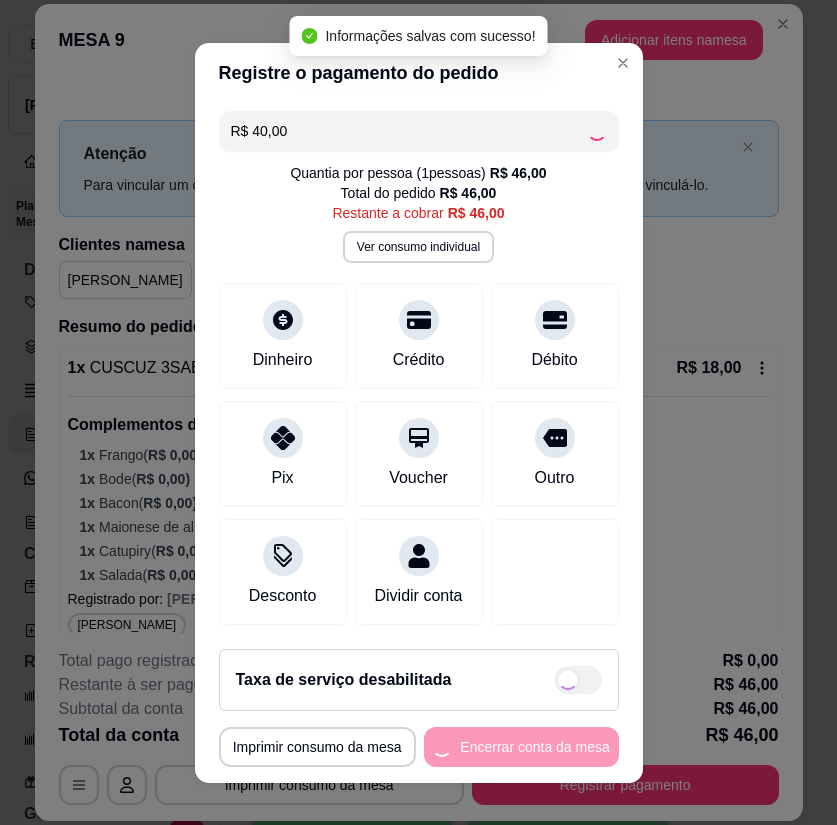 type on "R$ 6,00" 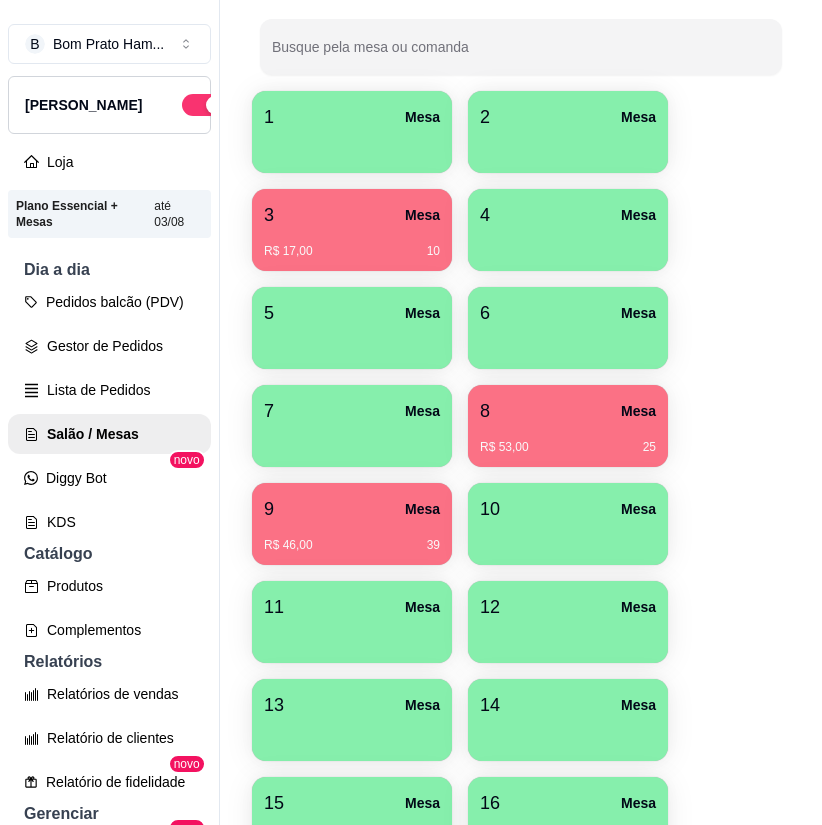 click on "R$ 53,00 25" at bounding box center [568, 447] 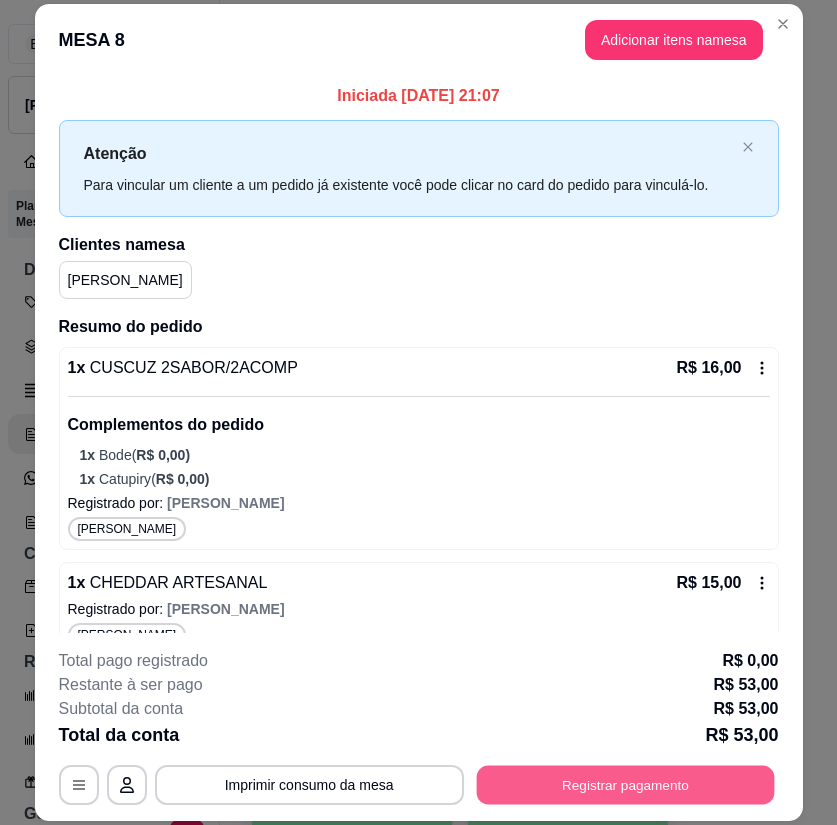 click on "Registrar pagamento" at bounding box center [625, 784] 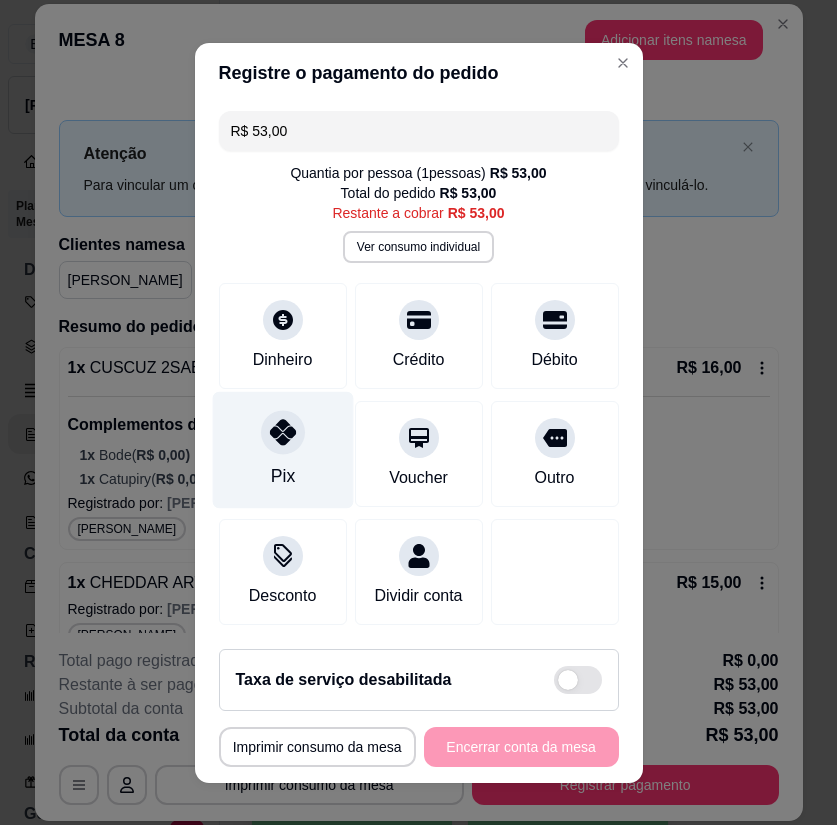 click on "Pix" at bounding box center [282, 449] 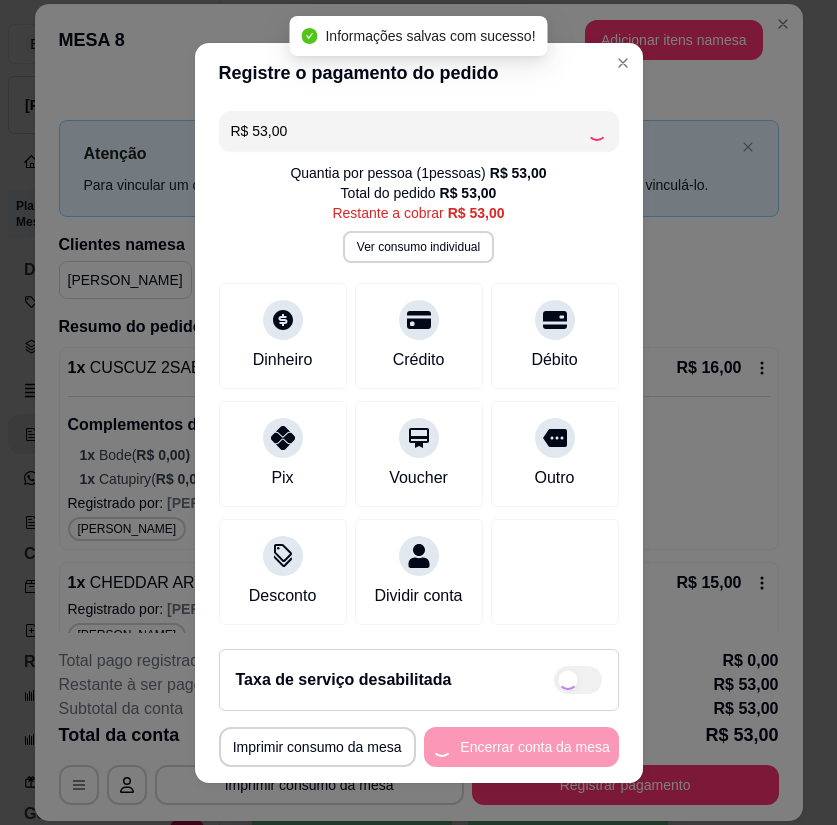 type on "R$ 0,00" 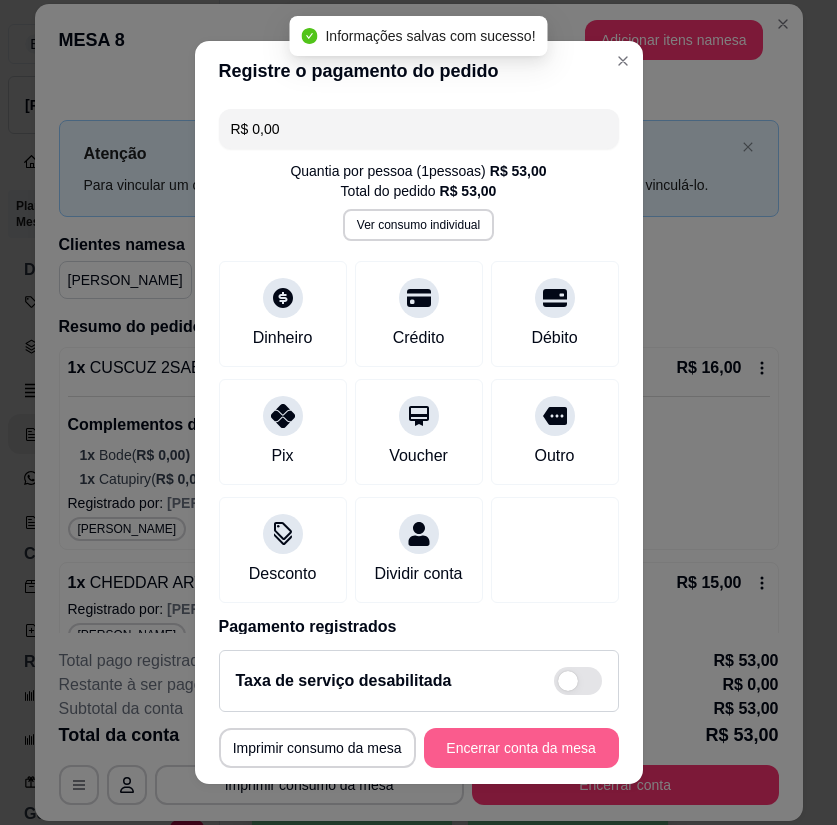 click on "Encerrar conta da mesa" at bounding box center [521, 748] 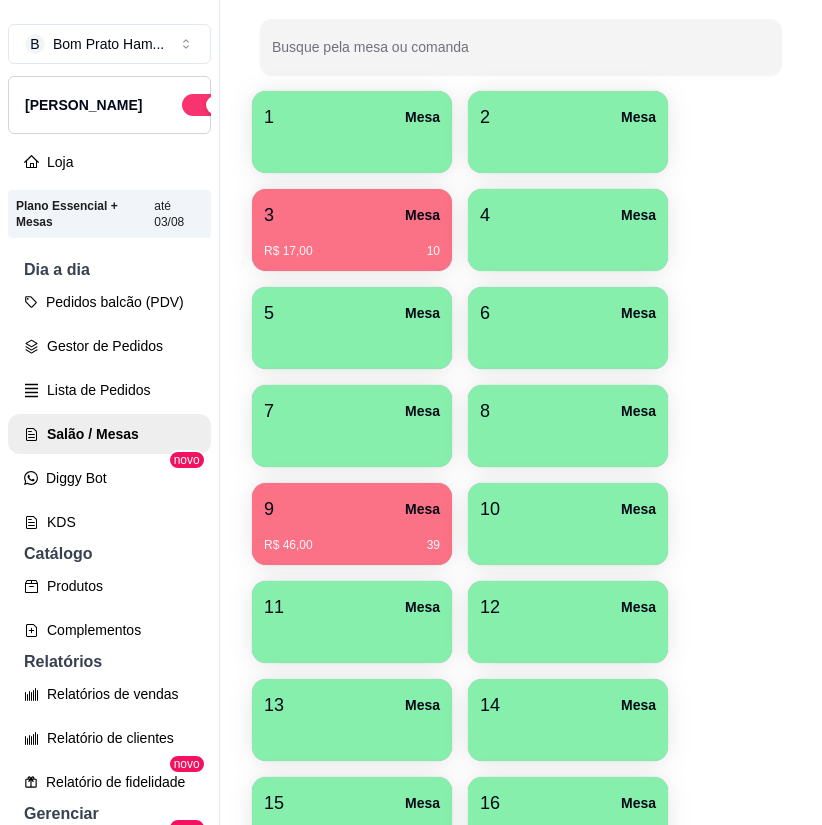 click on "9 Mesa" at bounding box center (352, 509) 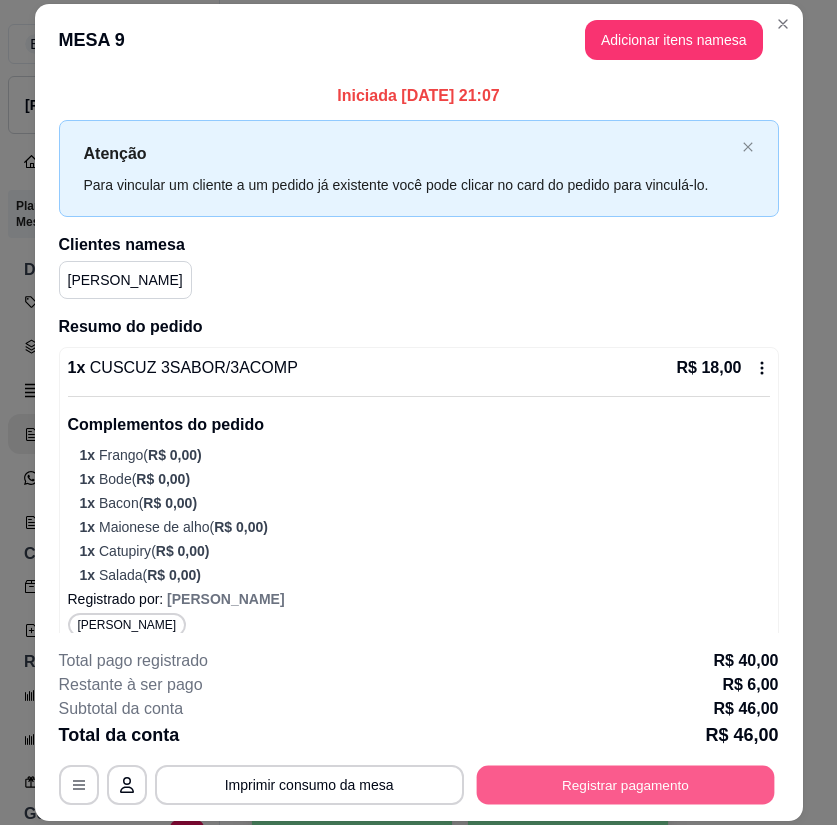 click on "Registrar pagamento" at bounding box center (625, 784) 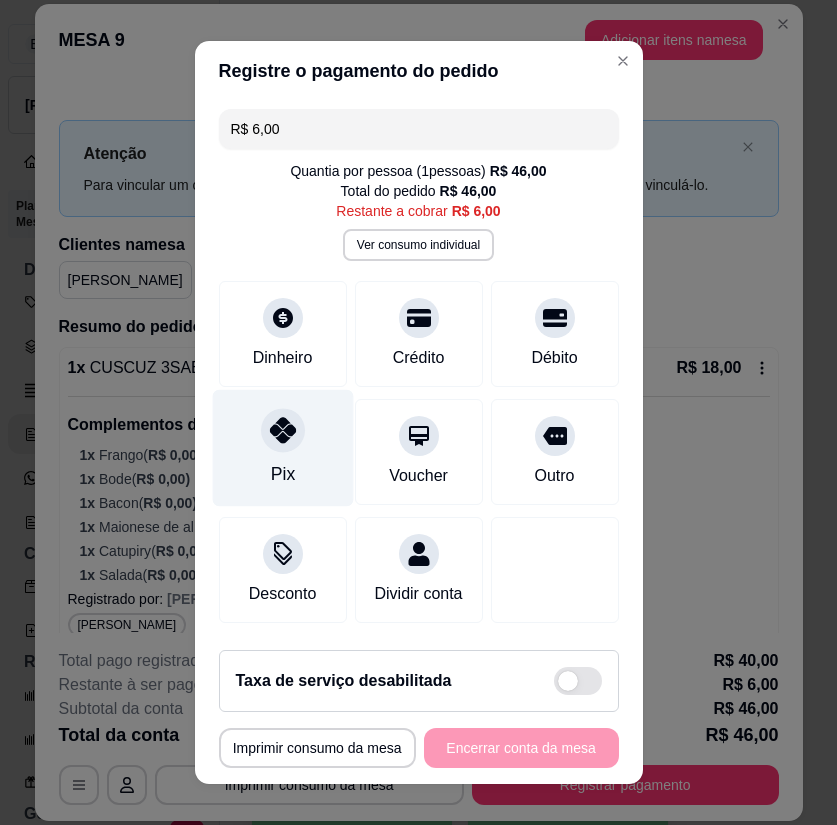 click on "Pix" at bounding box center [282, 448] 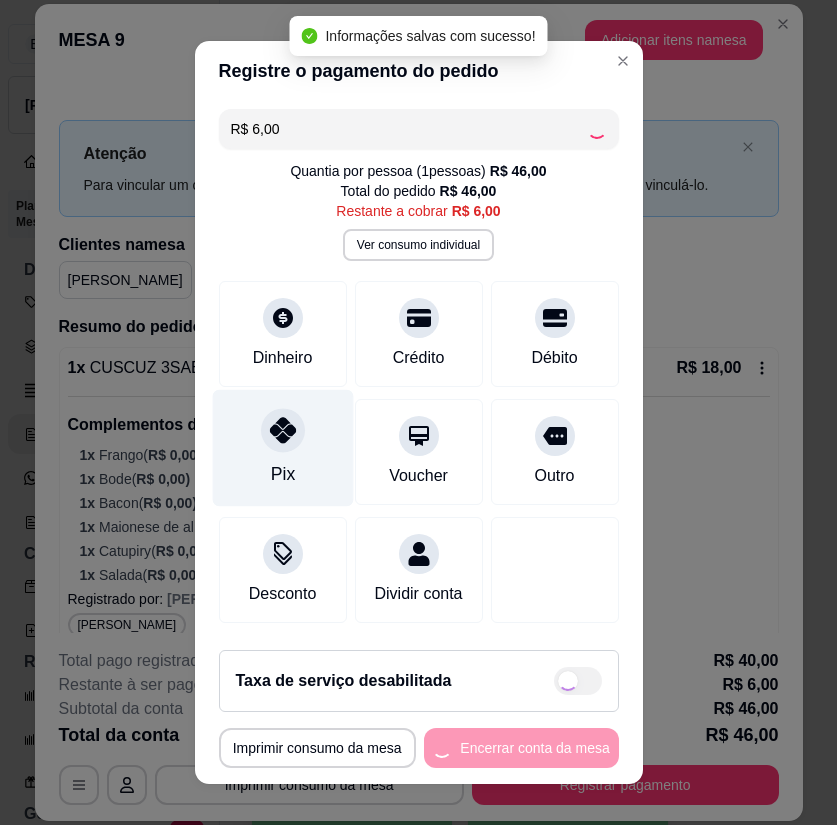 type on "R$ 0,00" 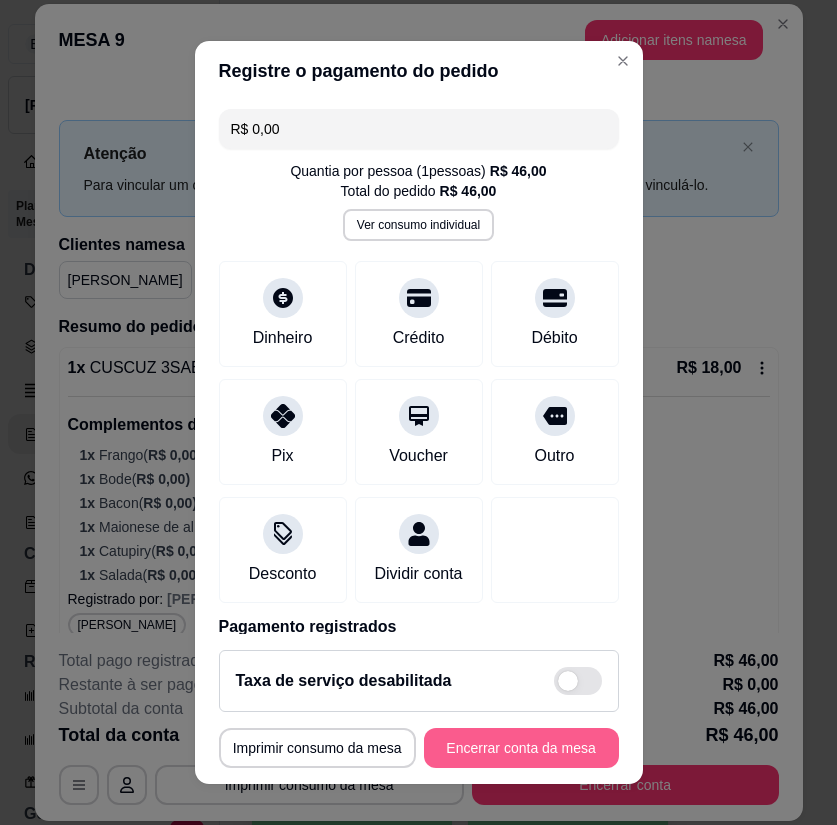 click on "Encerrar conta da mesa" at bounding box center [521, 748] 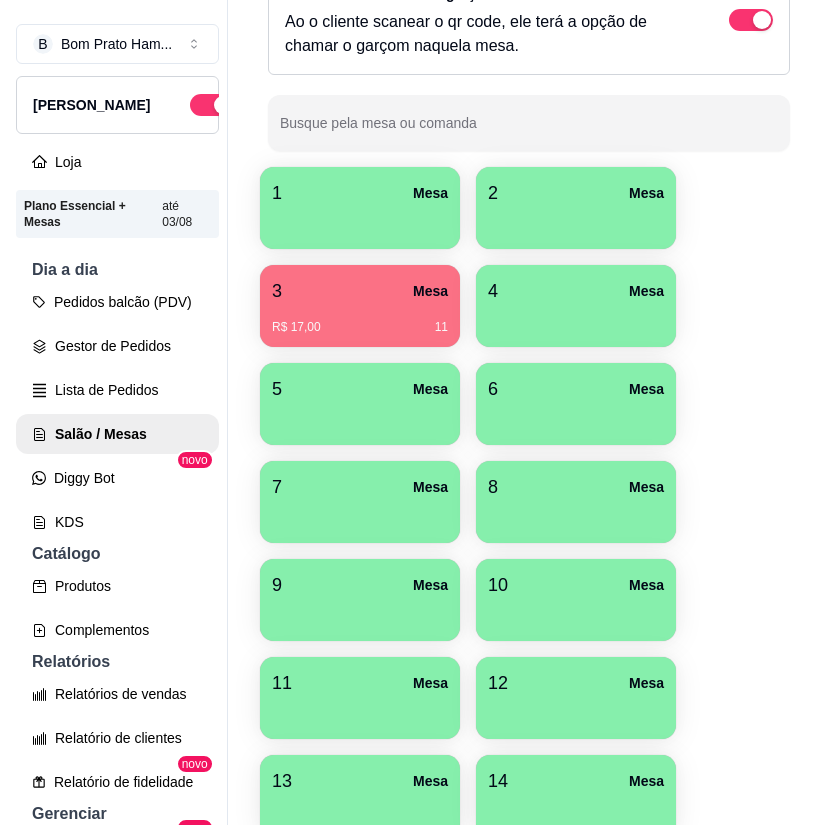 scroll, scrollTop: 0, scrollLeft: 0, axis: both 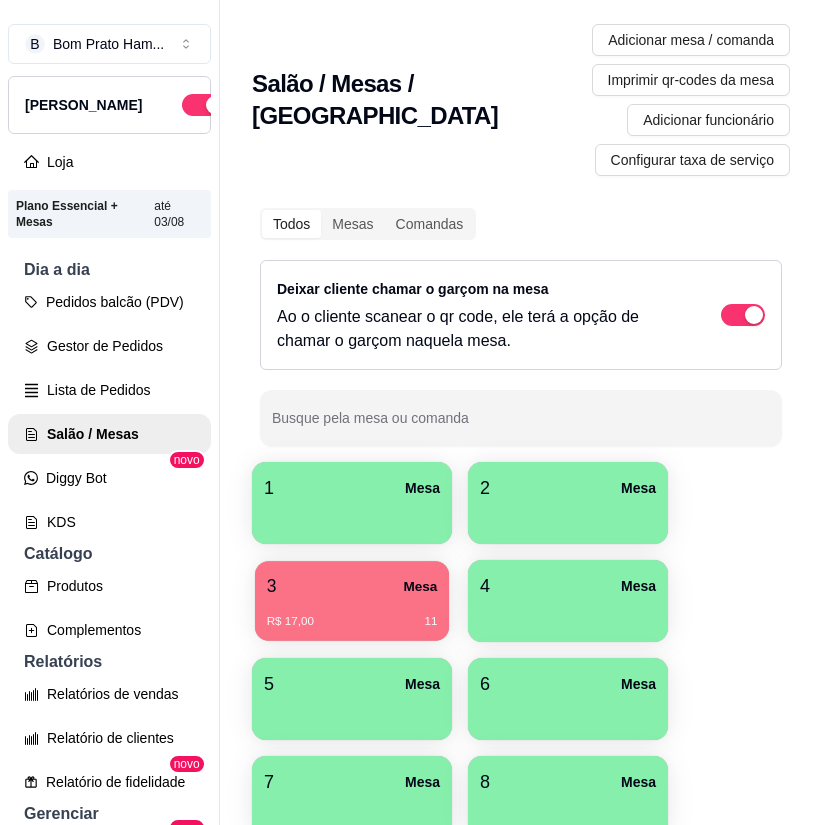 click on "R$ 17,00 11" at bounding box center (352, 614) 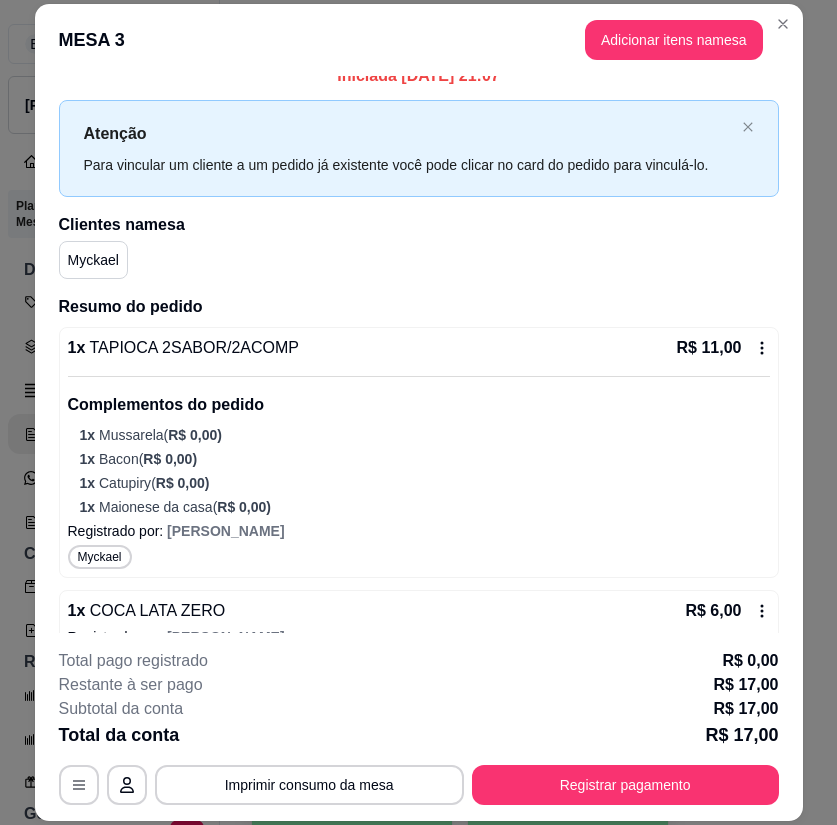 scroll, scrollTop: 79, scrollLeft: 0, axis: vertical 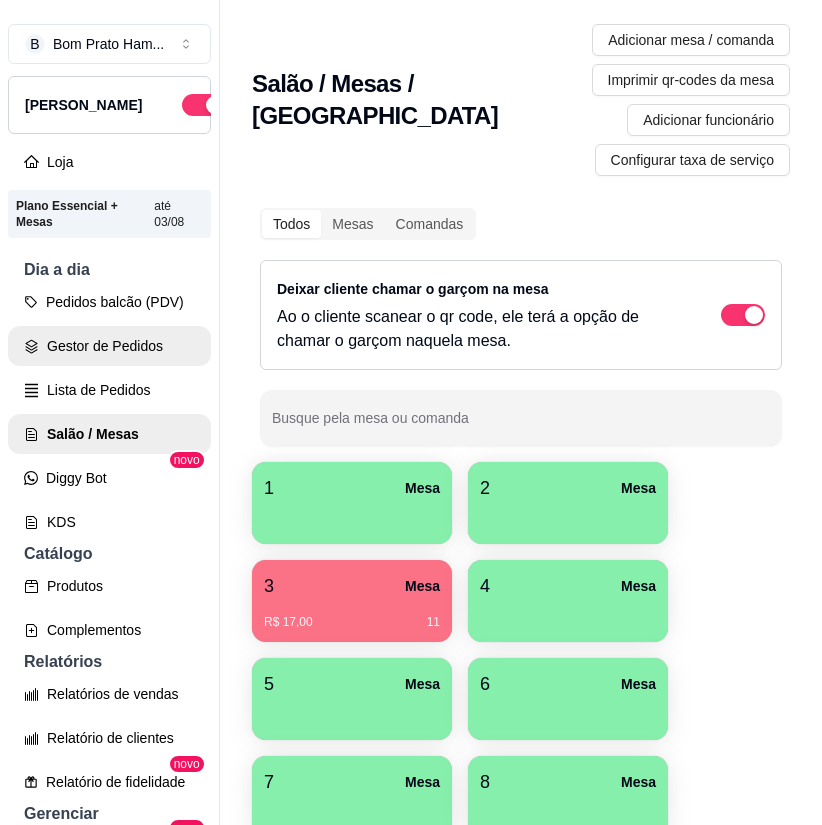 click on "Gestor de Pedidos" at bounding box center (109, 346) 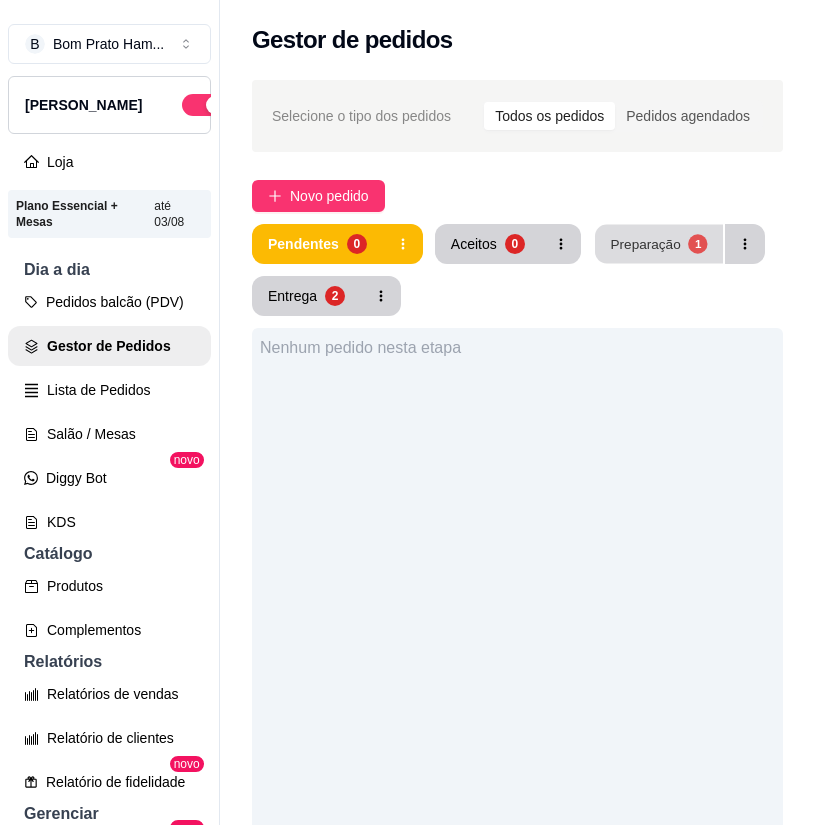 click on "Preparação" at bounding box center [645, 243] 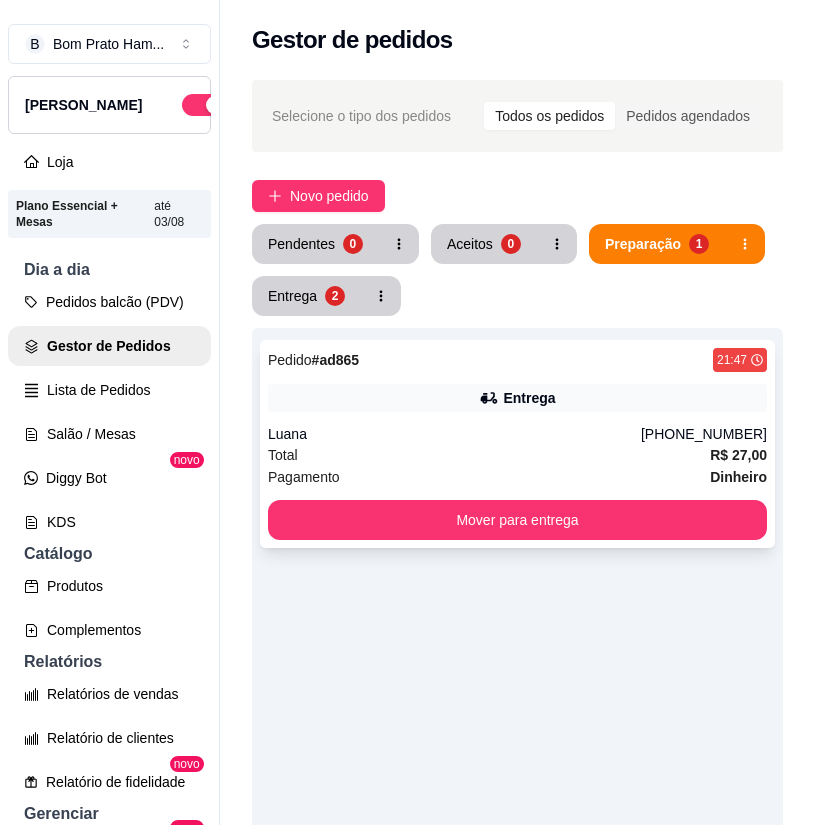 click on "Entrega" at bounding box center [517, 398] 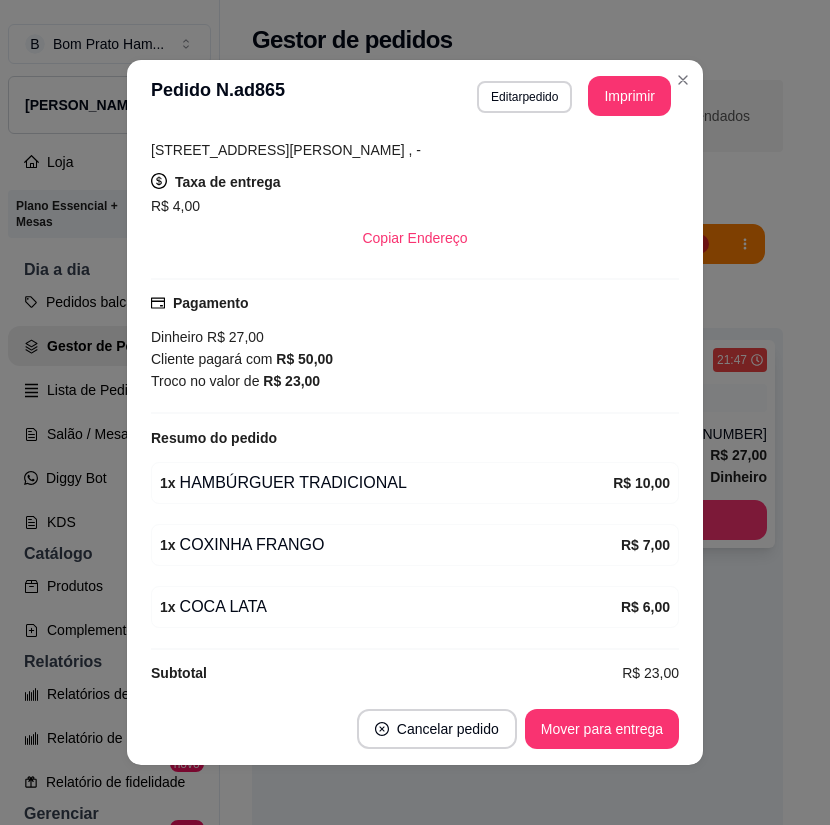 scroll, scrollTop: 340, scrollLeft: 0, axis: vertical 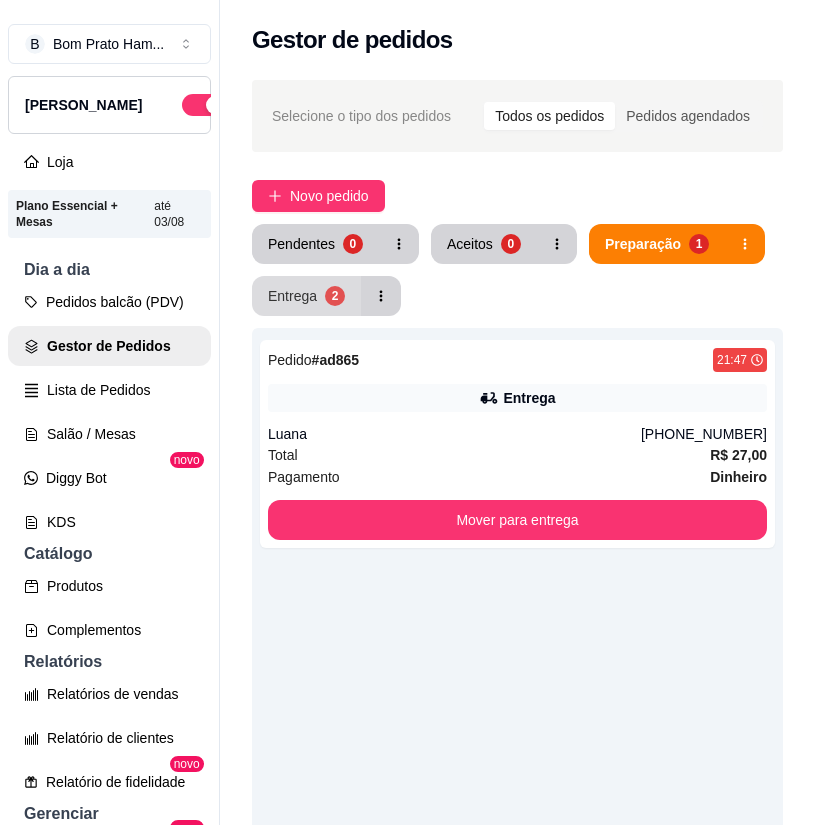 click on "Entrega 2" at bounding box center [306, 296] 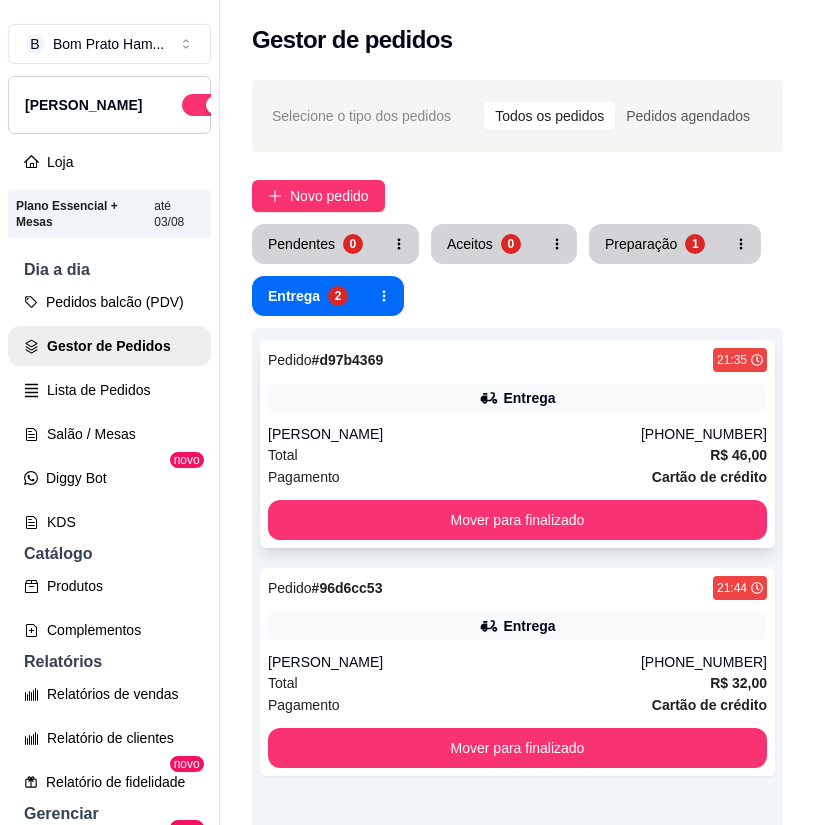click on "[PERSON_NAME]" at bounding box center [454, 434] 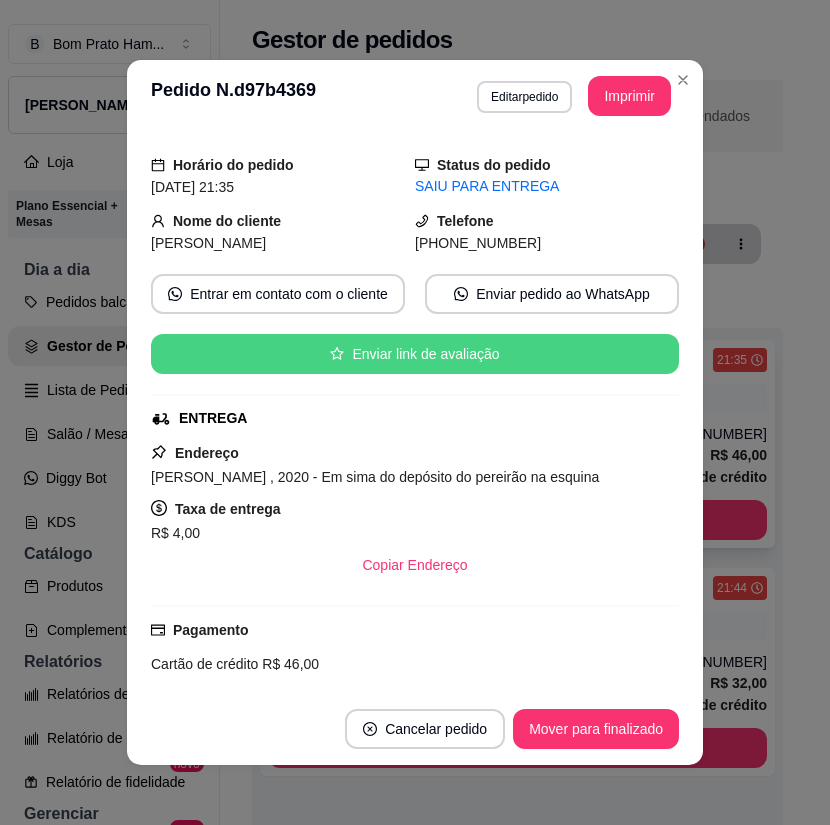 scroll, scrollTop: 0, scrollLeft: 0, axis: both 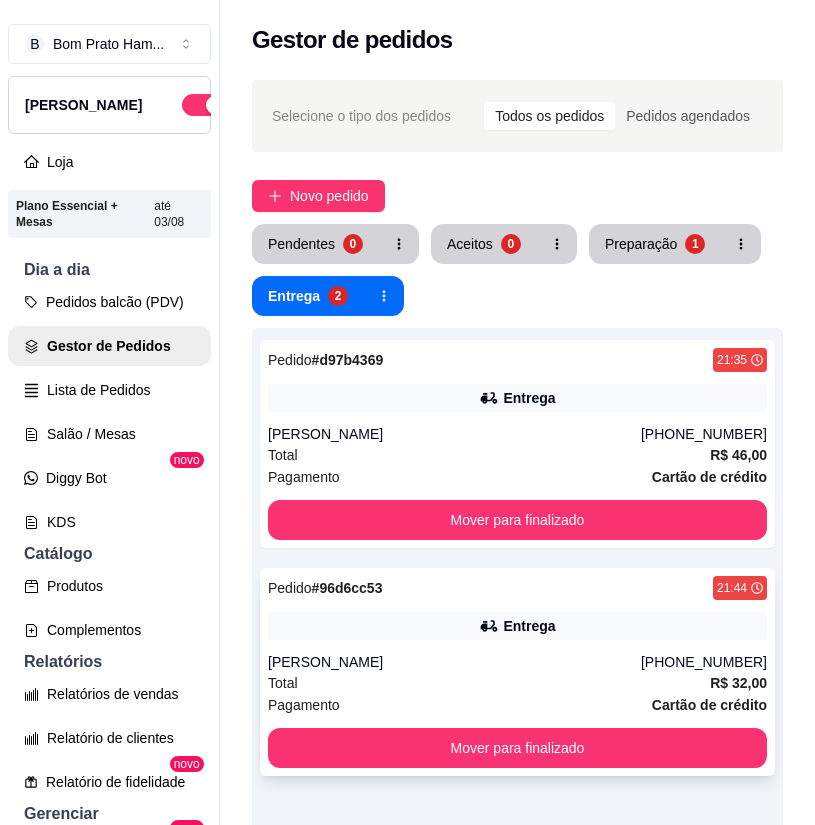 click on "Entrega" at bounding box center (517, 626) 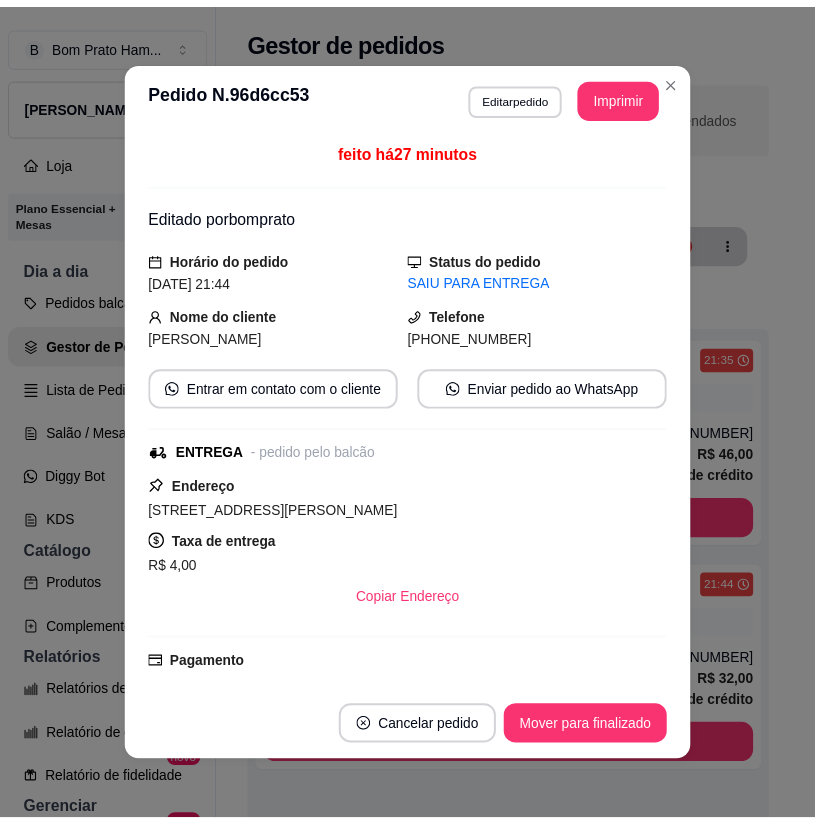 scroll, scrollTop: 0, scrollLeft: 0, axis: both 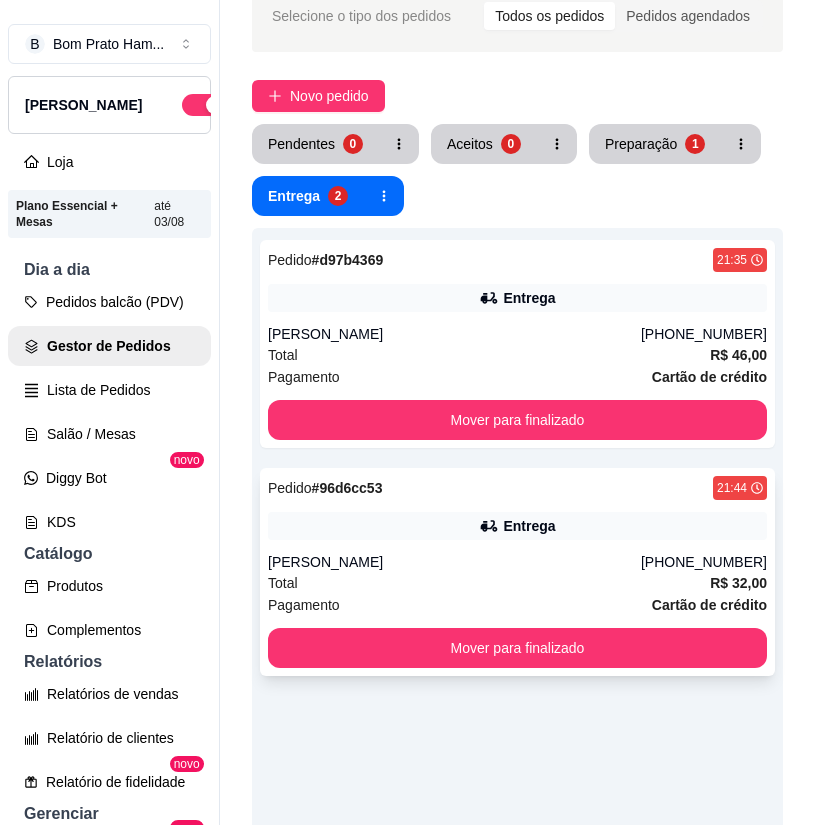 click on "[PERSON_NAME]" at bounding box center (454, 562) 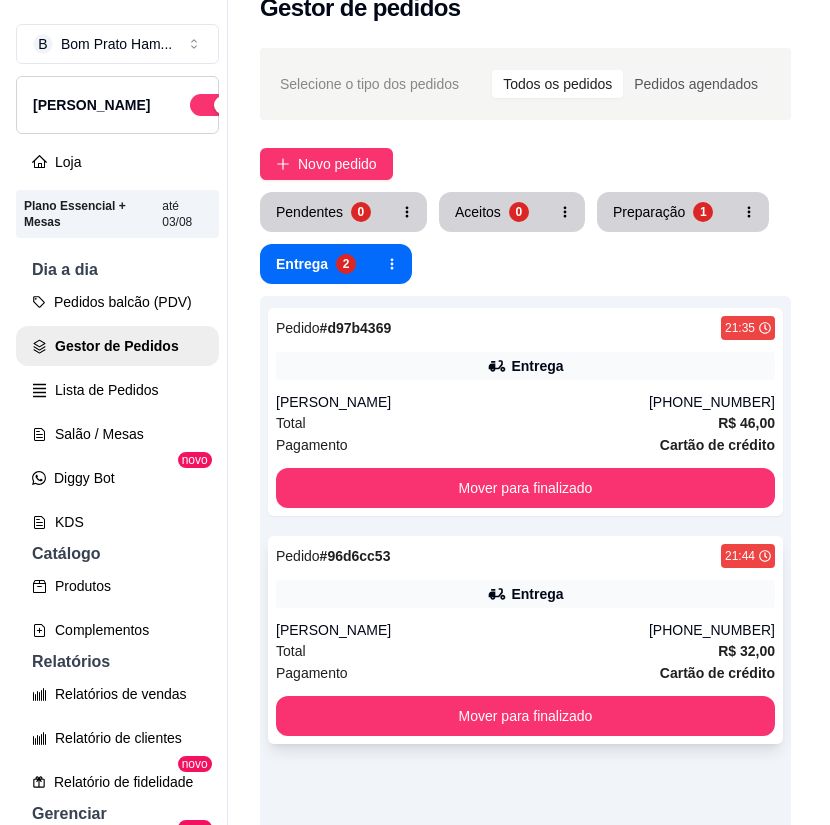 scroll, scrollTop: 0, scrollLeft: 0, axis: both 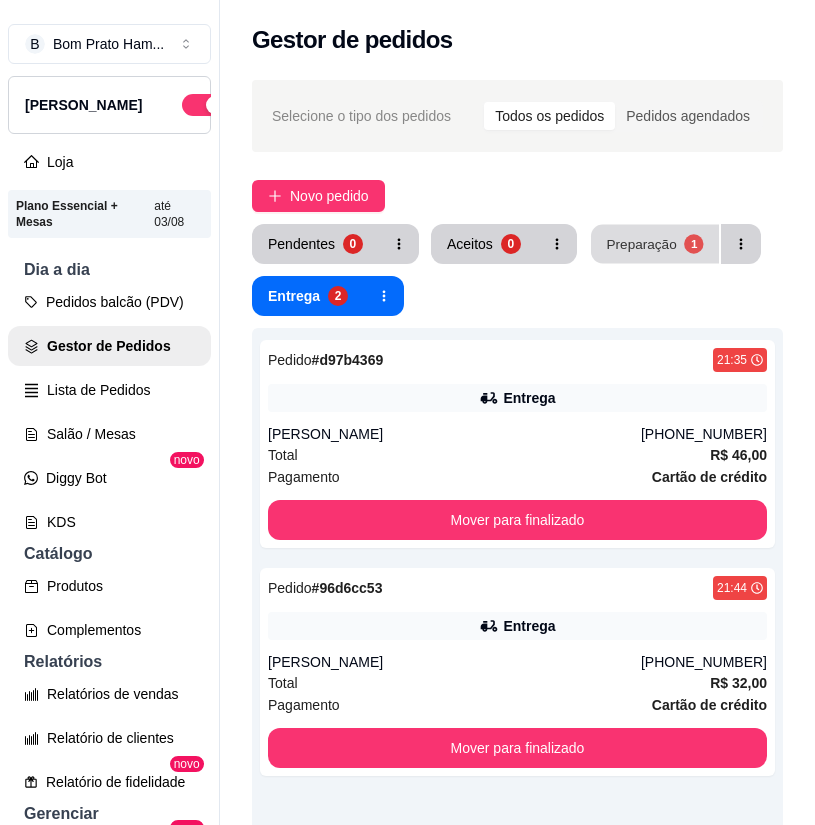 click on "Preparação 1" at bounding box center (655, 244) 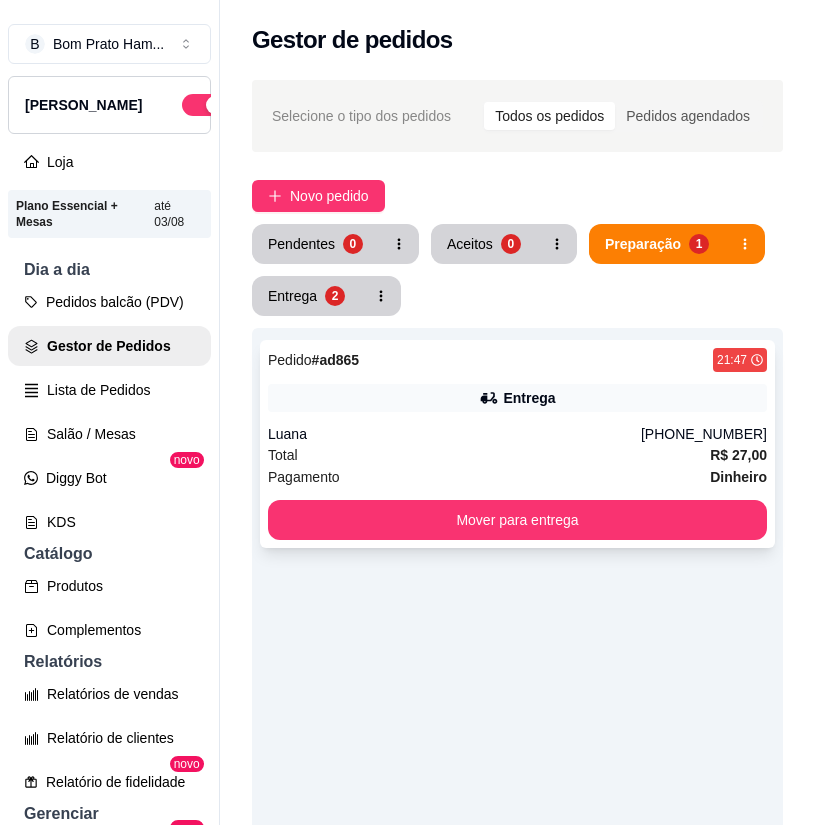 click on "Pedido  # ad865 21:47 Entrega Luana  [PHONE_NUMBER] Total R$ 27,00 Pagamento Dinheiro Mover para entrega" at bounding box center [517, 444] 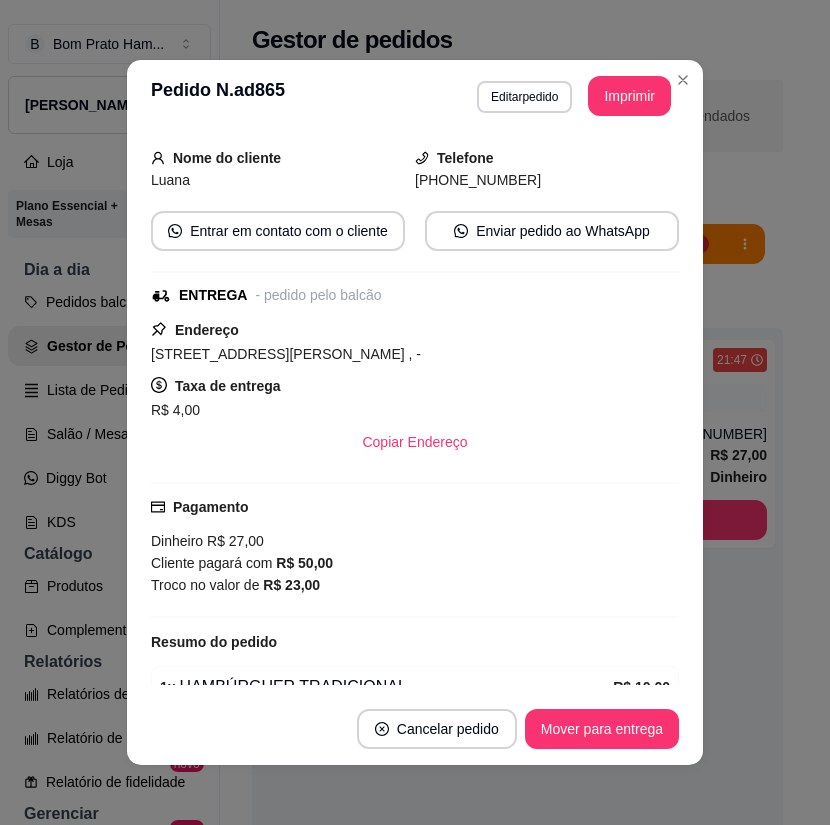 scroll, scrollTop: 340, scrollLeft: 0, axis: vertical 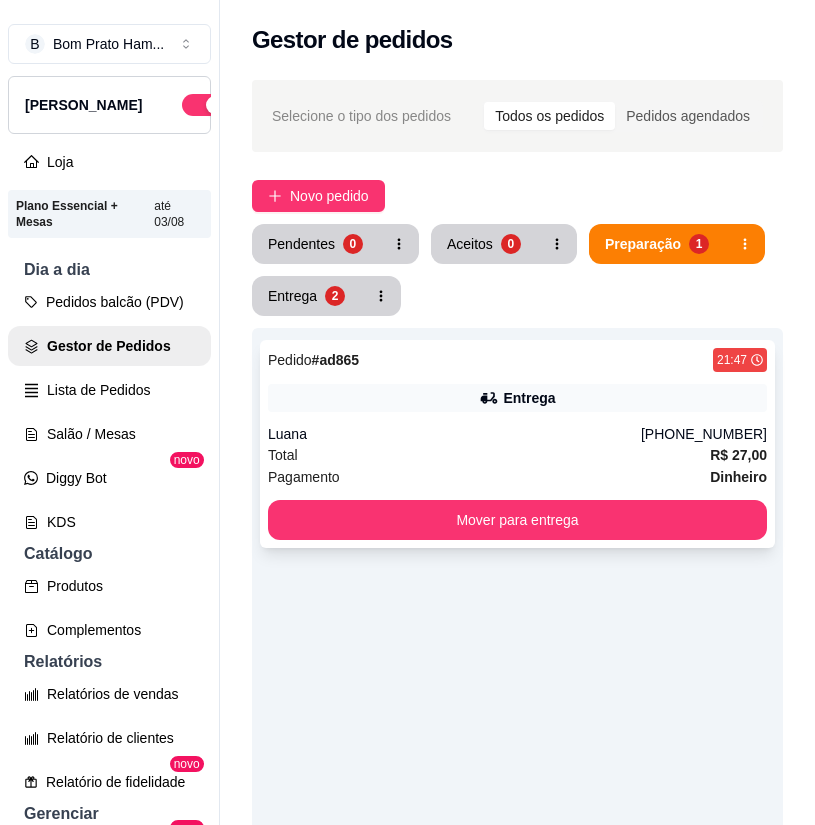 click on "Luana" at bounding box center [454, 434] 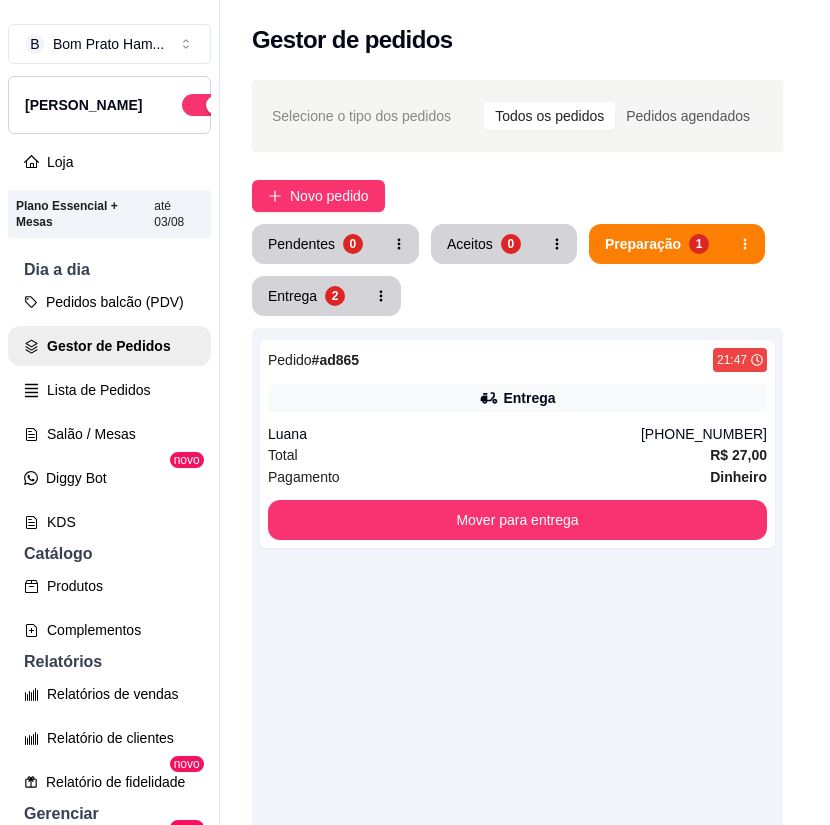 scroll, scrollTop: 340, scrollLeft: 0, axis: vertical 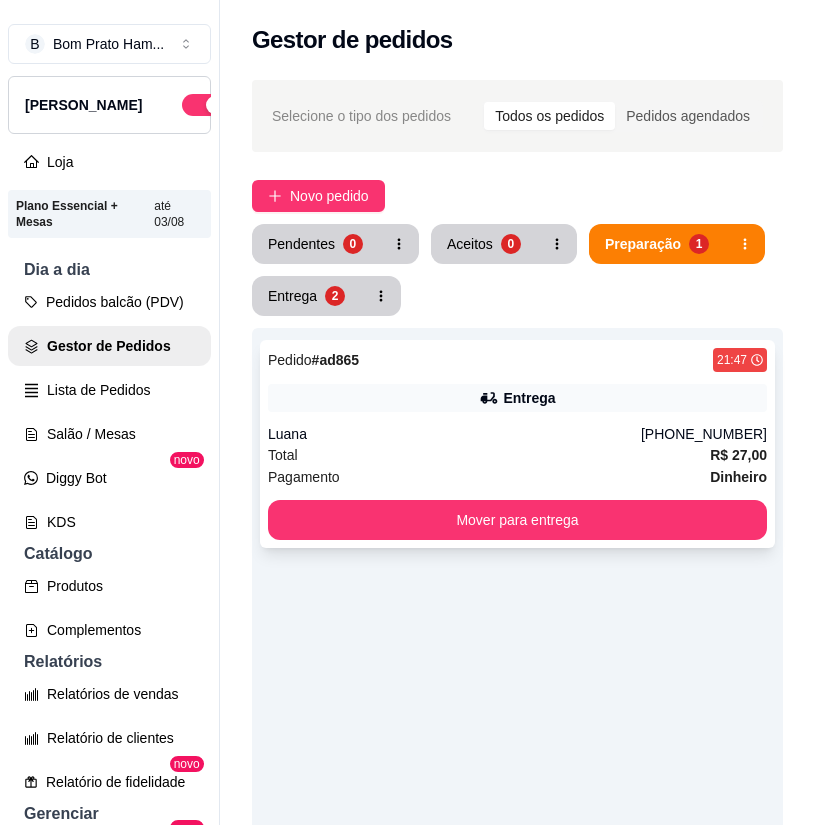click on "Pedido  # ad865 21:47 Entrega Luana  [PHONE_NUMBER] Total R$ 27,00 Pagamento Dinheiro Mover para entrega" at bounding box center [517, 444] 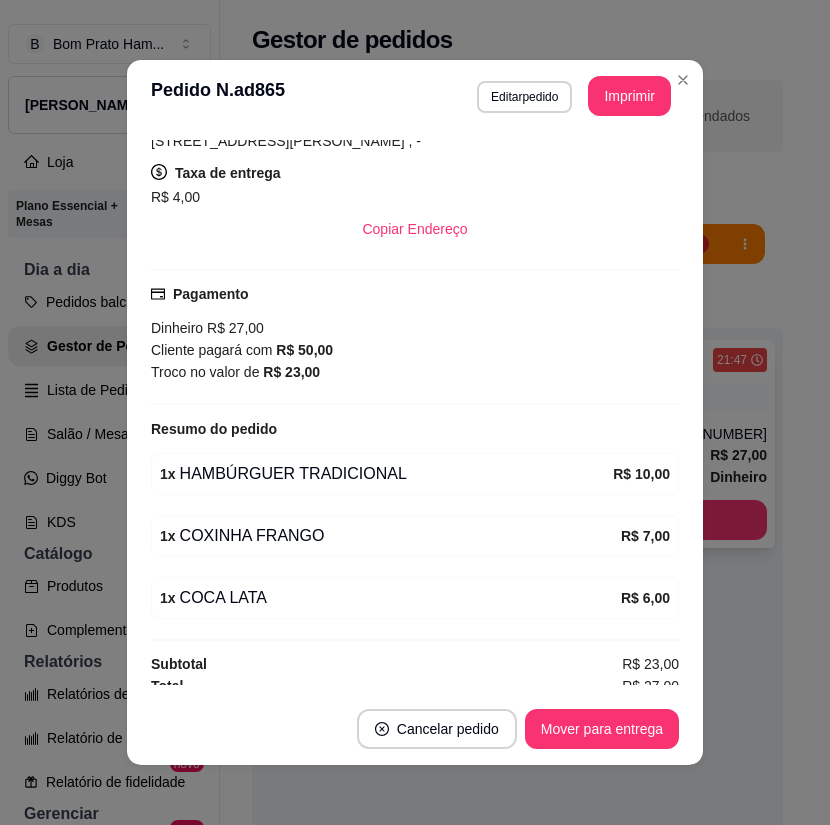 scroll, scrollTop: 340, scrollLeft: 0, axis: vertical 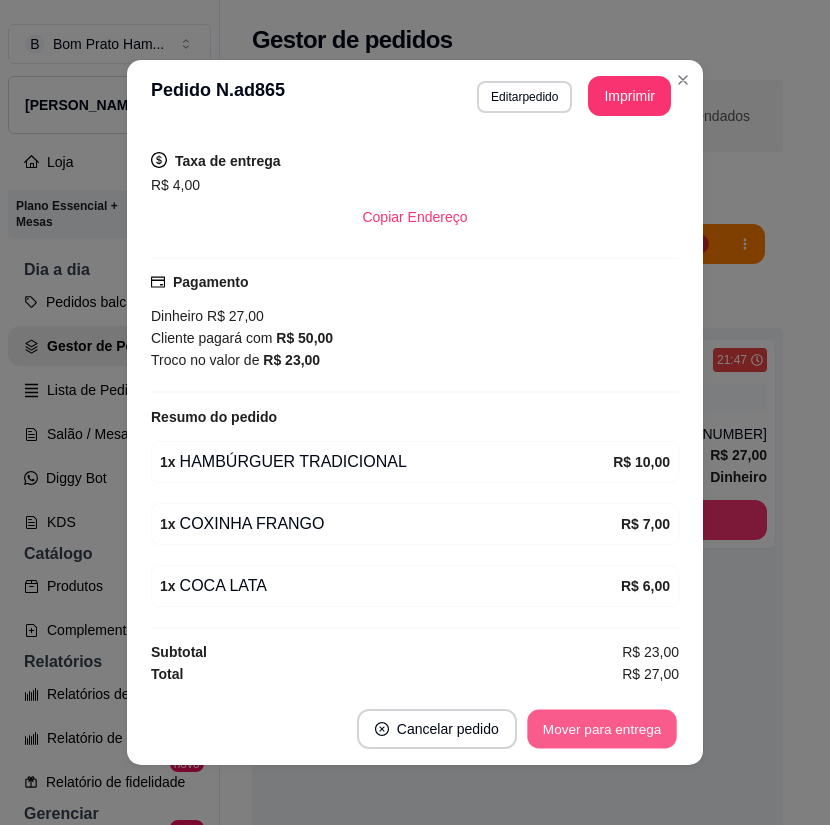 click on "Mover para entrega" at bounding box center (602, 729) 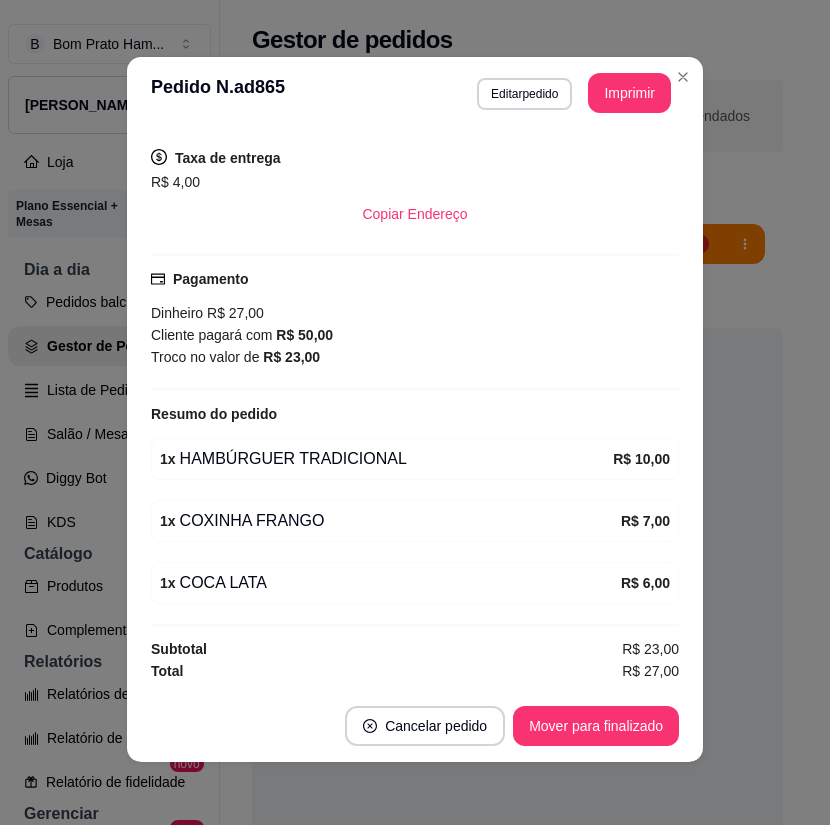 scroll, scrollTop: 4, scrollLeft: 0, axis: vertical 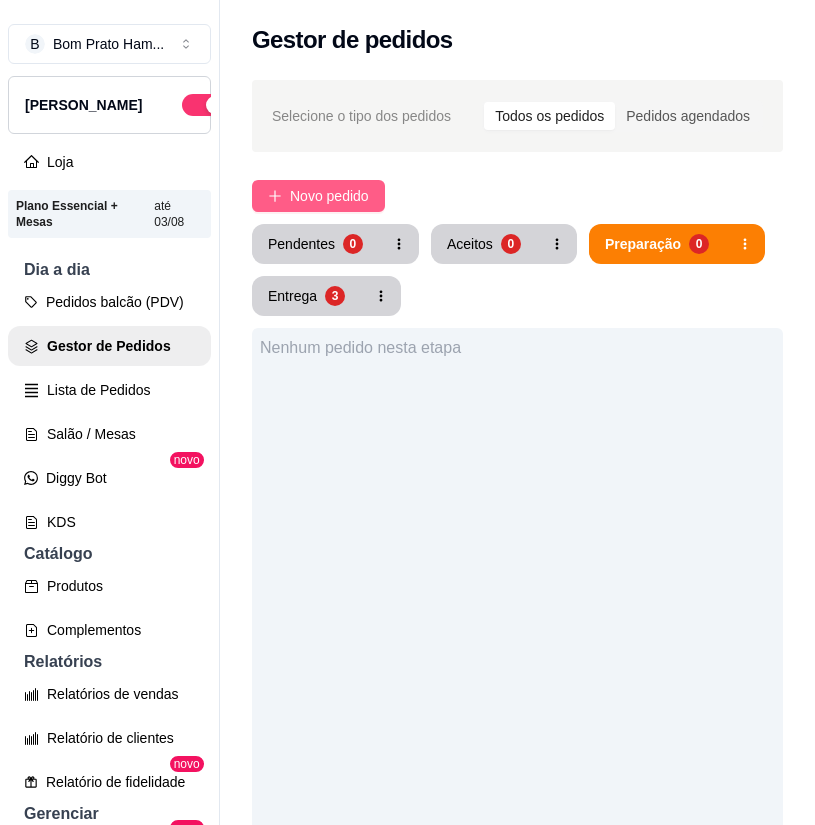 click on "Novo pedido" at bounding box center [329, 196] 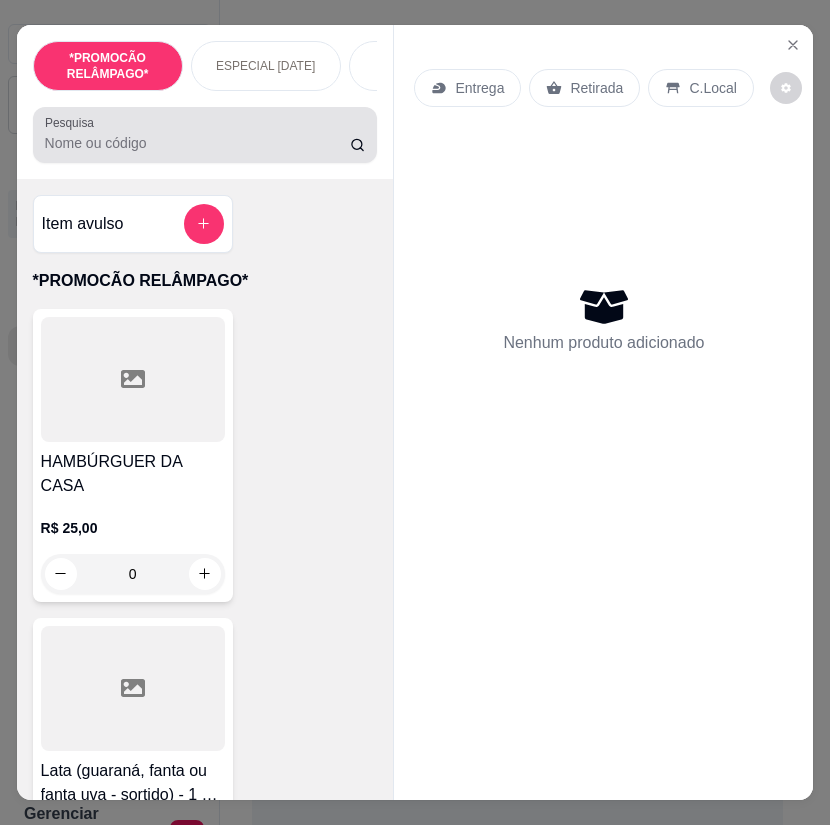 click at bounding box center (205, 135) 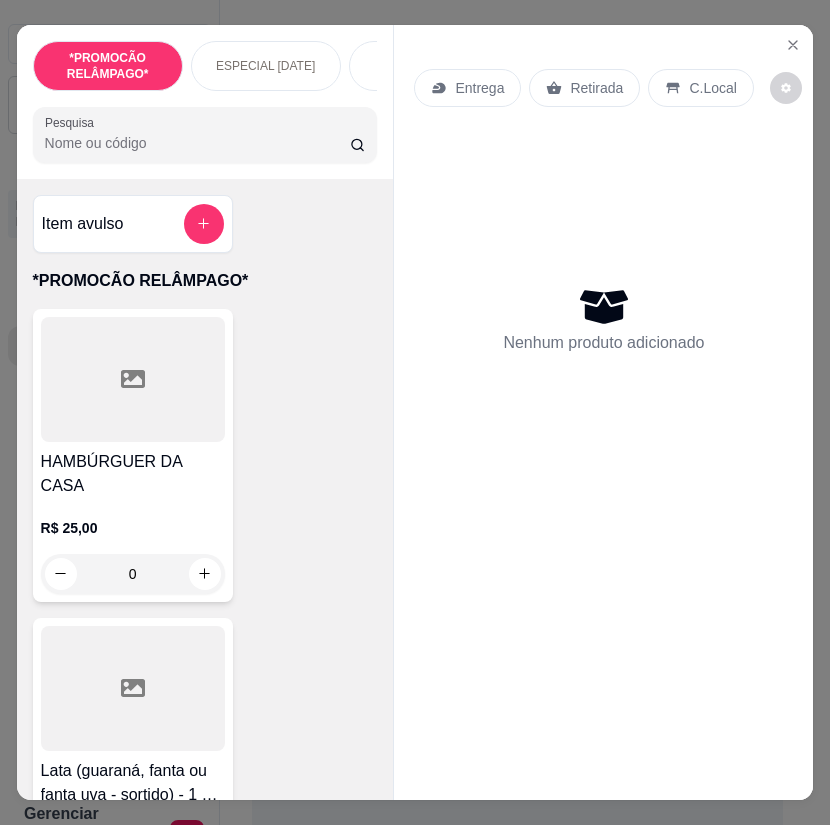 click on "Pesquisa" at bounding box center (198, 143) 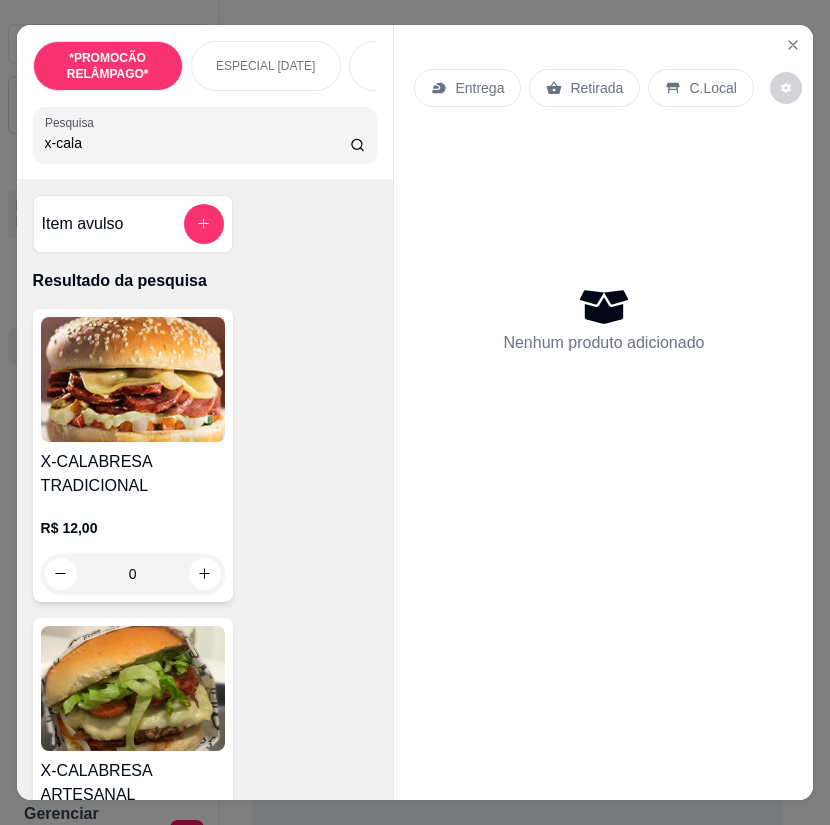 type on "x-cala" 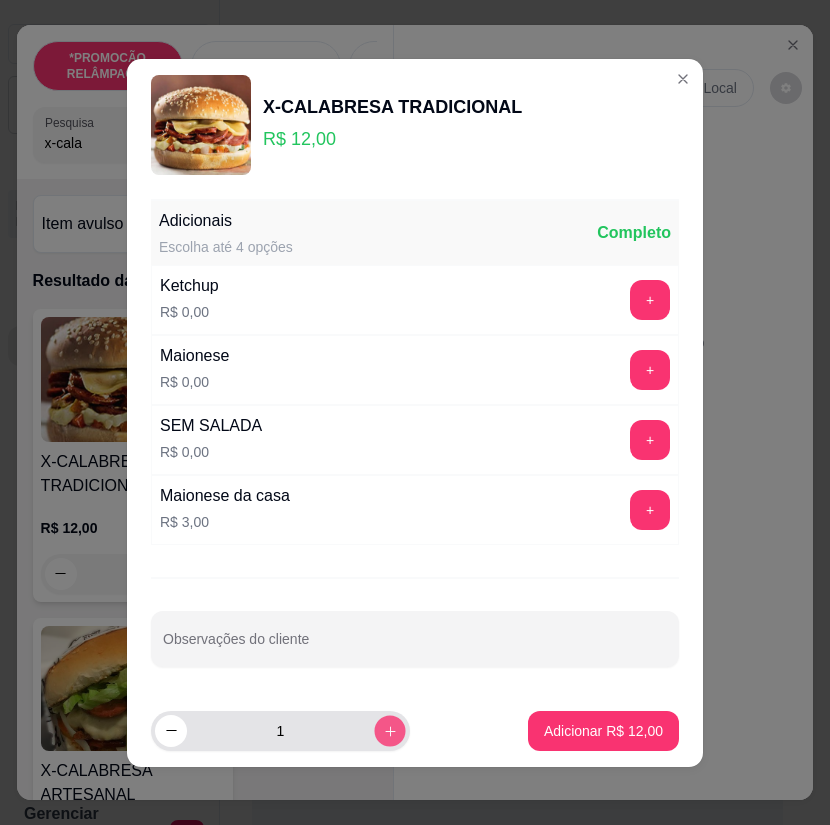 click 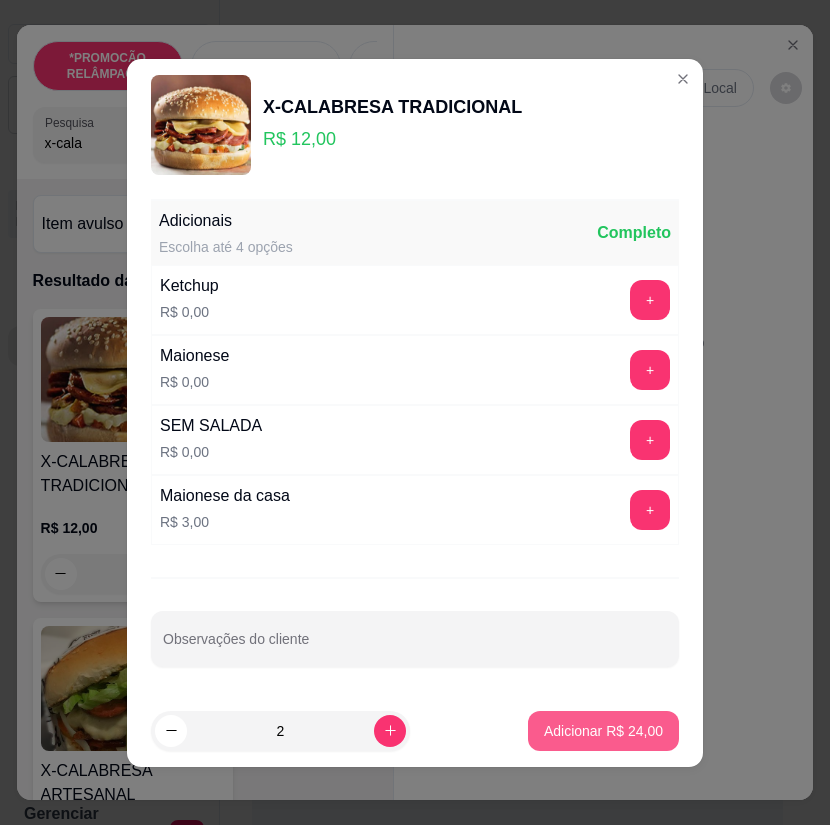 click on "Adicionar   R$ 24,00" at bounding box center (603, 731) 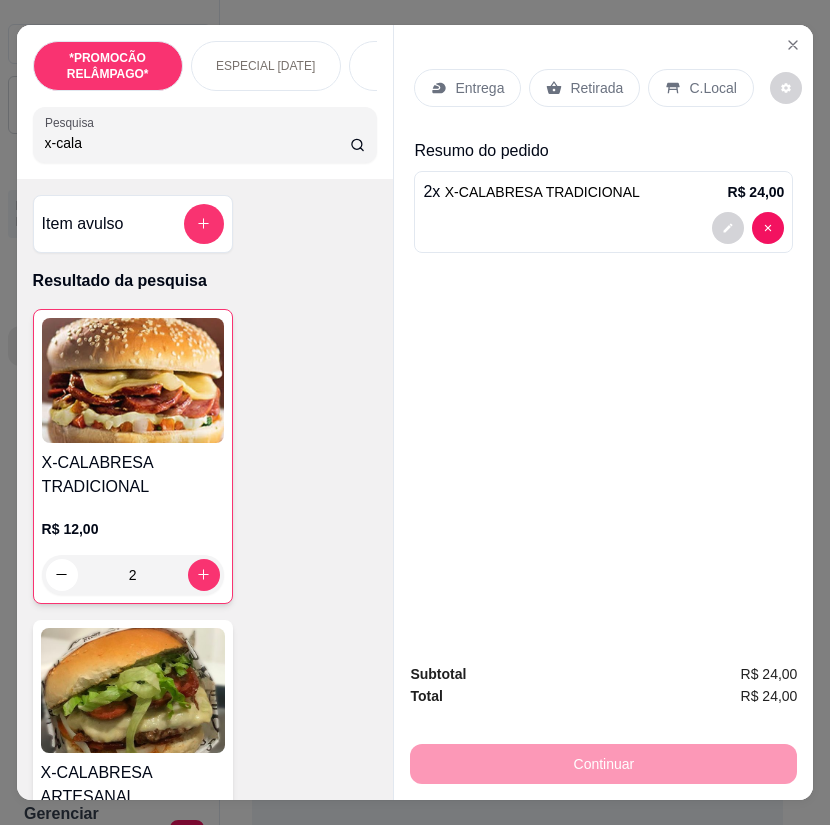 click on "Entrega" at bounding box center (479, 88) 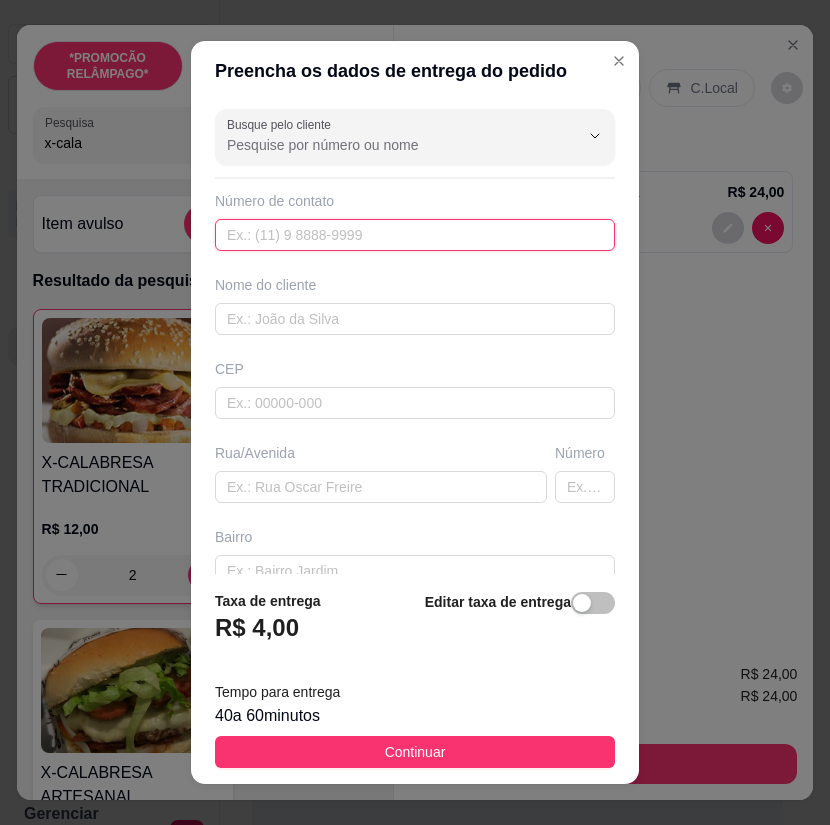 click at bounding box center [415, 235] 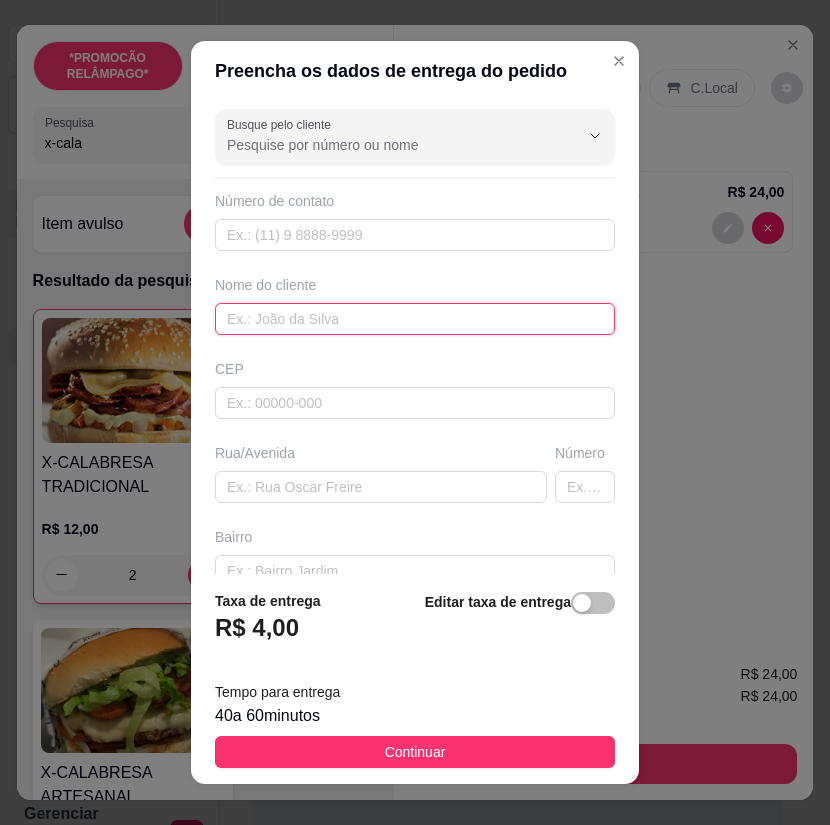 click at bounding box center (415, 319) 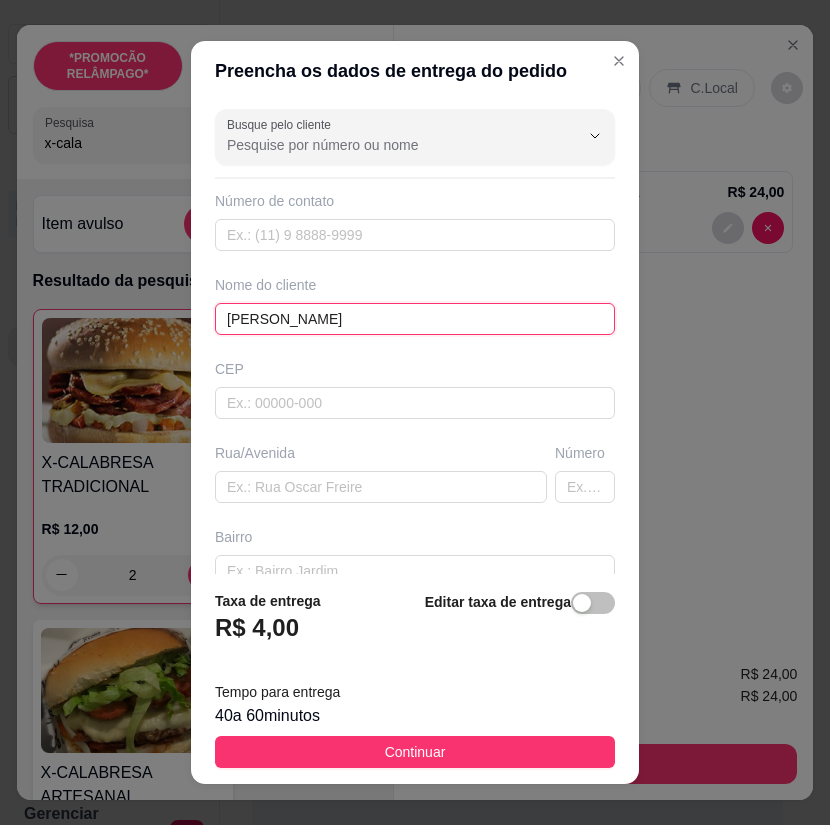 type on "[PERSON_NAME]" 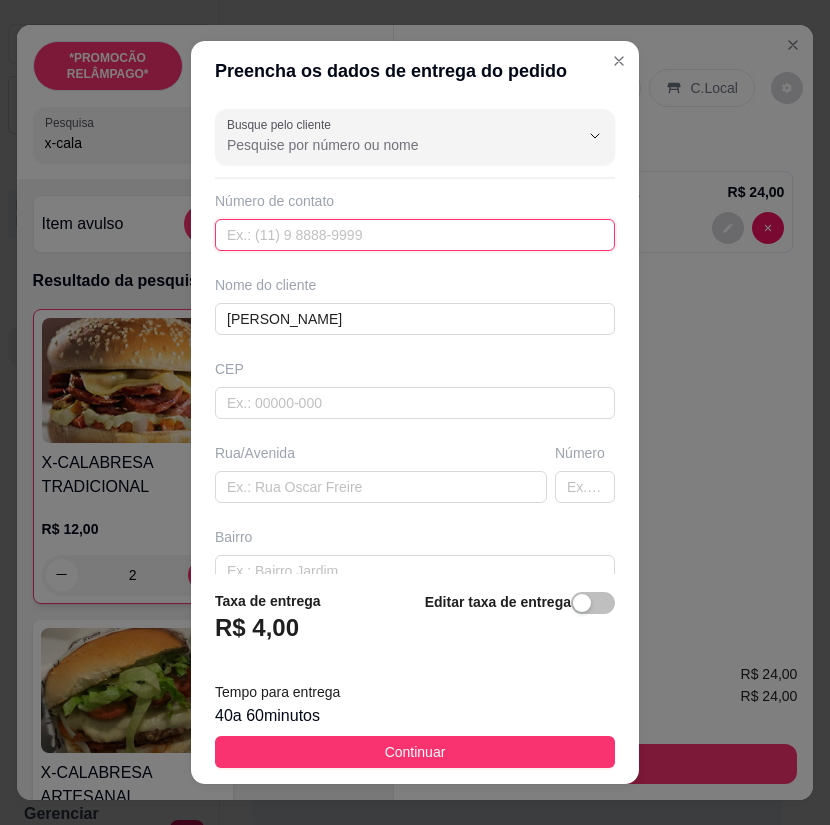 click at bounding box center (415, 235) 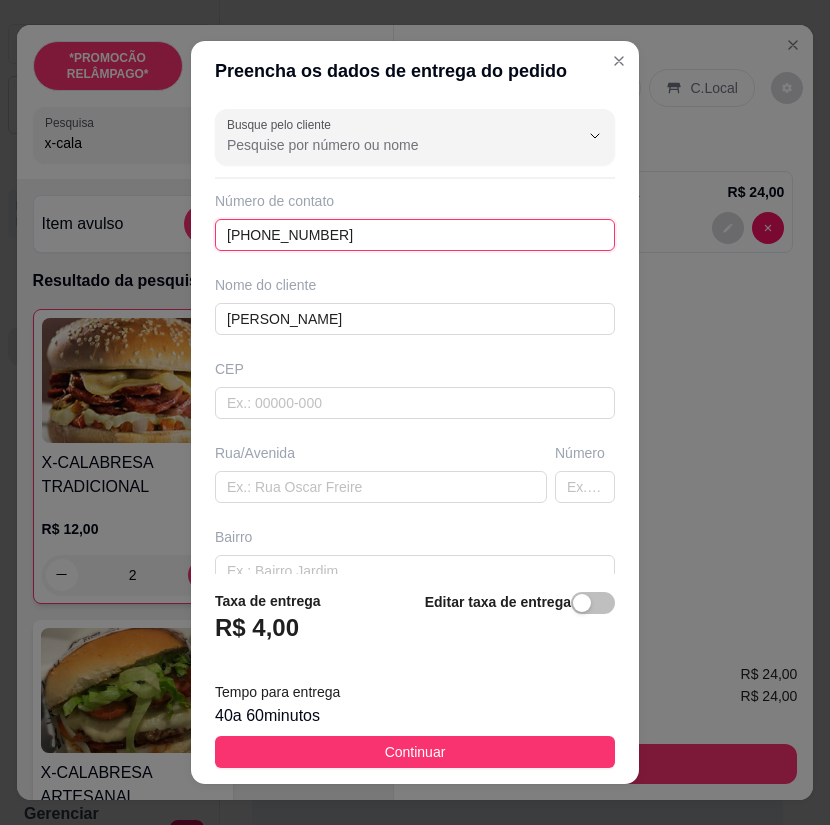 type on "[PHONE_NUMBER]" 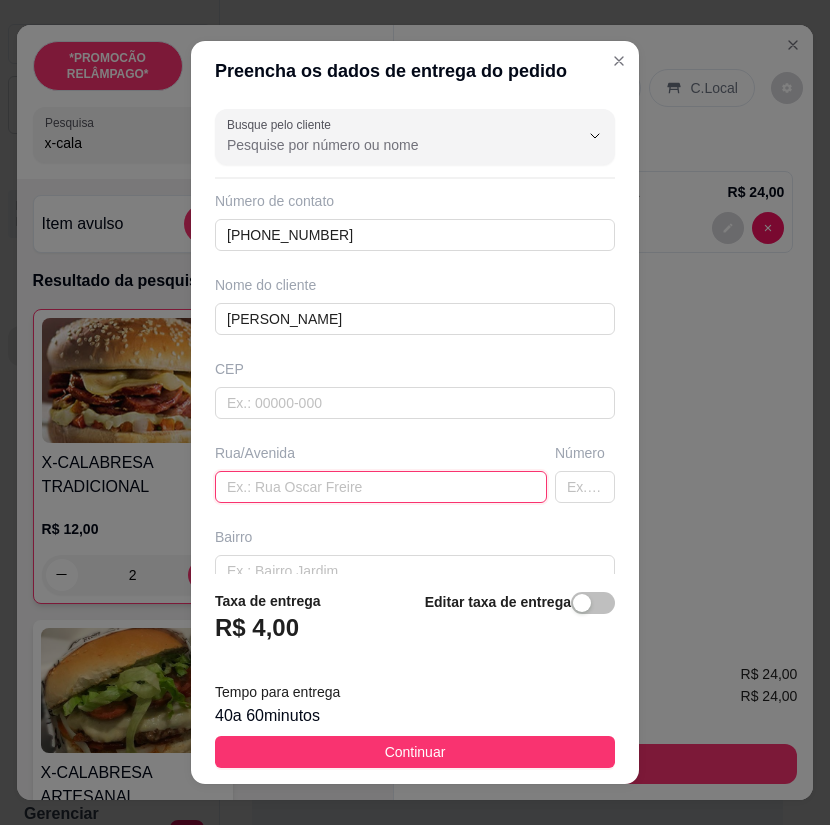 click at bounding box center [381, 487] 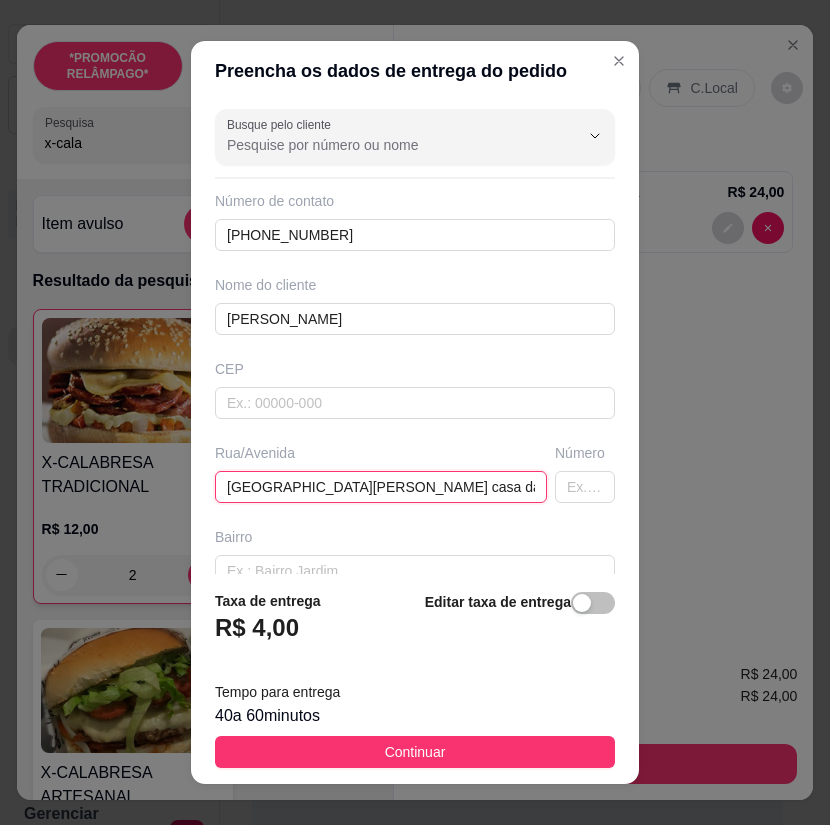 scroll, scrollTop: 0, scrollLeft: 100, axis: horizontal 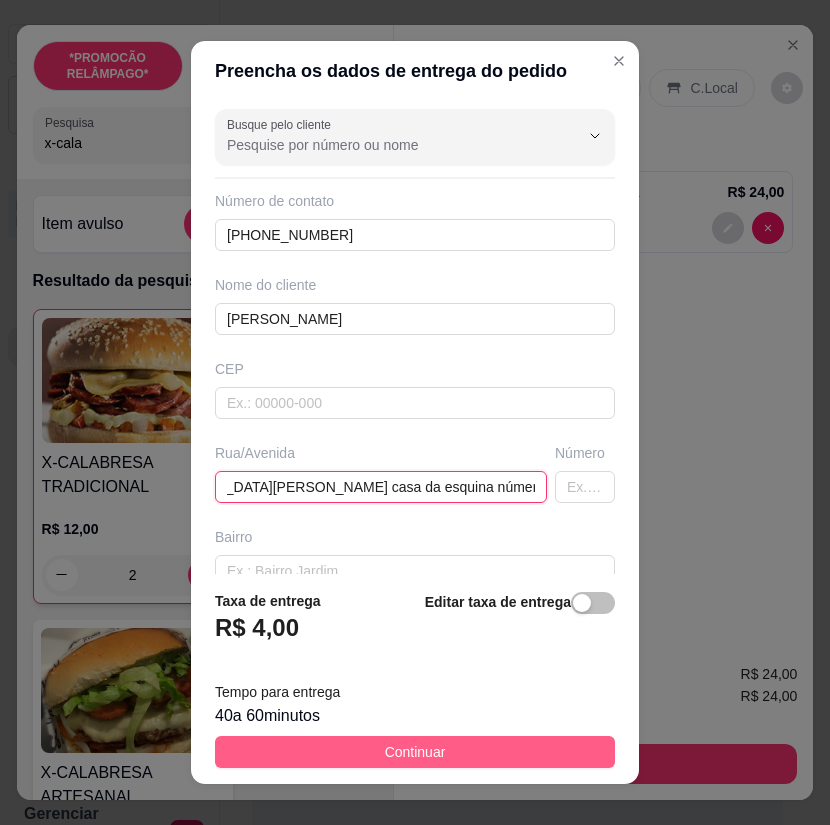 type on "[GEOGRAPHIC_DATA][PERSON_NAME] casa da esquina número 100" 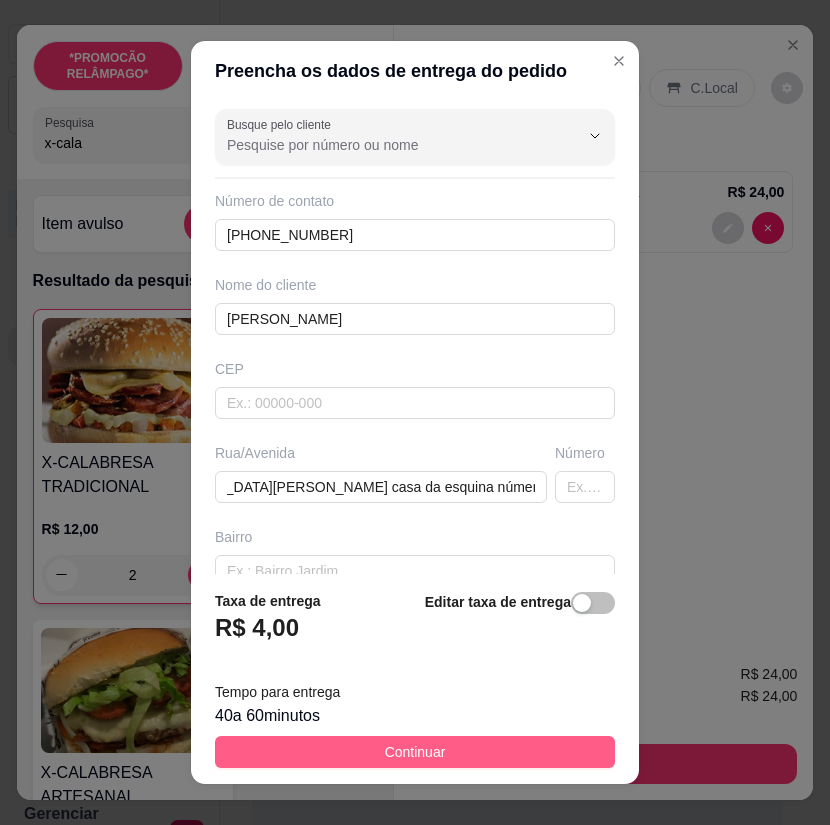 scroll, scrollTop: 0, scrollLeft: 0, axis: both 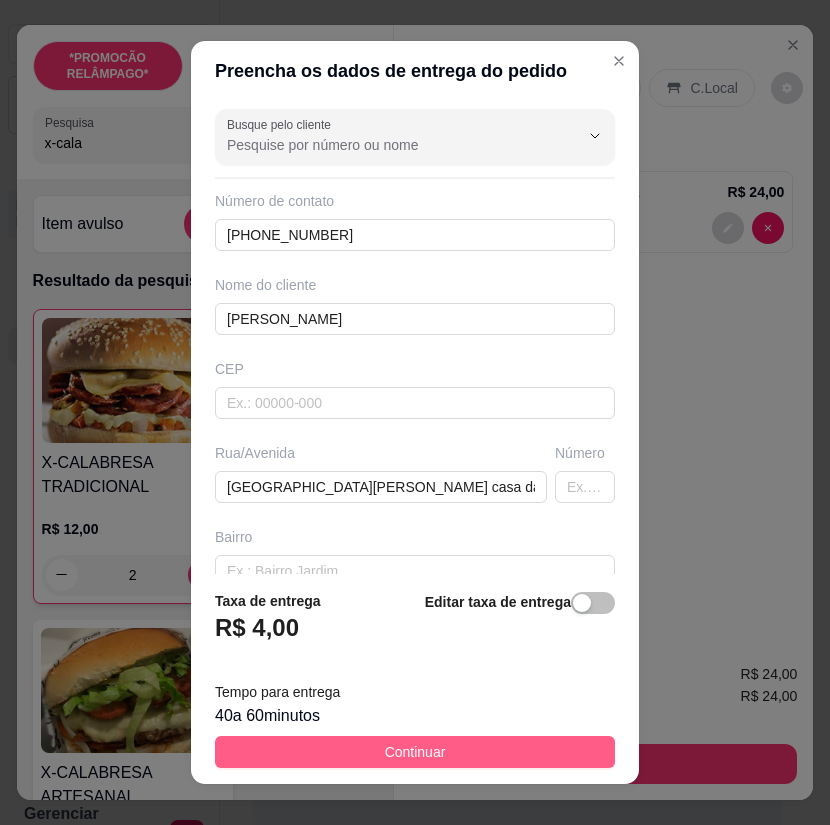 click on "Continuar" at bounding box center [415, 752] 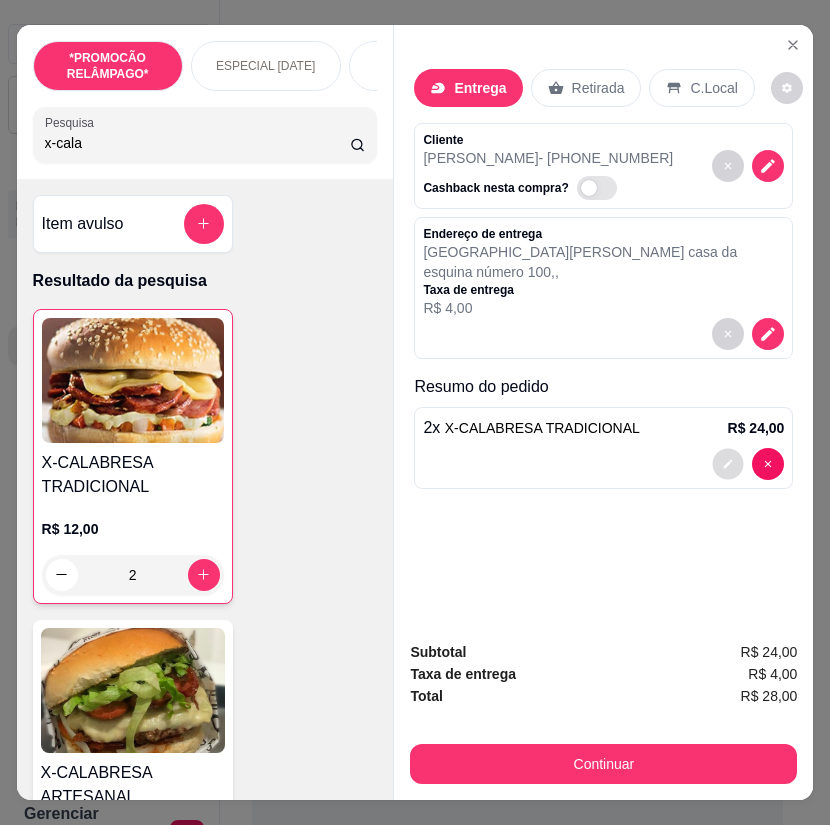 click at bounding box center [728, 463] 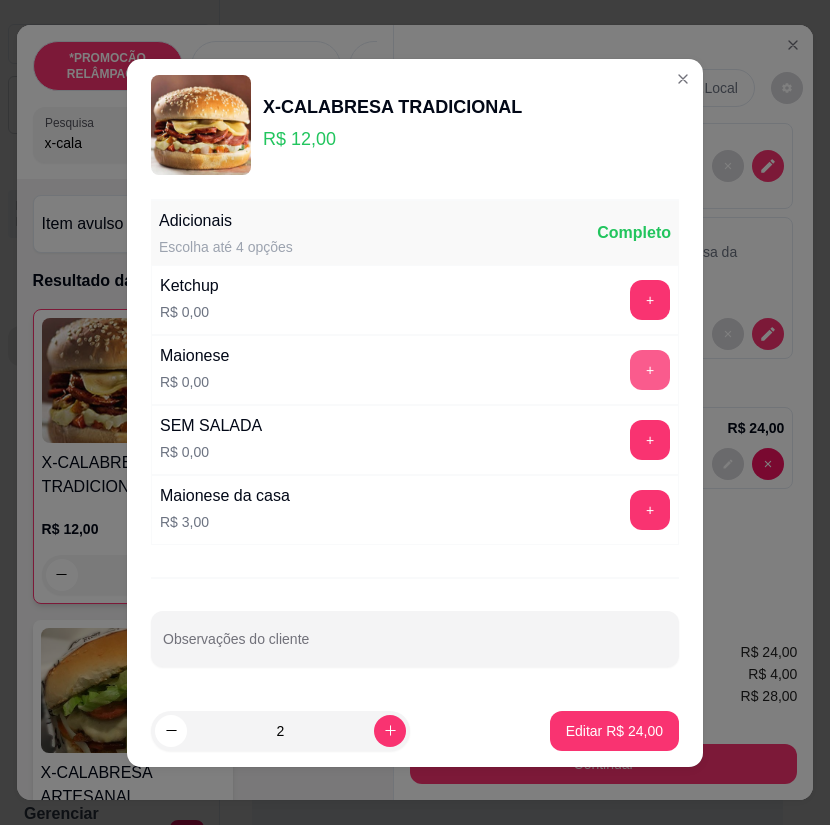 click on "+" at bounding box center (650, 370) 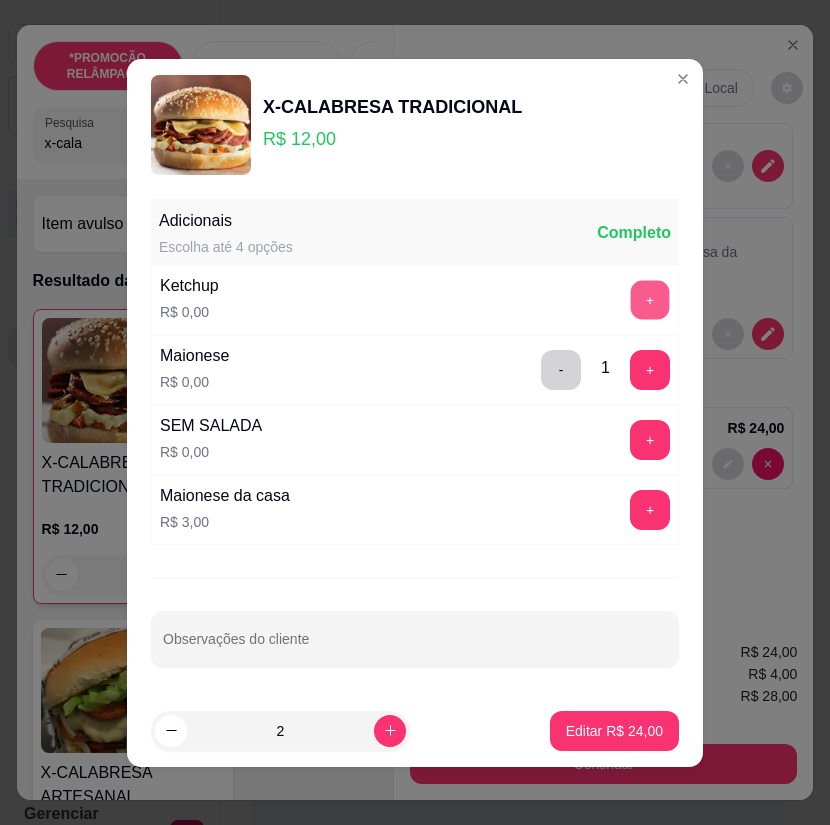 click on "+" at bounding box center (650, 299) 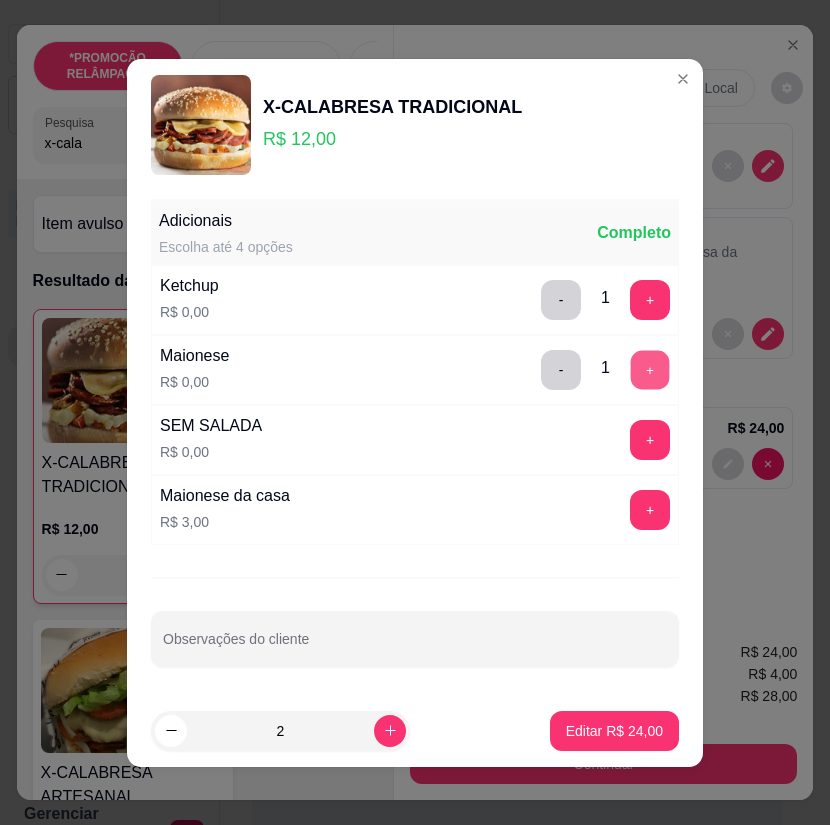 click on "+" at bounding box center [650, 369] 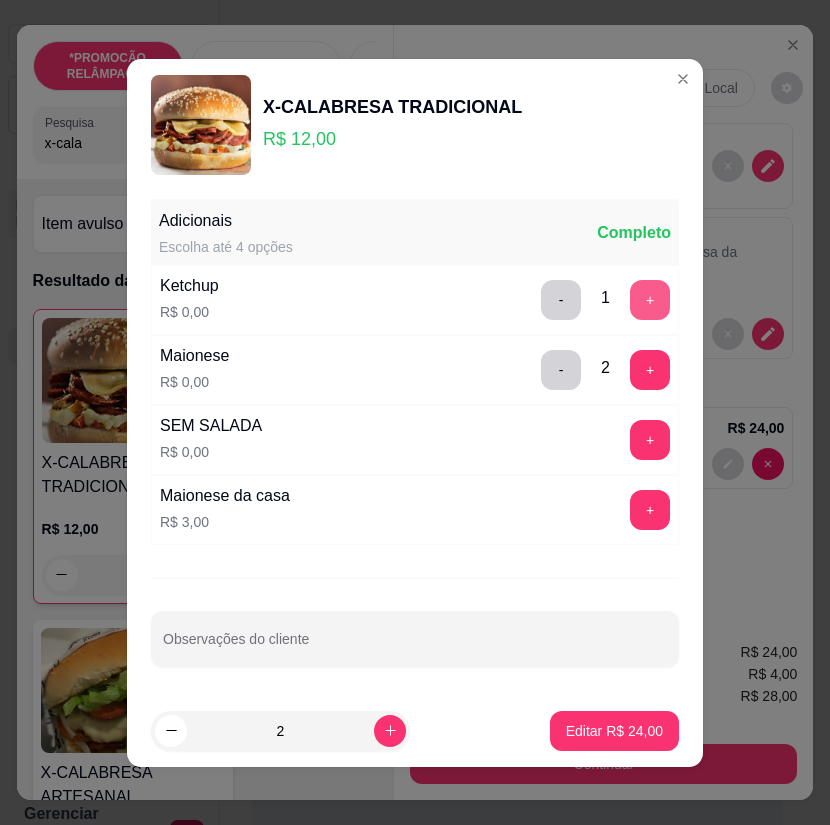 click on "+" at bounding box center [650, 300] 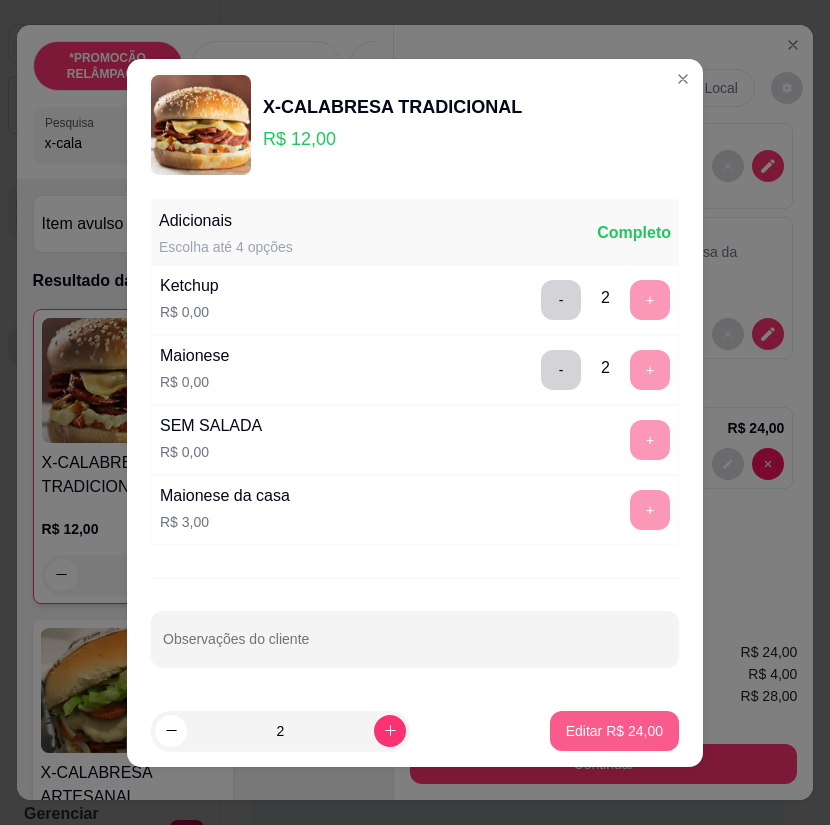 click on "Editar   R$ 24,00" at bounding box center [614, 731] 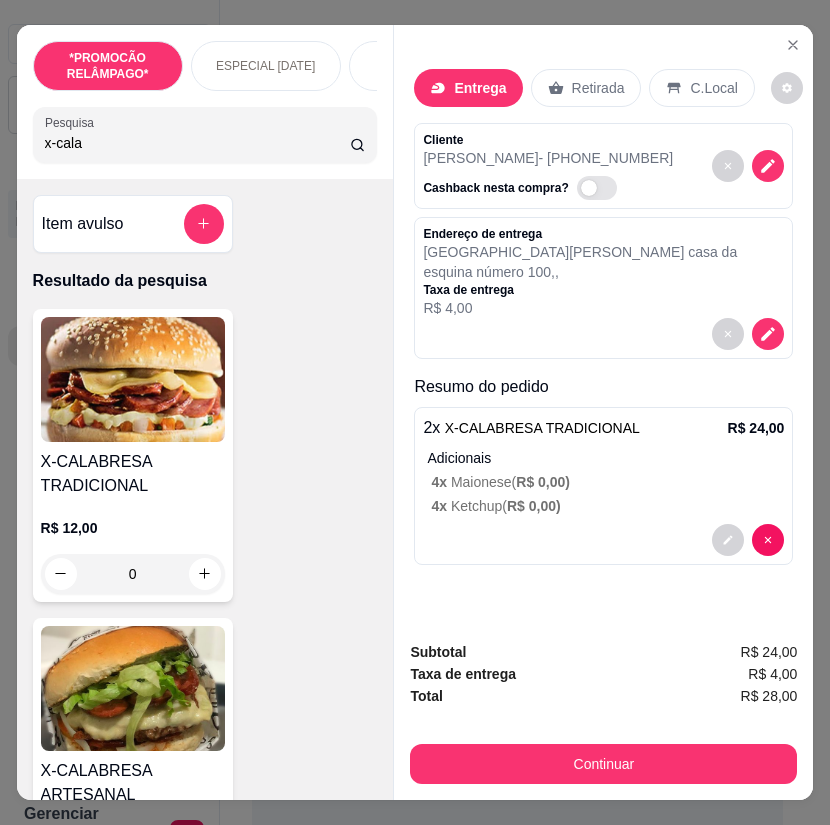drag, startPoint x: 80, startPoint y: 142, endPoint x: 6, endPoint y: 170, distance: 79.12016 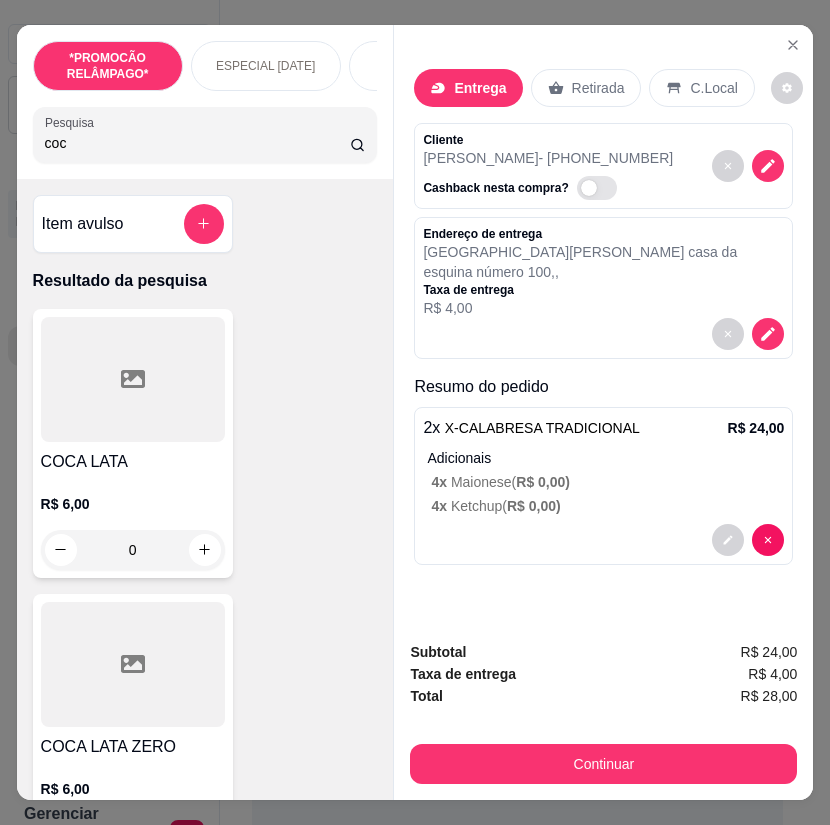 type on "coc" 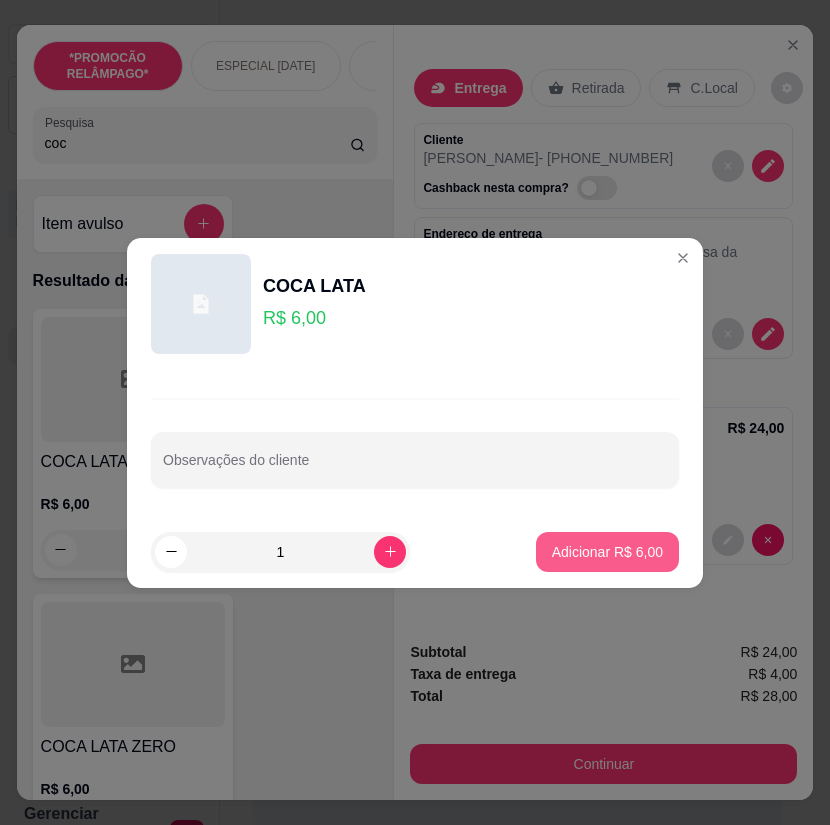 click on "Adicionar   R$ 6,00" at bounding box center (607, 552) 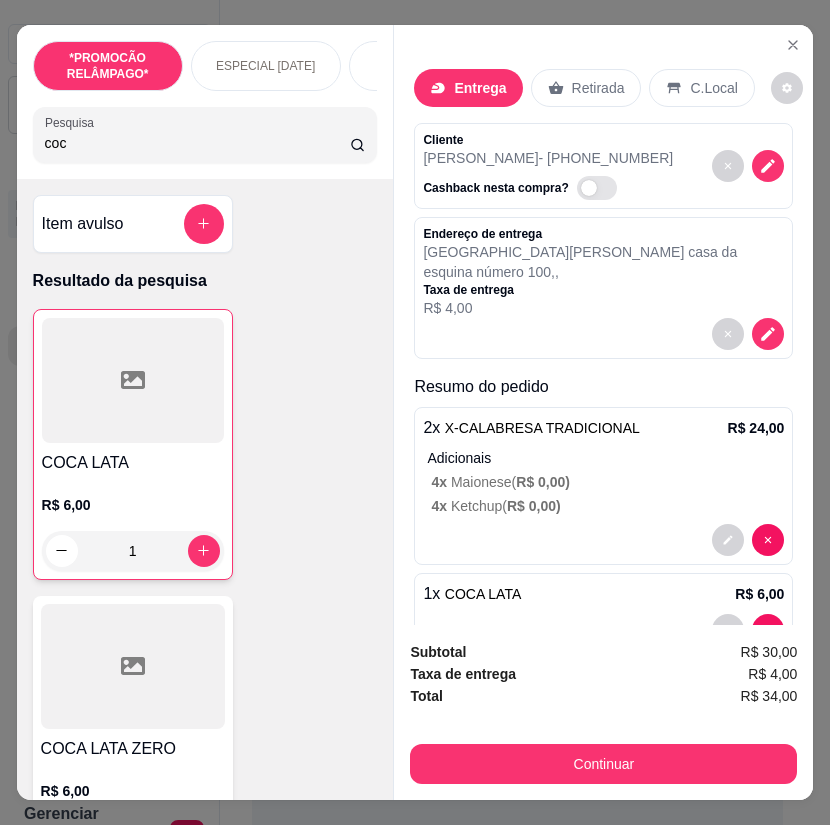 scroll, scrollTop: 57, scrollLeft: 0, axis: vertical 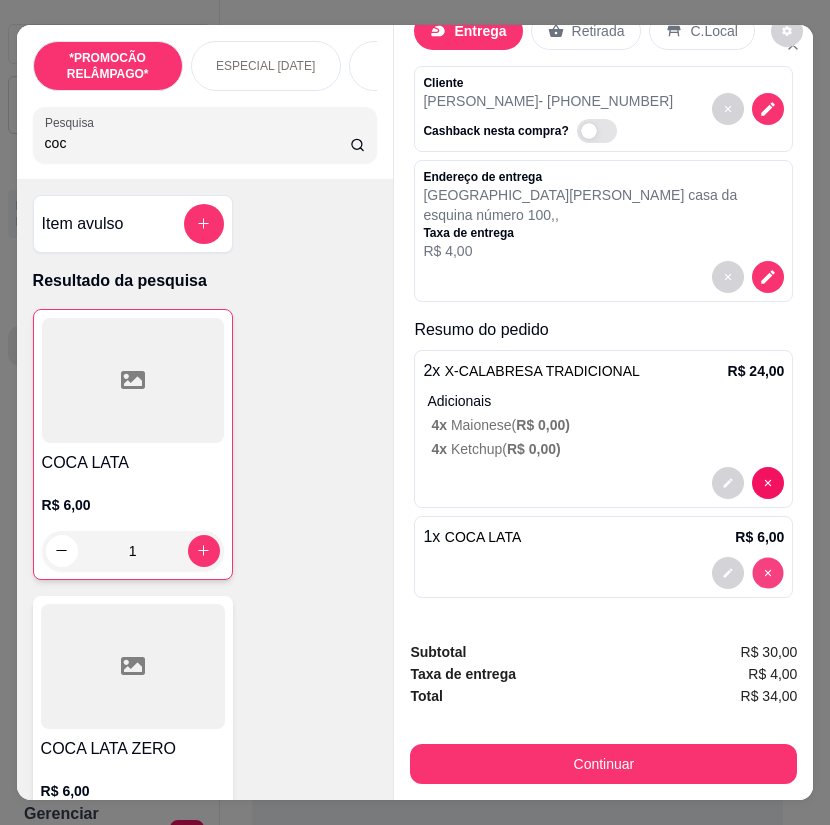 type on "0" 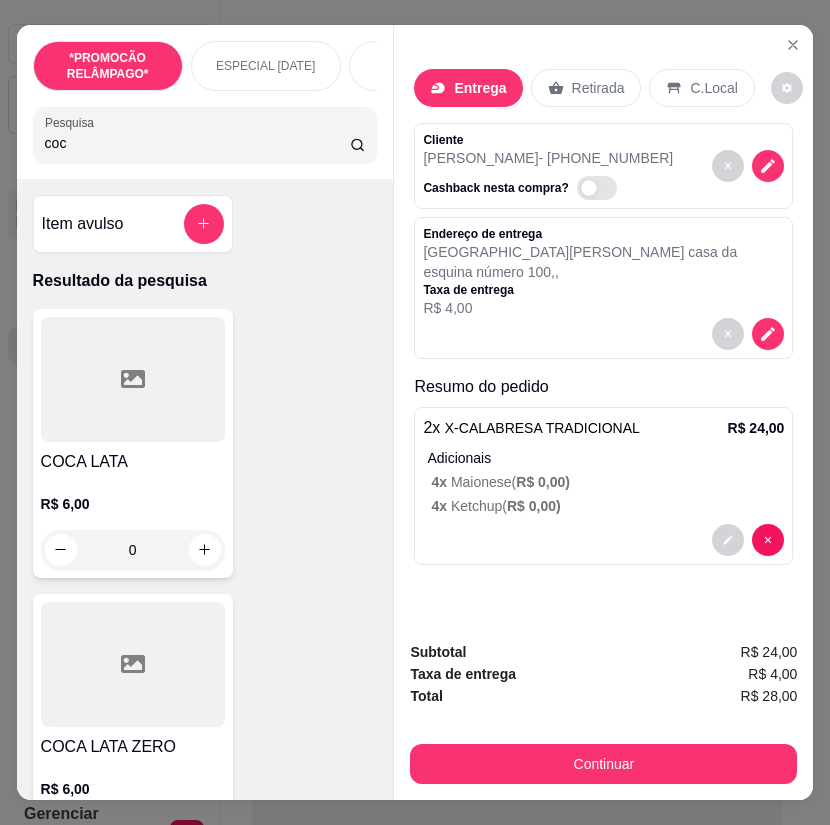 scroll, scrollTop: 0, scrollLeft: 0, axis: both 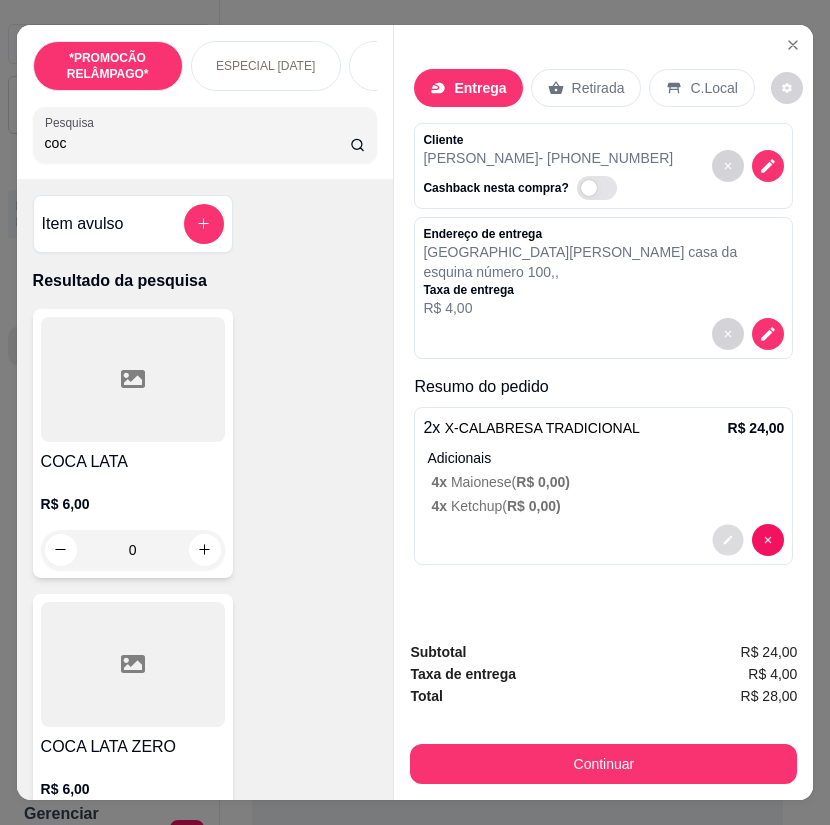 click at bounding box center (728, 539) 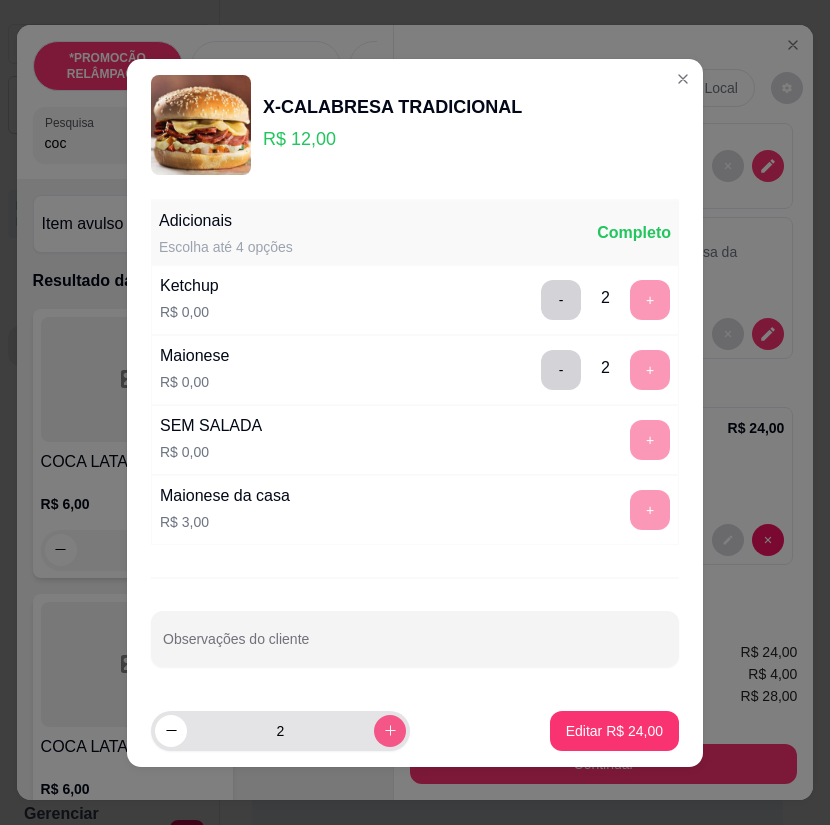click at bounding box center [390, 731] 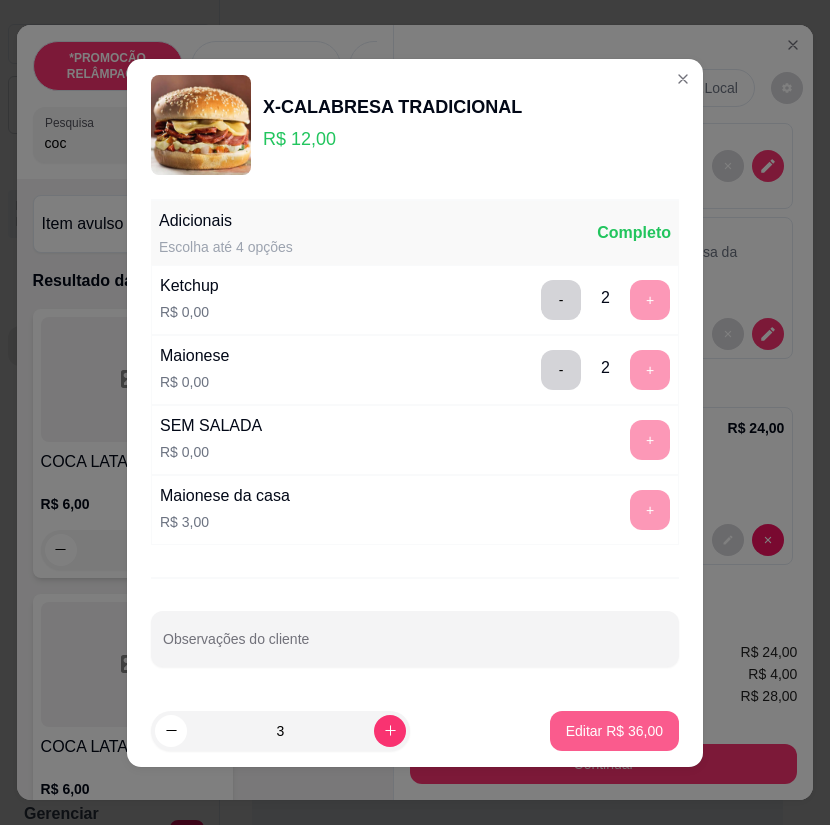 click on "Editar   R$ 36,00" at bounding box center [614, 731] 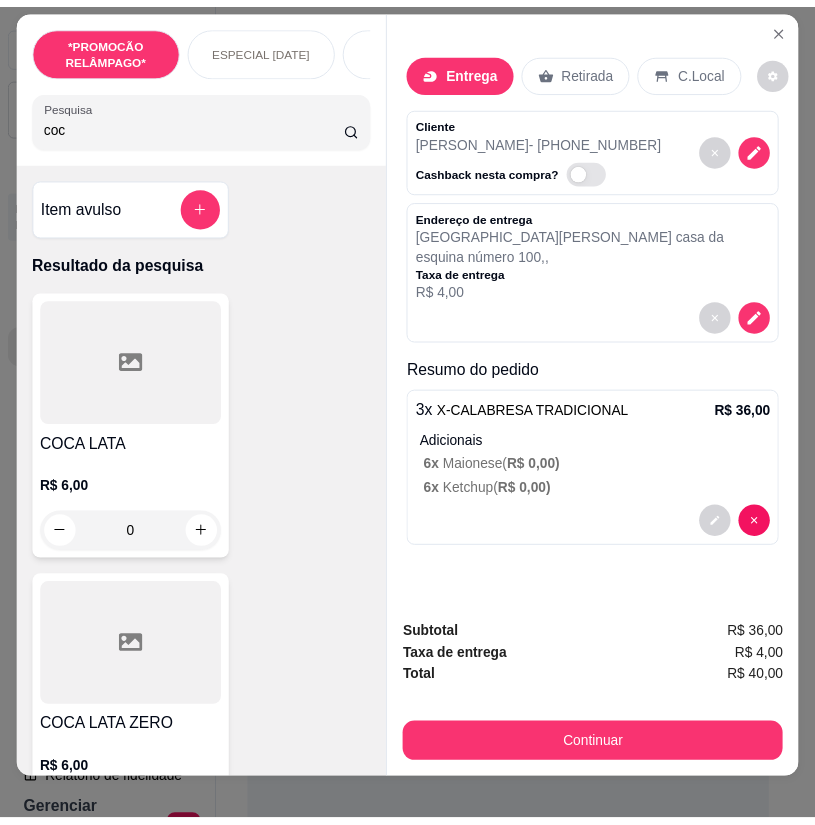 scroll, scrollTop: 0, scrollLeft: 0, axis: both 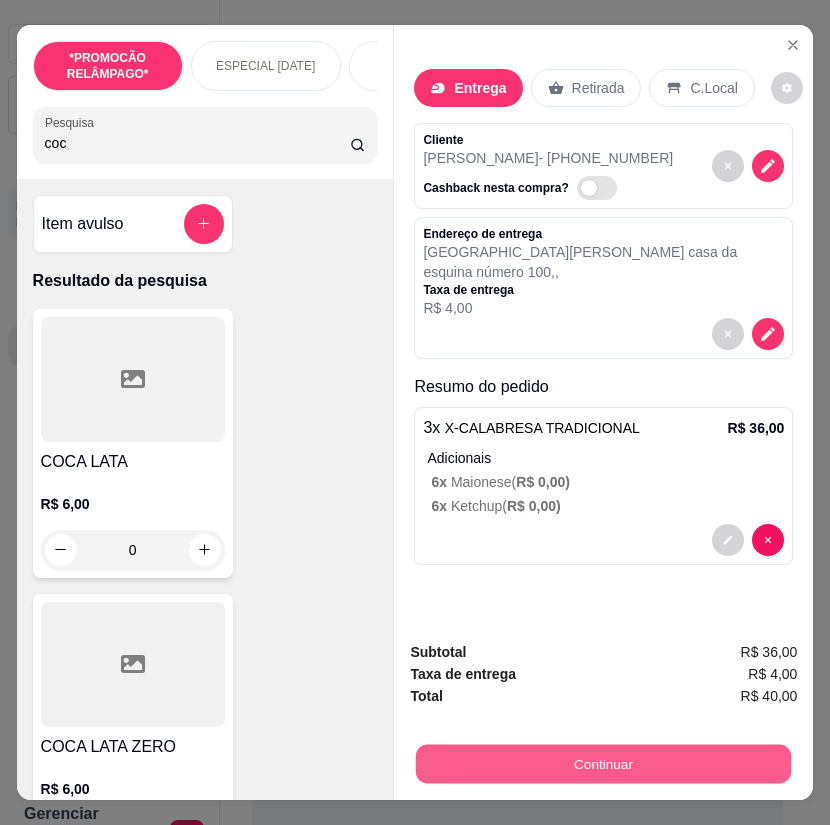 click on "Continuar" at bounding box center (603, 764) 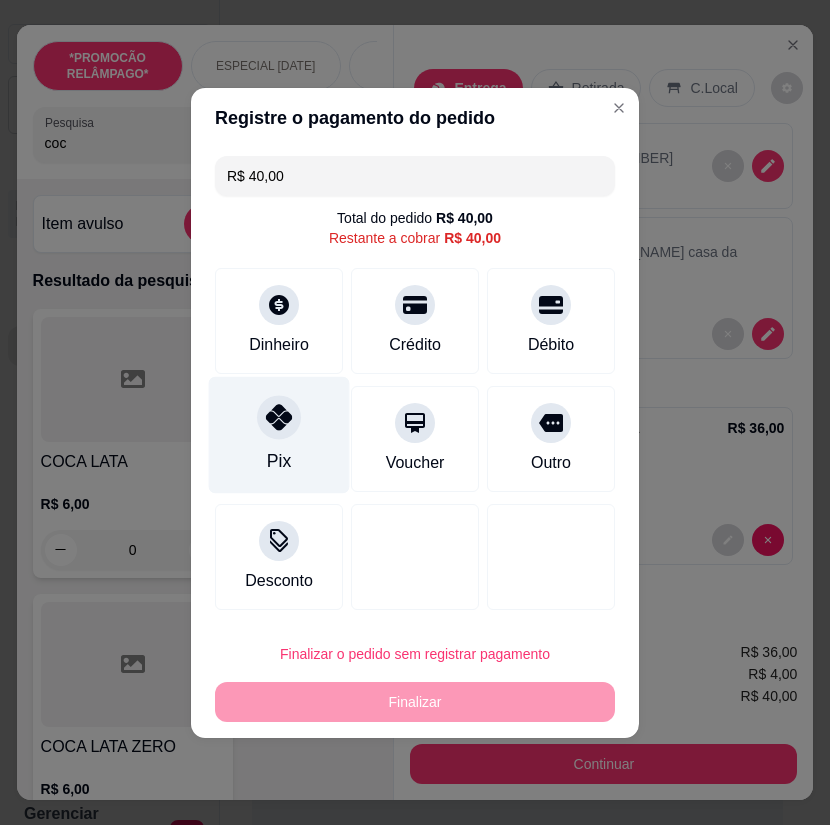 click on "Pix" at bounding box center [279, 434] 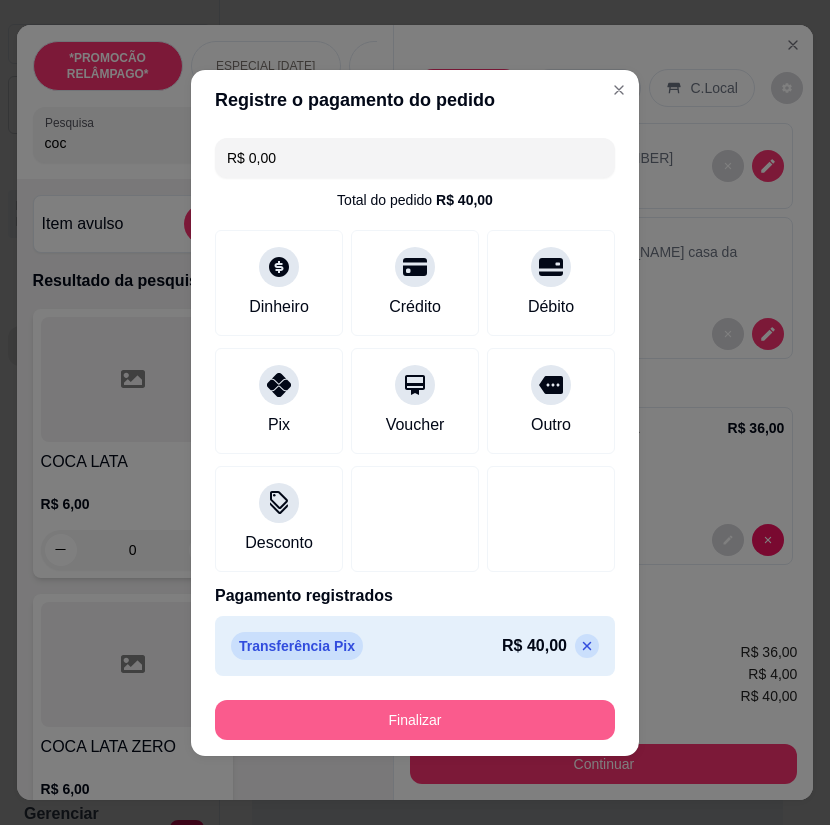 click on "Finalizar" at bounding box center (415, 720) 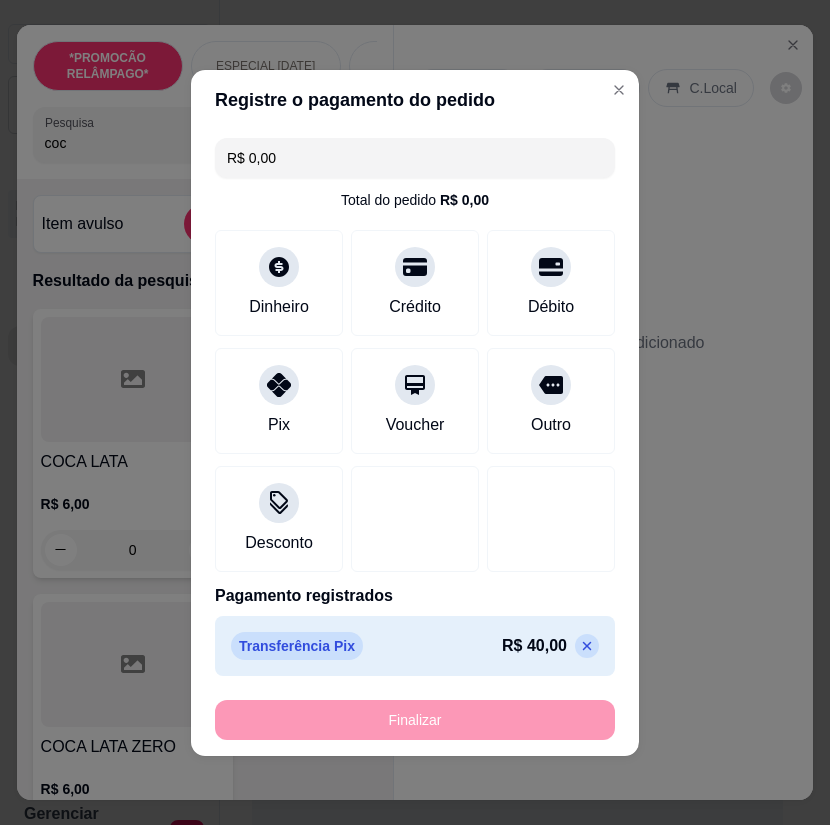 type on "-R$ 40,00" 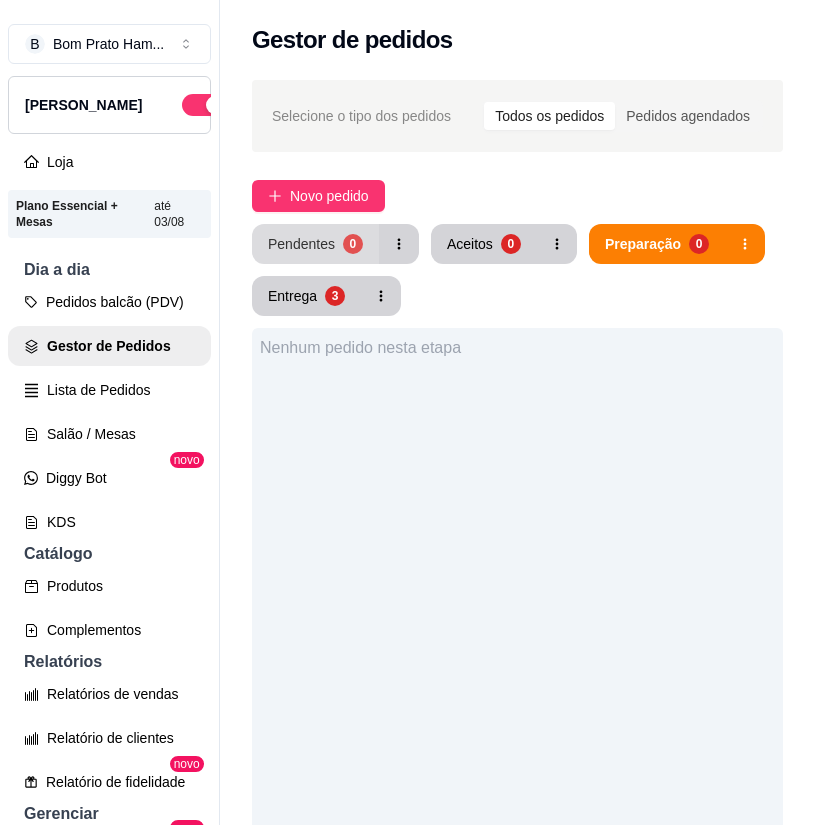 click on "Pendentes 0" at bounding box center (315, 244) 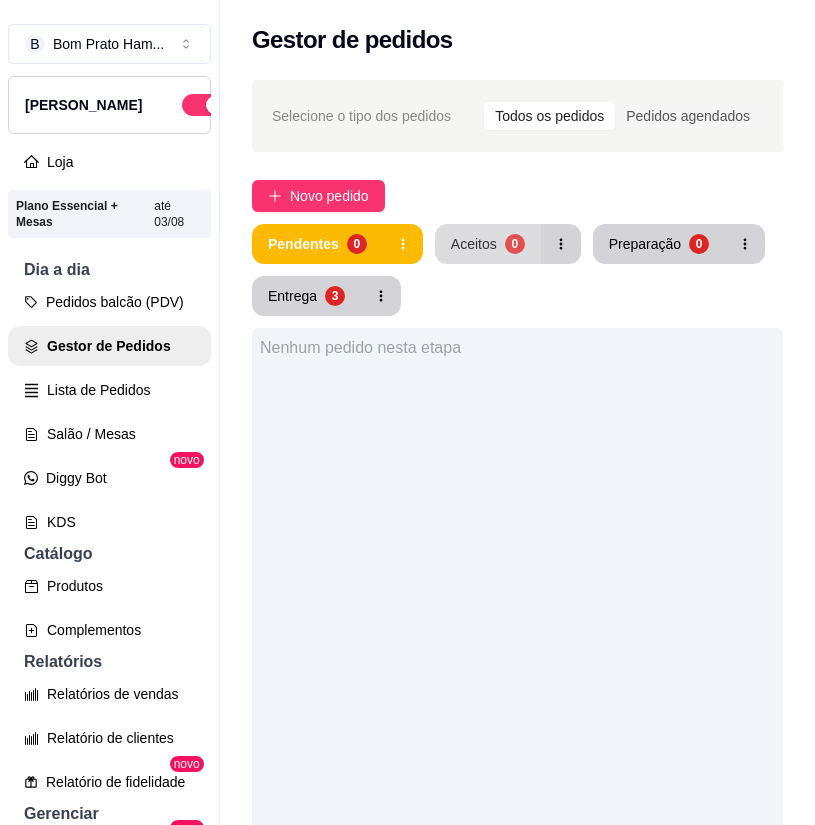 click on "Aceitos" at bounding box center (474, 244) 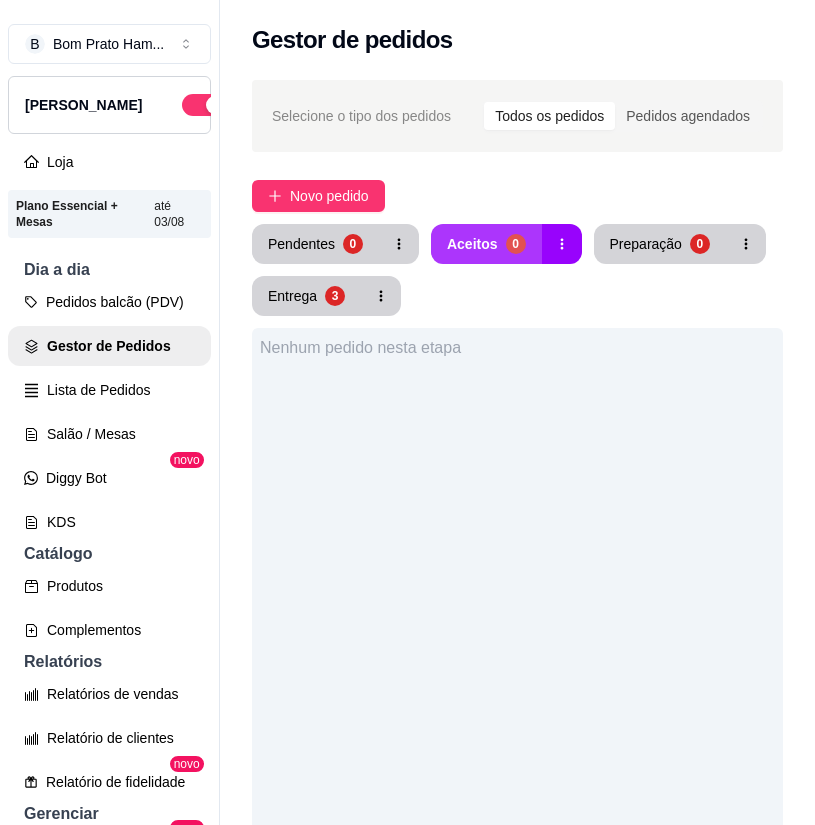 type 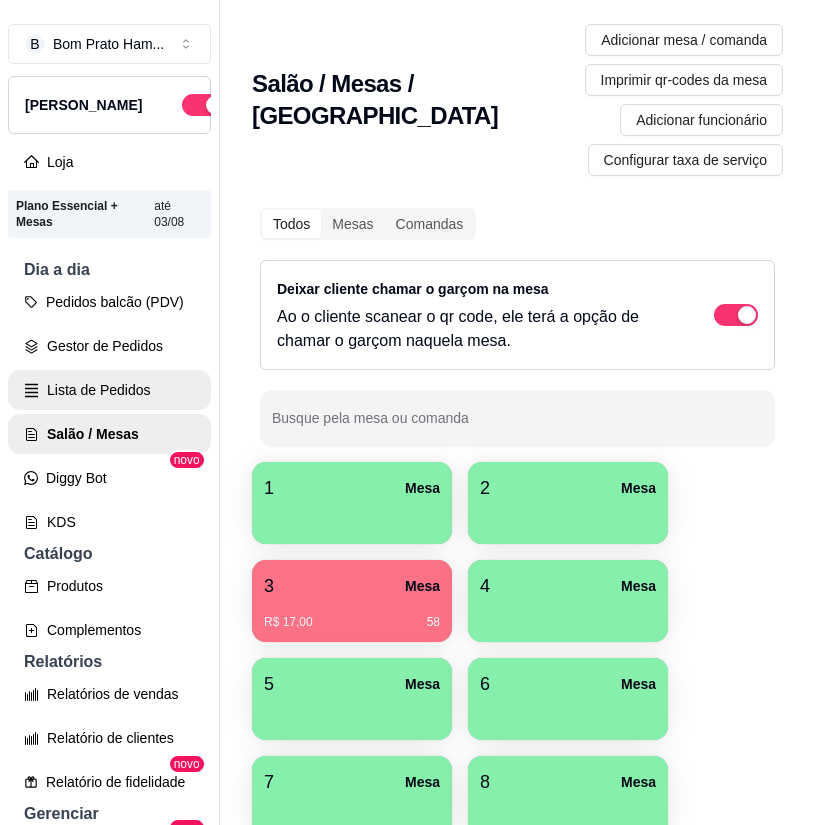 scroll, scrollTop: 0, scrollLeft: 0, axis: both 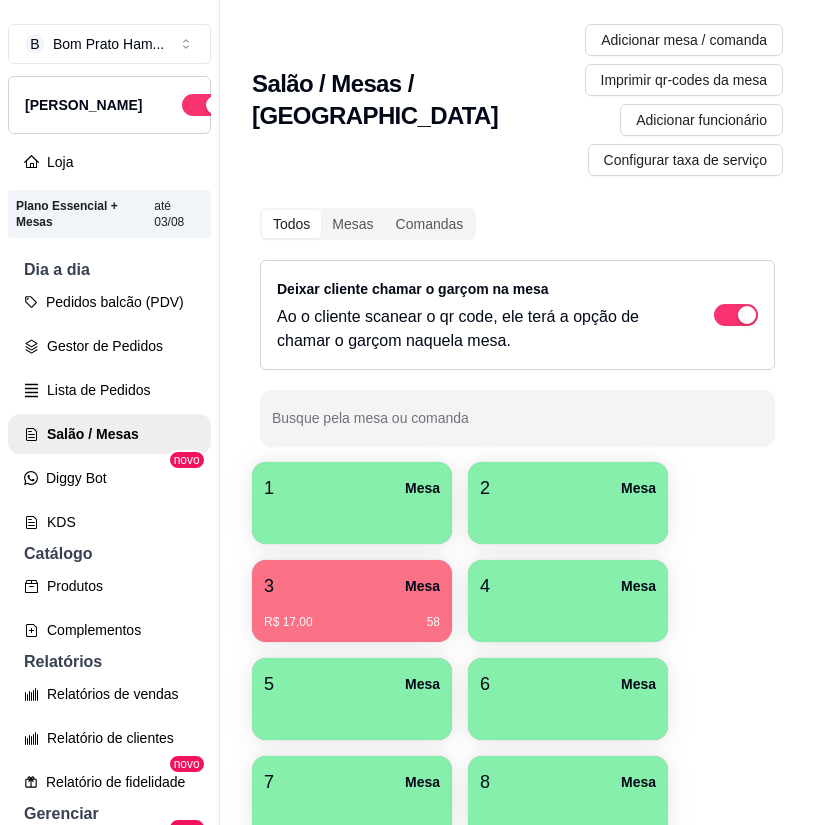 click on "Mesa" at bounding box center (422, 586) 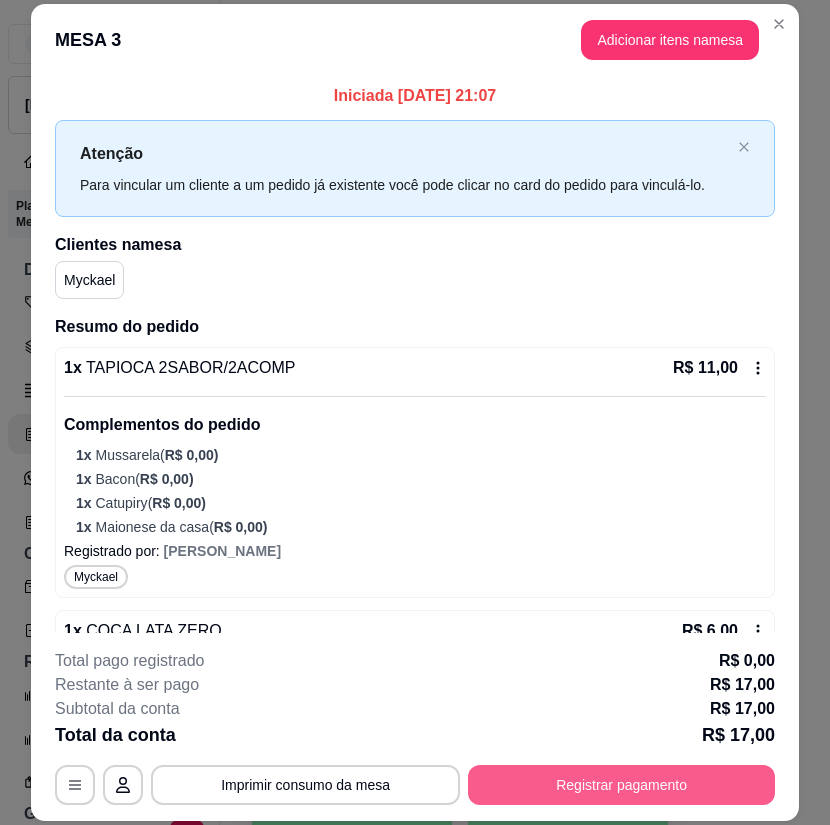 click on "Registrar pagamento" at bounding box center (621, 785) 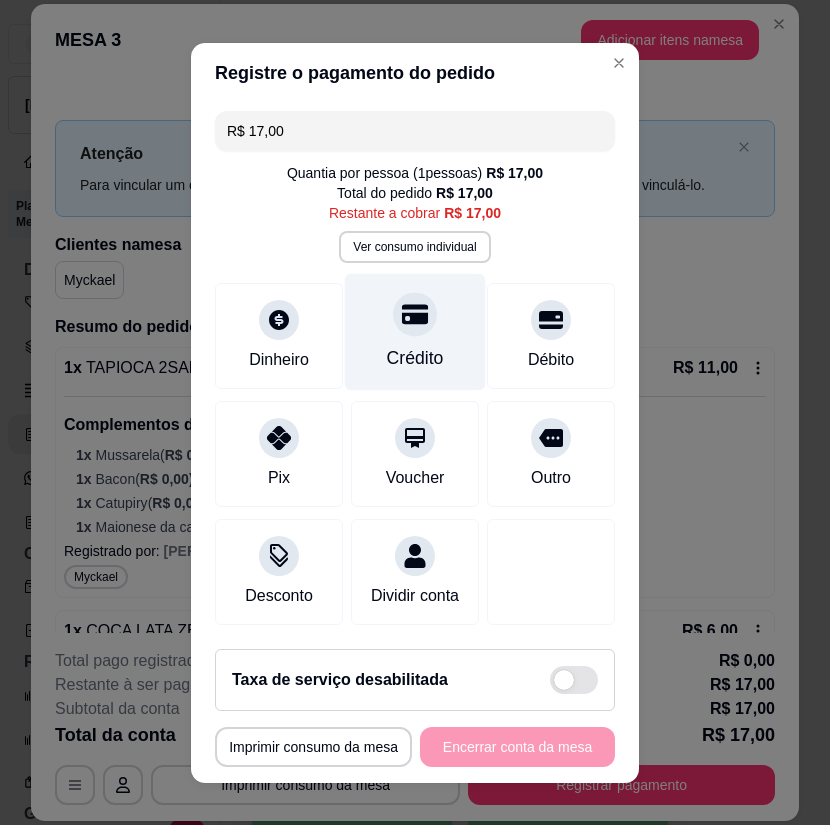 click on "Crédito" at bounding box center [415, 331] 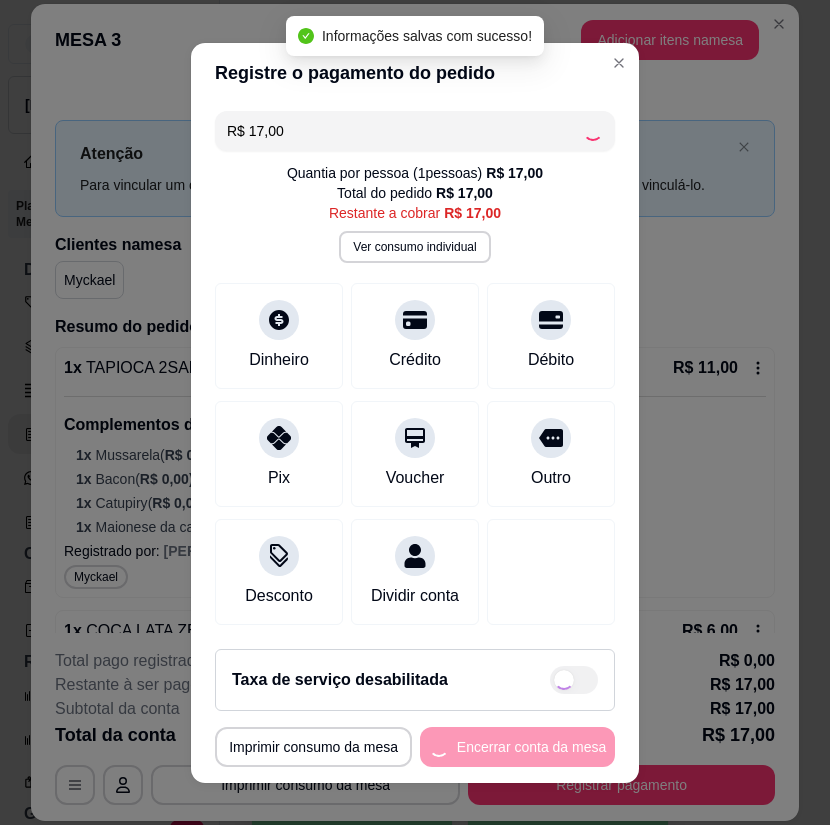 type on "R$ 0,00" 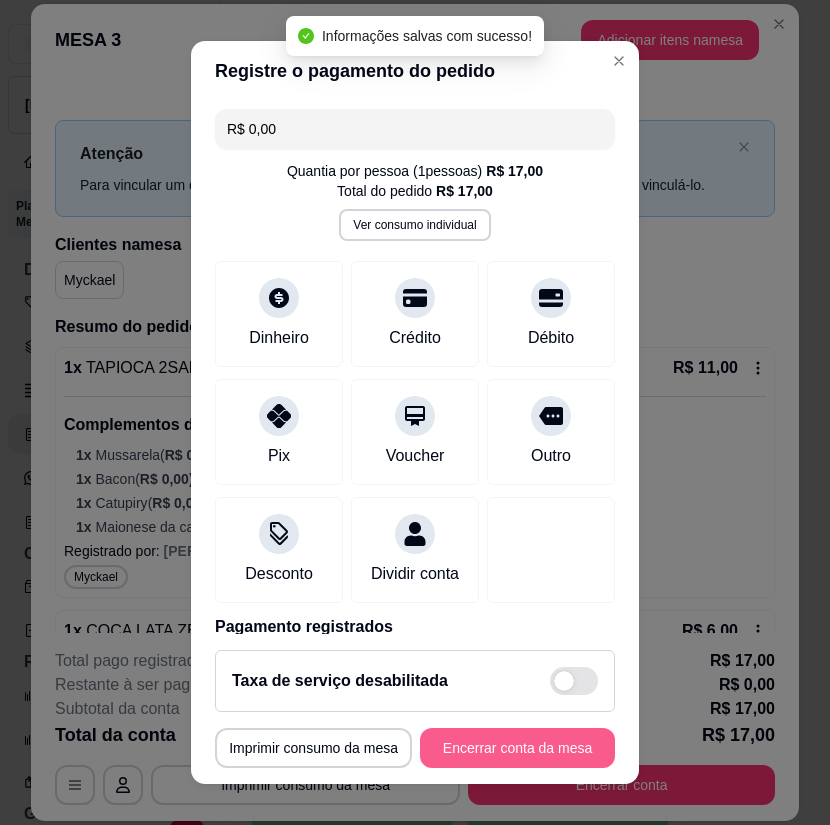 click on "Encerrar conta da mesa" at bounding box center [517, 748] 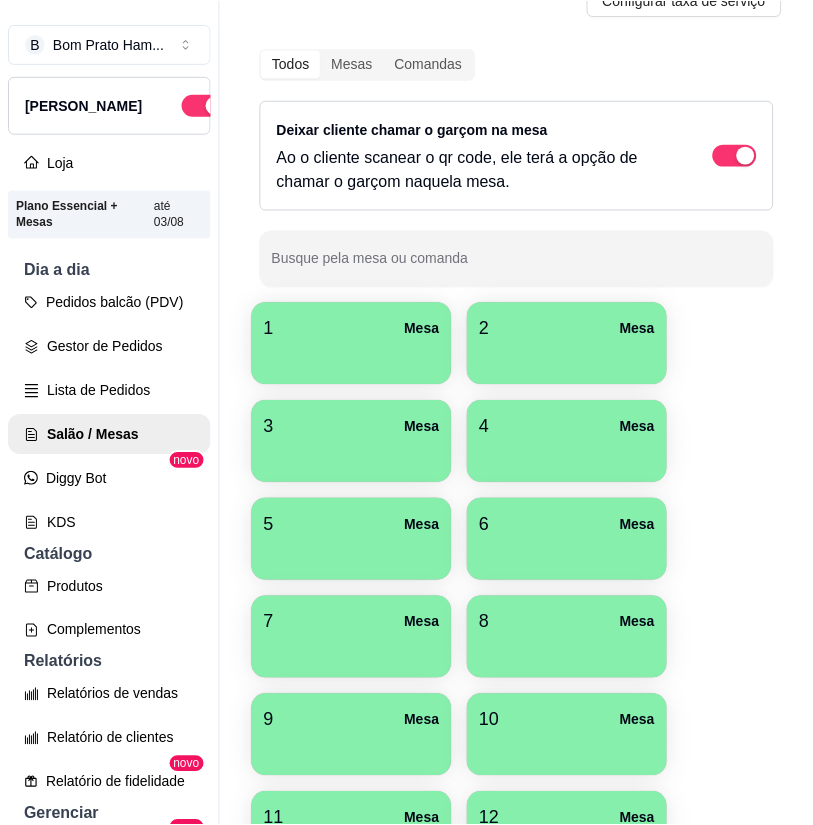 scroll, scrollTop: 0, scrollLeft: 0, axis: both 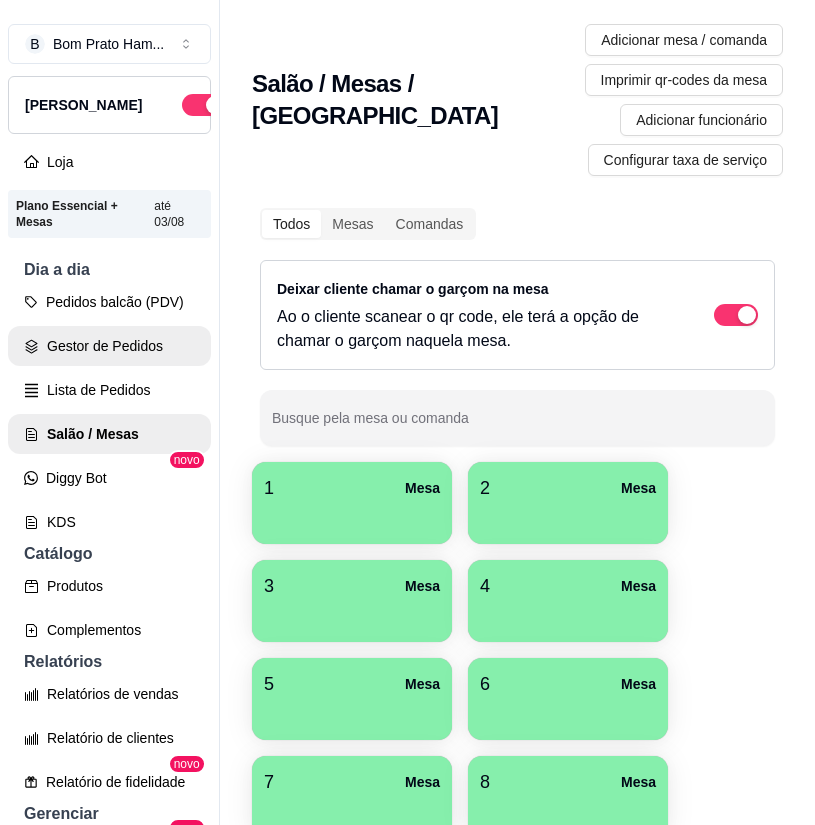 click on "Gestor de Pedidos" at bounding box center (109, 346) 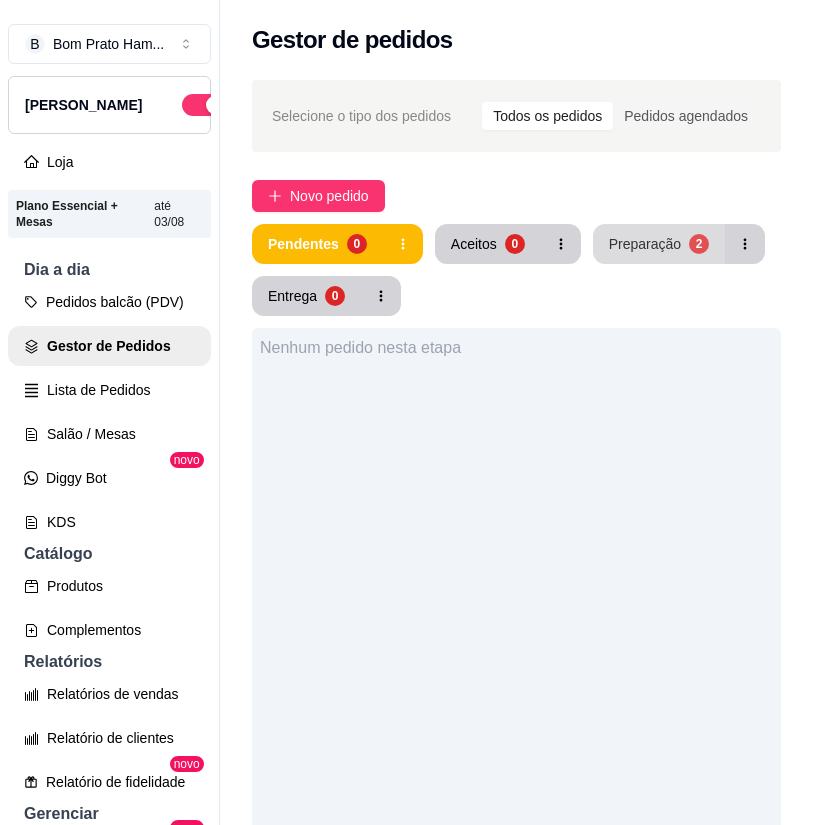click on "Preparação" at bounding box center [645, 244] 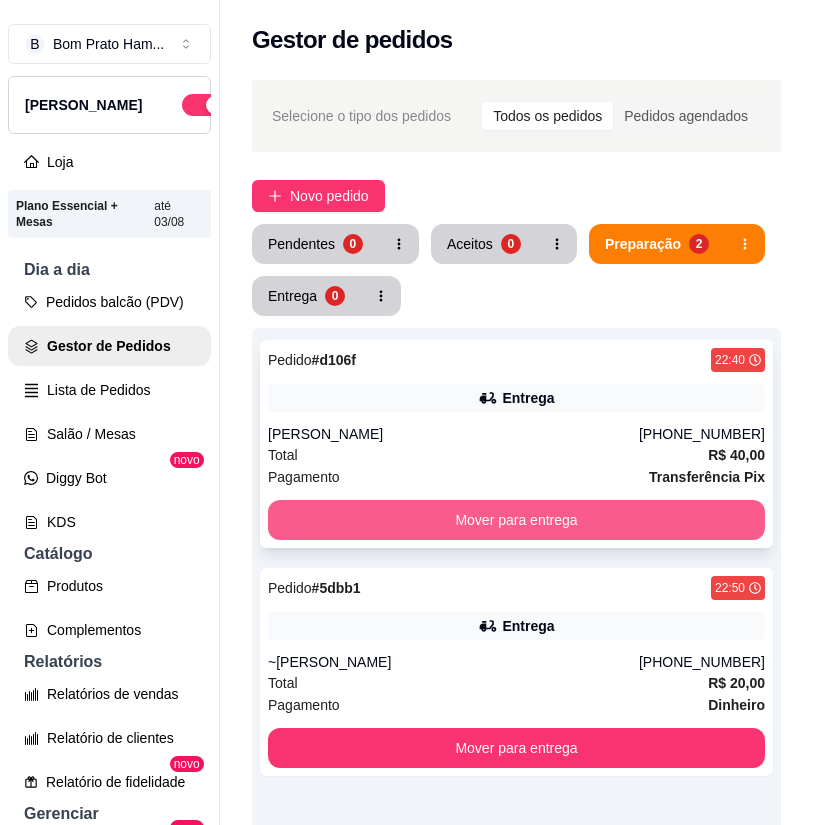 click on "Mover para entrega" at bounding box center [516, 520] 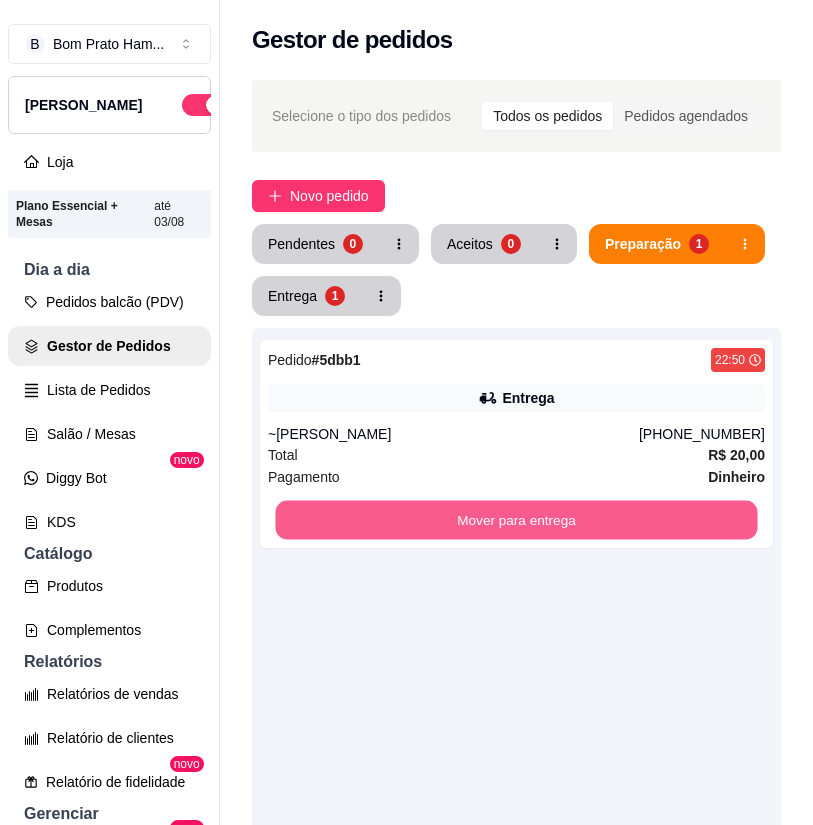 click on "Mover para entrega" at bounding box center (516, 520) 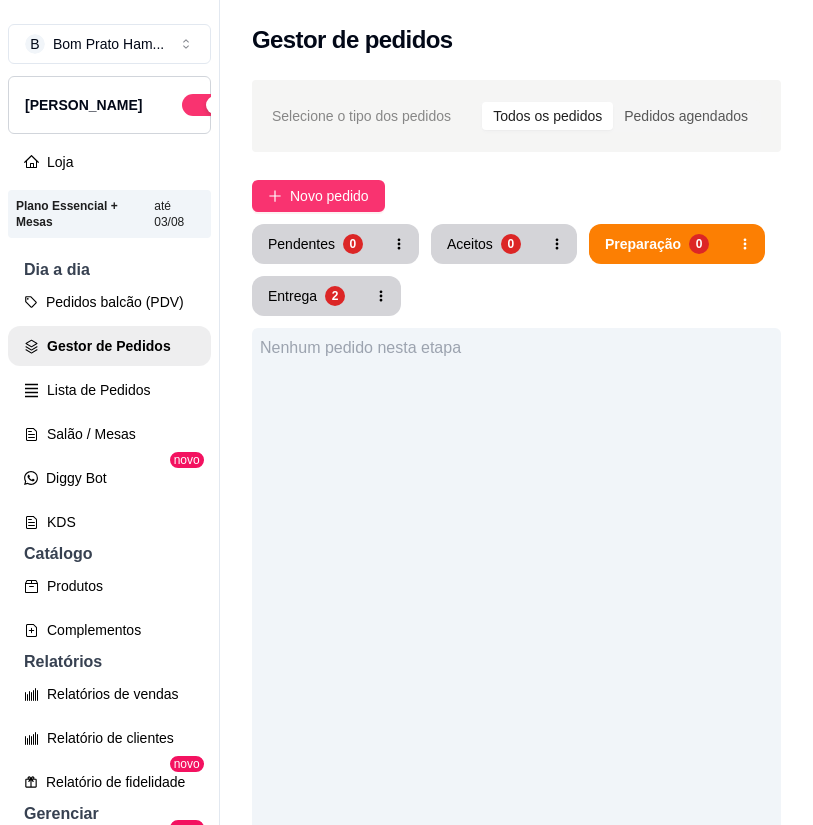 click on "Nenhum pedido nesta etapa" at bounding box center (516, 740) 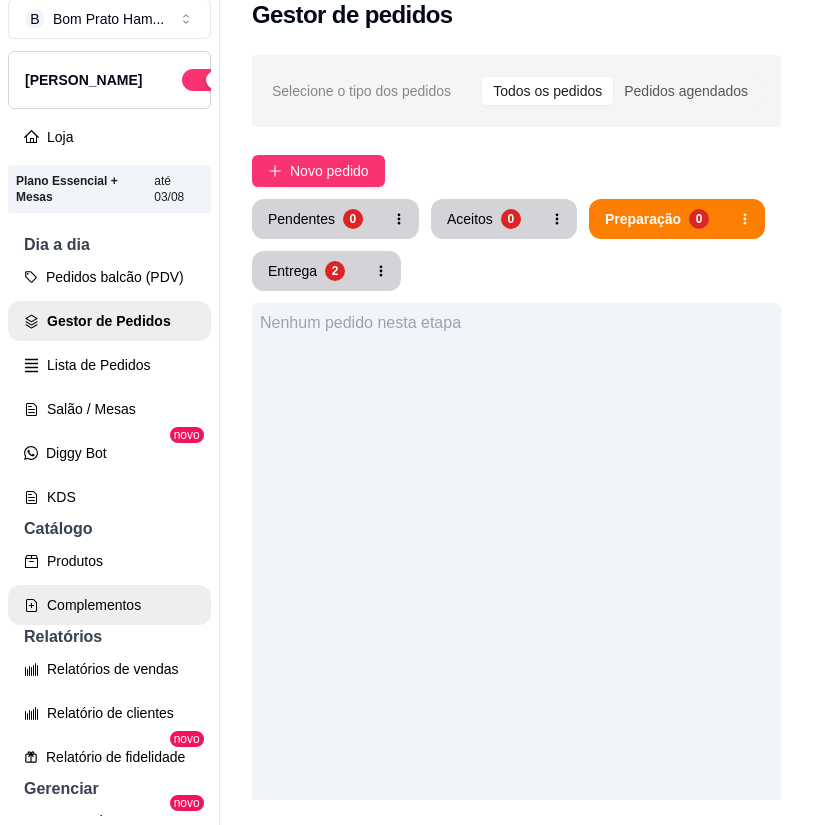 scroll, scrollTop: 32, scrollLeft: 0, axis: vertical 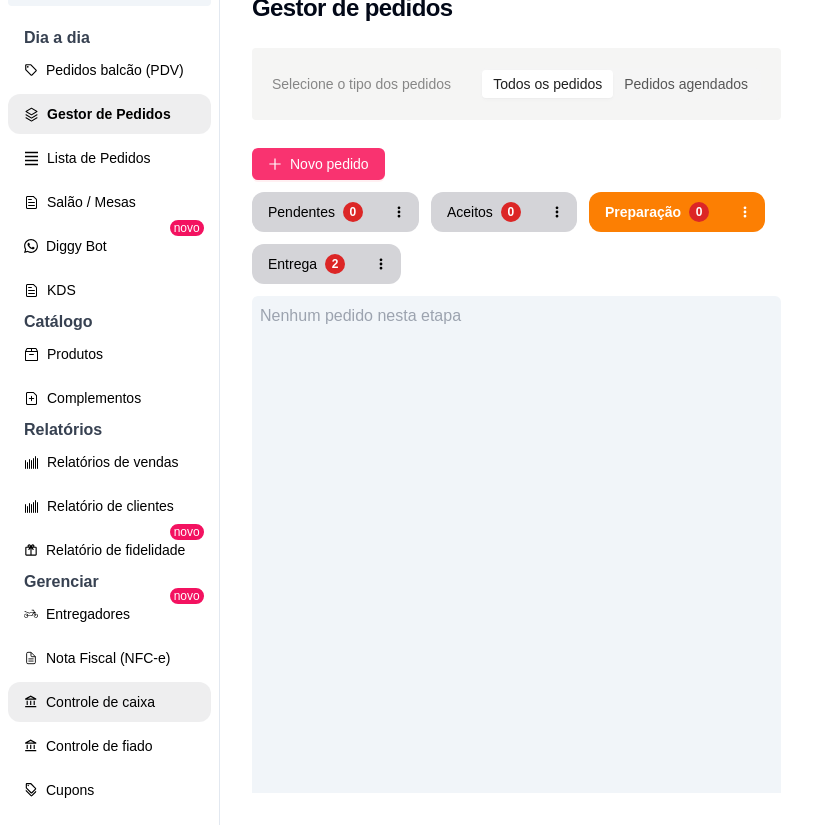 click on "Controle de caixa" at bounding box center (109, 702) 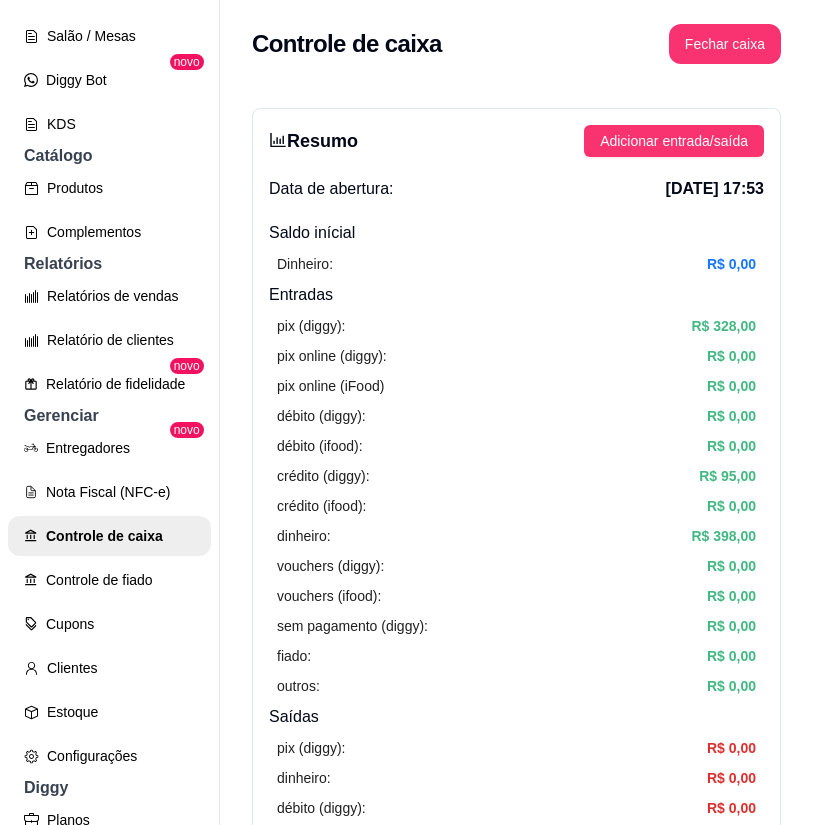 scroll, scrollTop: 400, scrollLeft: 0, axis: vertical 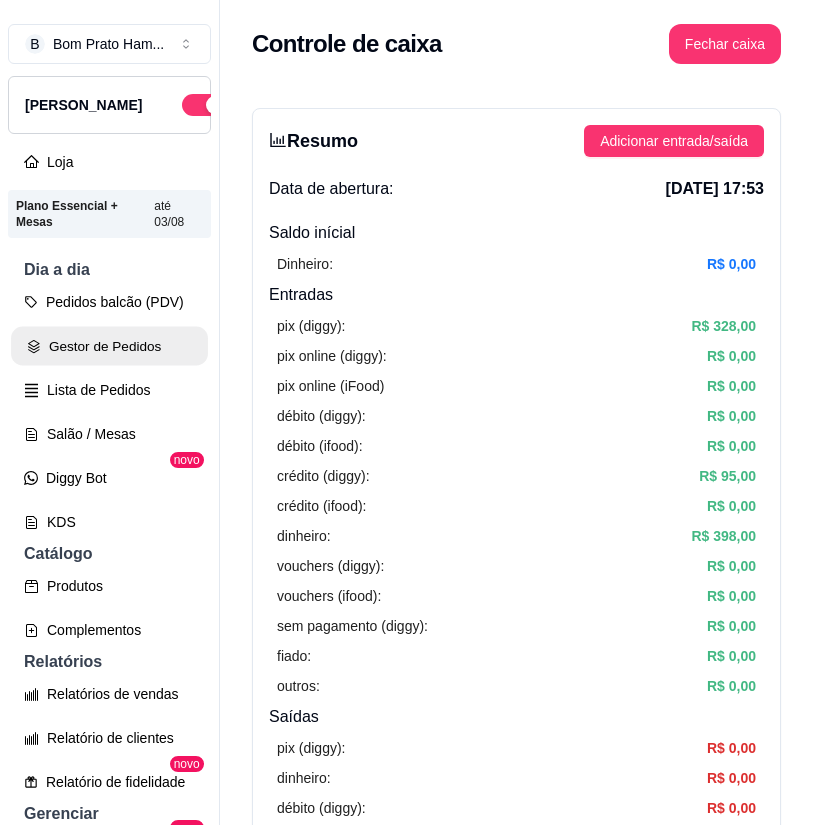 click on "Gestor de Pedidos" at bounding box center [109, 346] 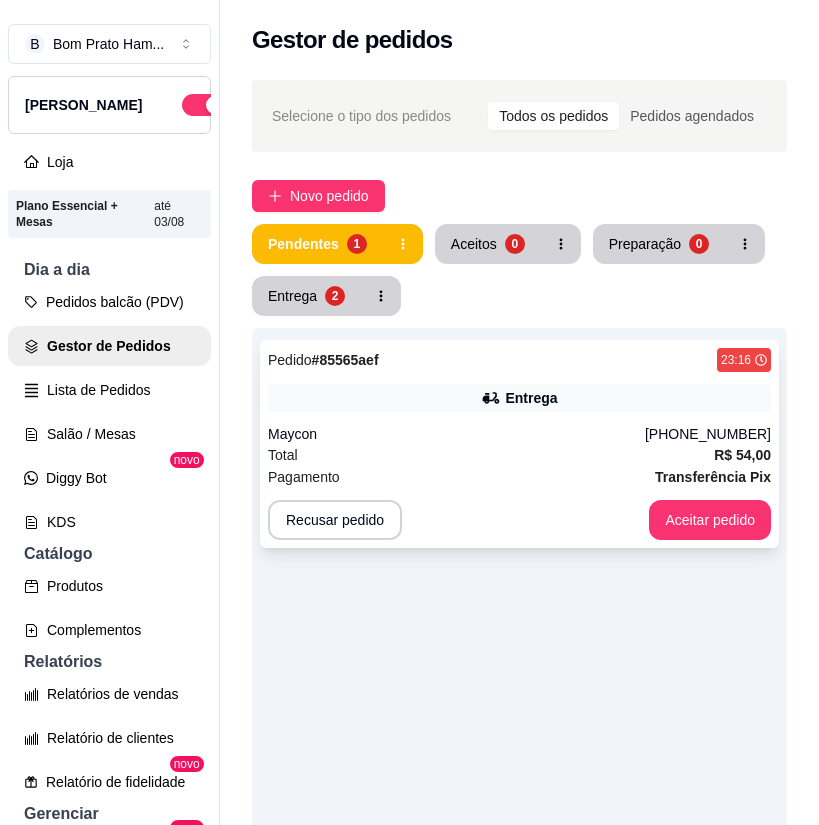 click on "Pedido  # 85565aef 23:16 Entrega Maycon (87) 99637-8854 Total R$ 54,00 Pagamento Transferência Pix Recusar pedido Aceitar pedido" at bounding box center [519, 444] 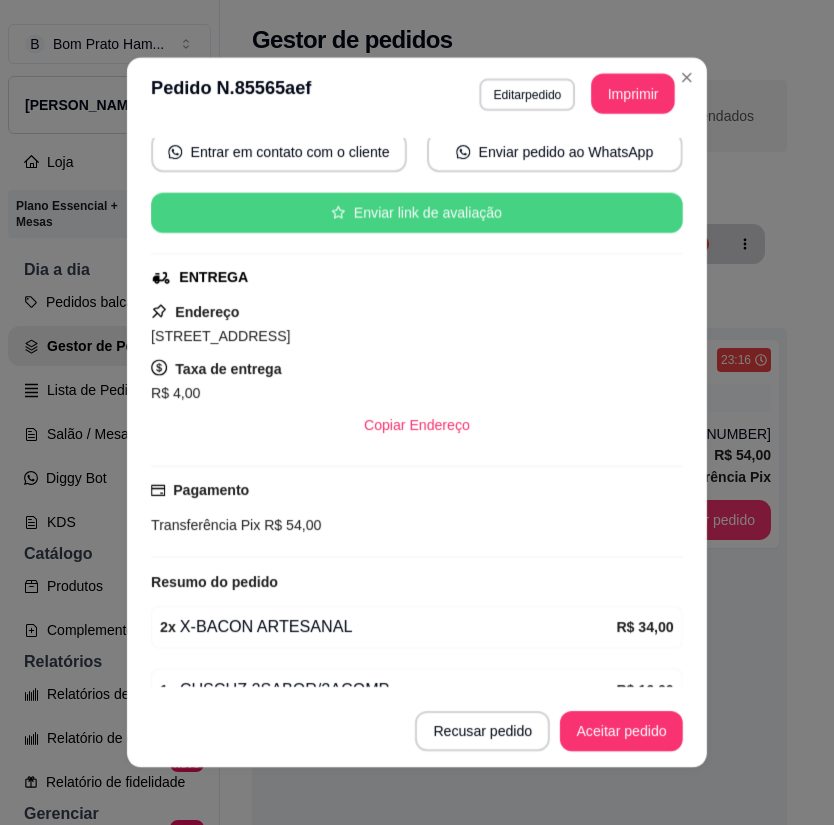 scroll, scrollTop: 436, scrollLeft: 0, axis: vertical 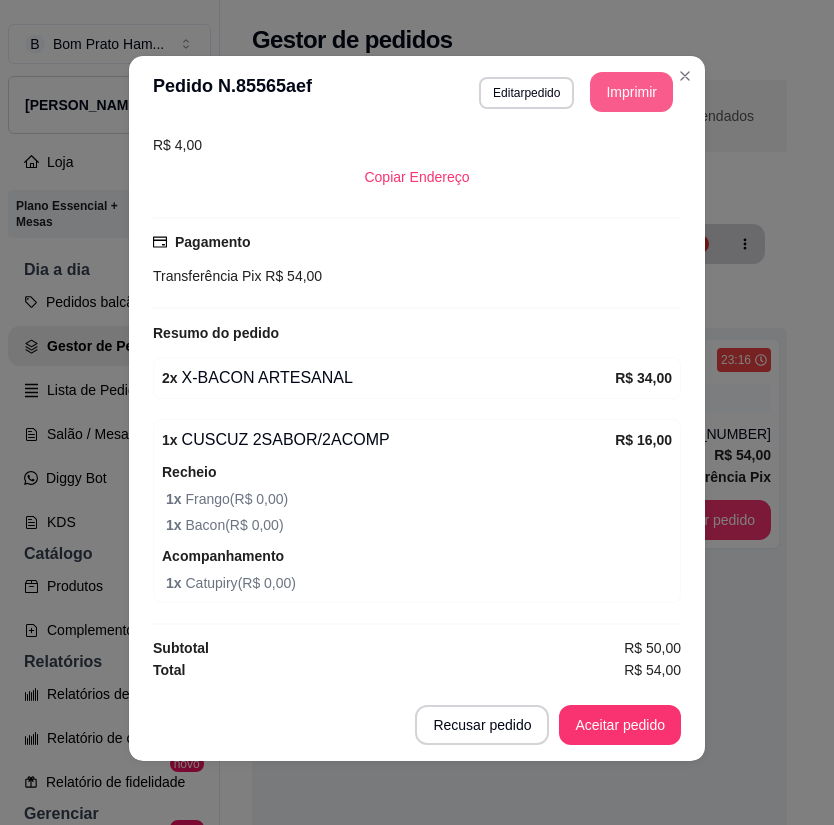 click on "Imprimir" at bounding box center [631, 92] 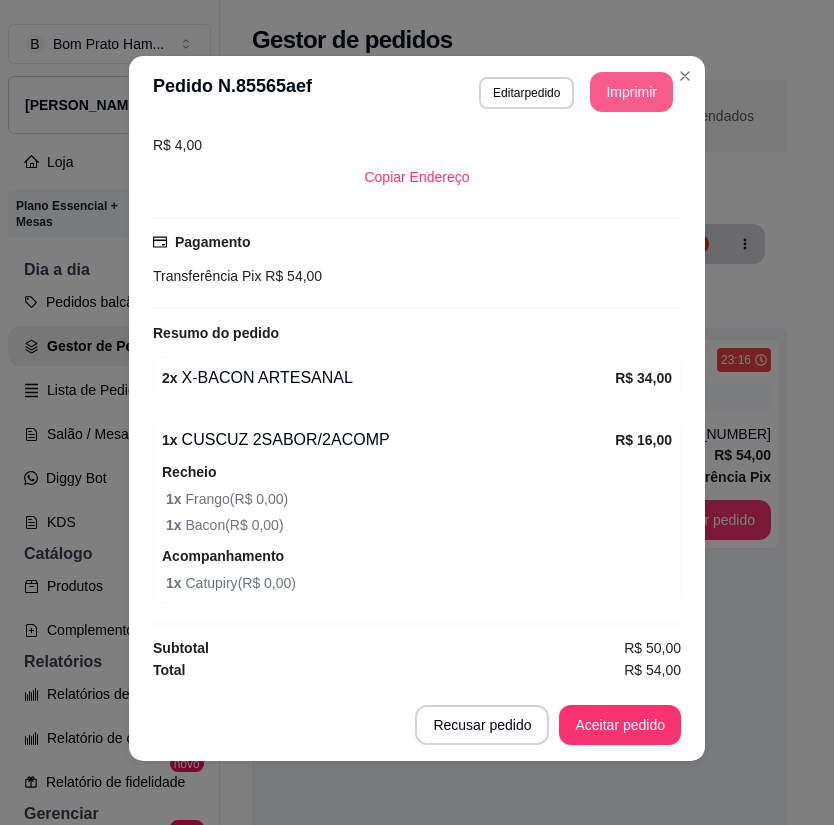 scroll, scrollTop: 0, scrollLeft: 0, axis: both 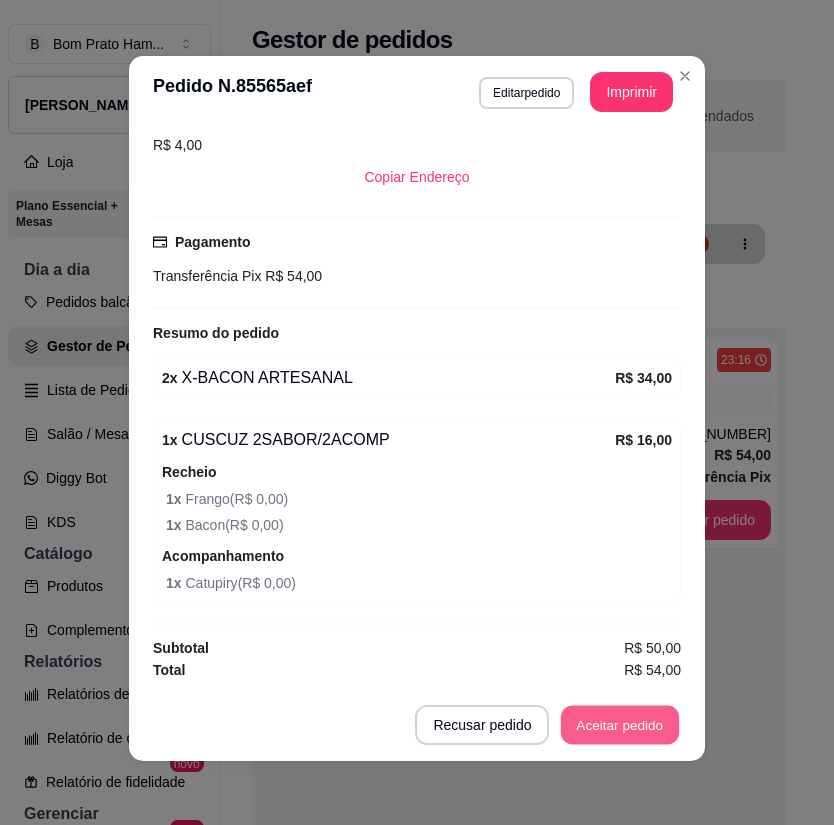 click on "Aceitar pedido" at bounding box center (620, 725) 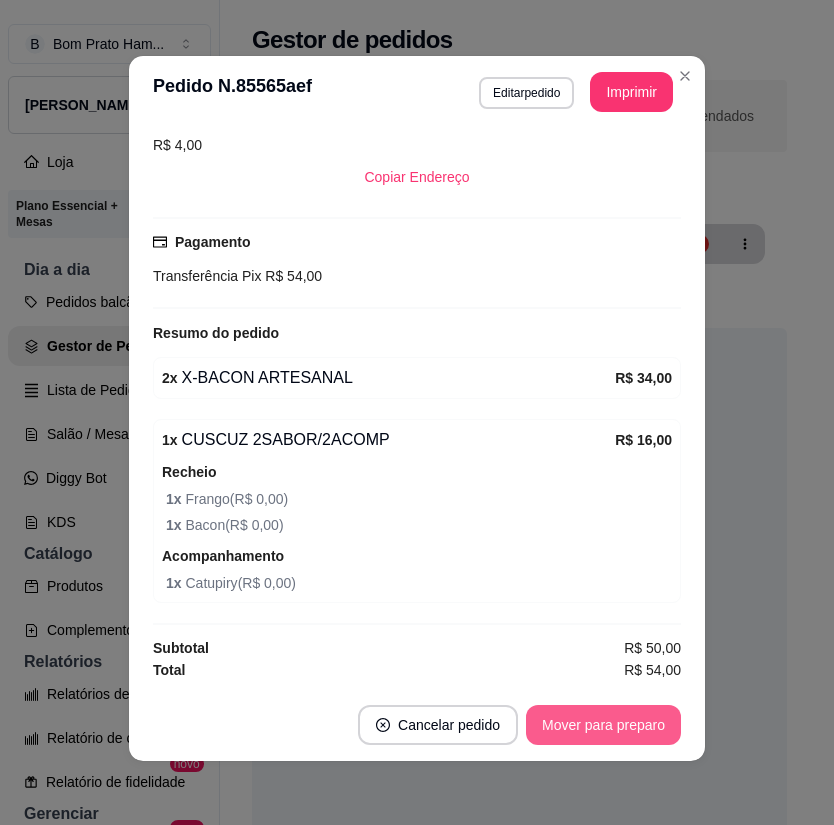 click on "Mover para preparo" at bounding box center (603, 725) 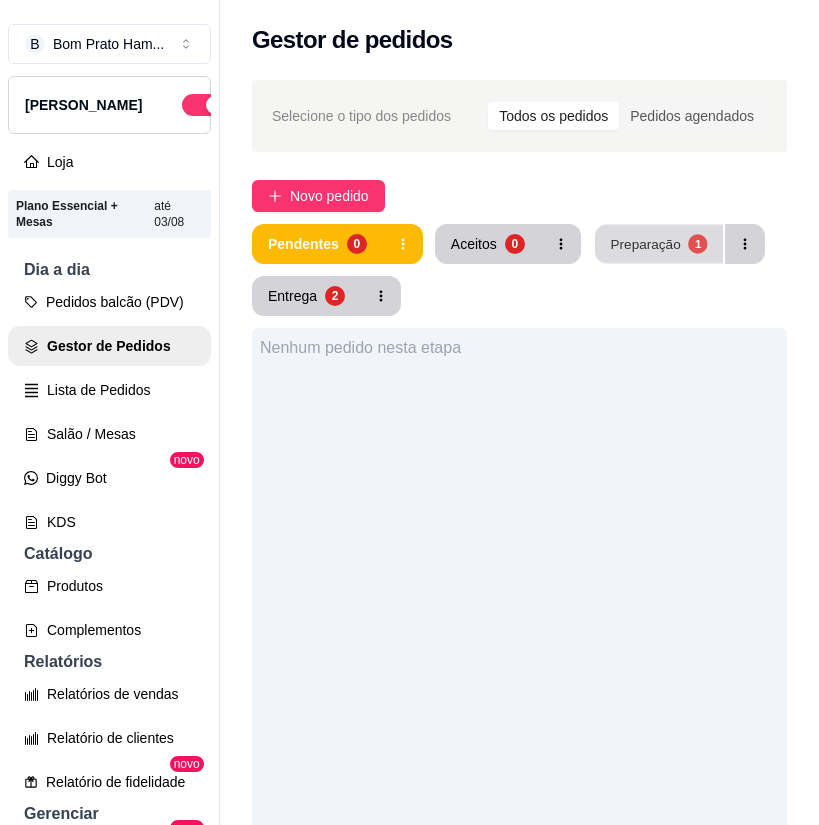 click on "Preparação 1" at bounding box center (659, 244) 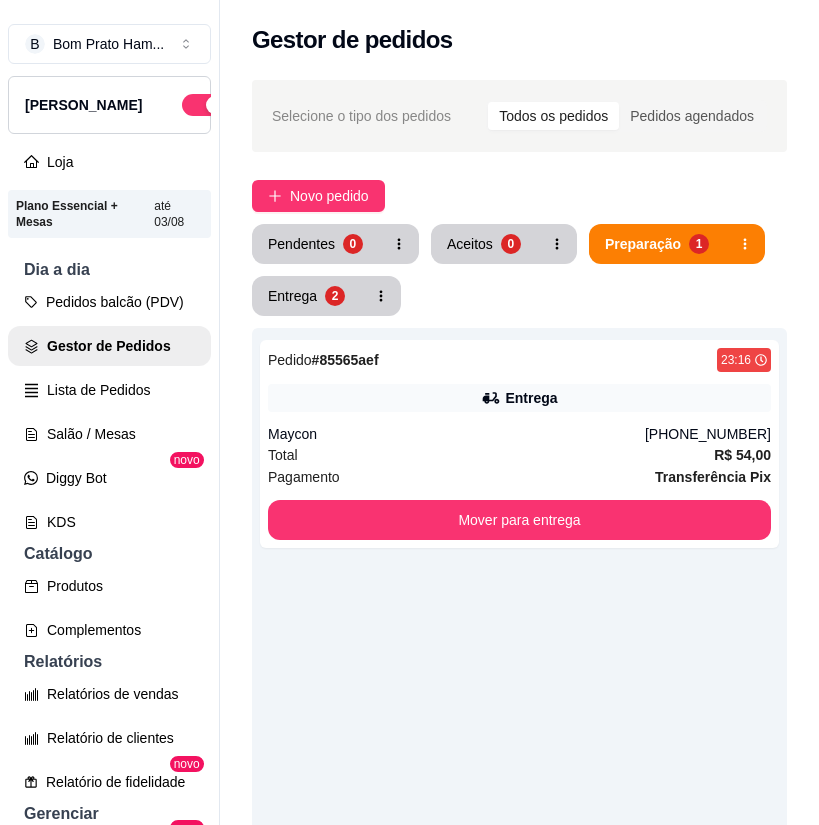 click on "Pedido  # 85565aef 23:16 Entrega Maycon (87) 99637-8854 Total R$ 54,00 Pagamento Transferência Pix Mover para entrega" at bounding box center (519, 740) 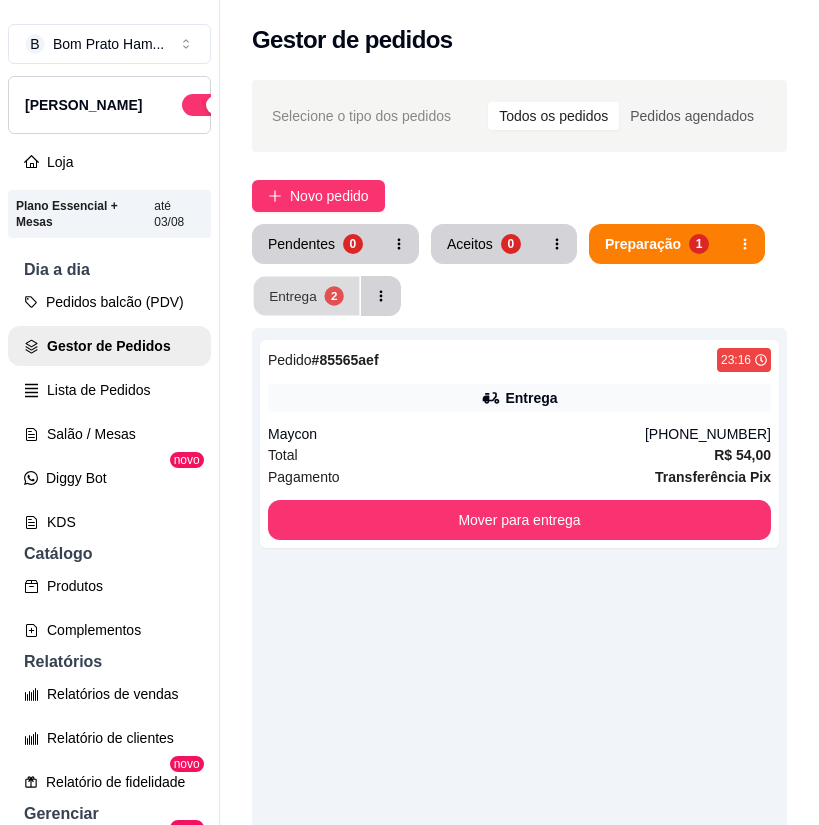 click on "Entrega 2" at bounding box center [307, 296] 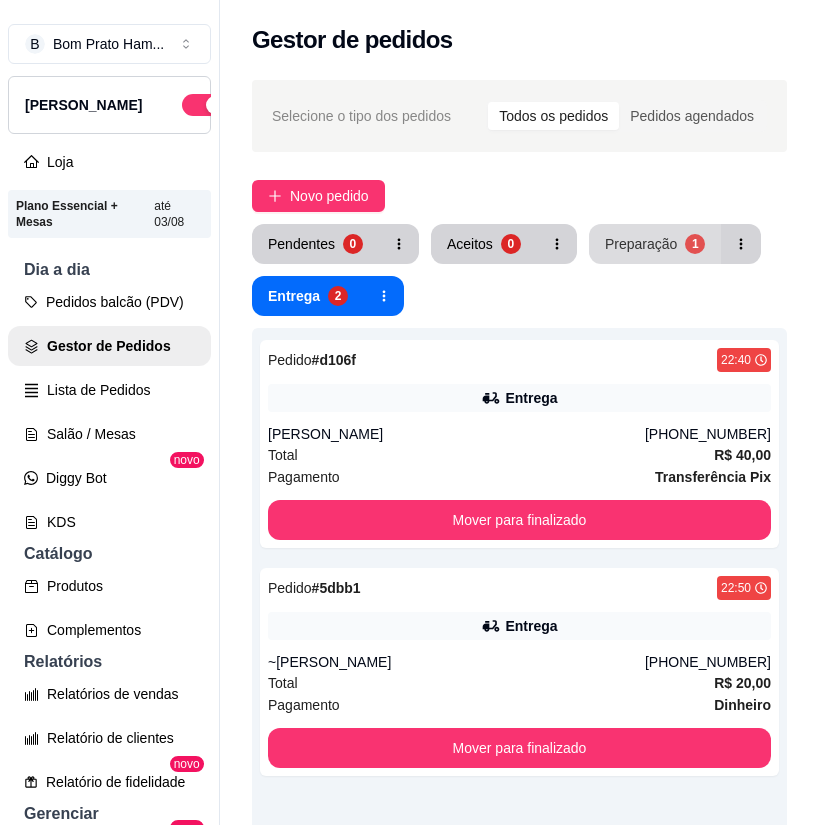 click on "Preparação 1" at bounding box center (655, 244) 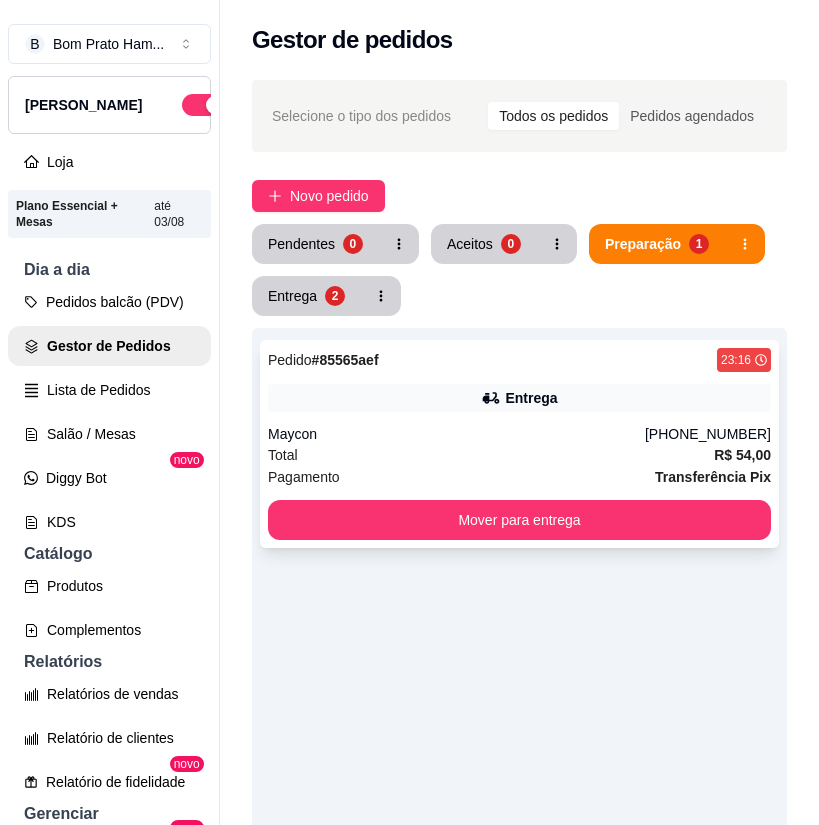 click on "Total R$ 54,00" at bounding box center [519, 455] 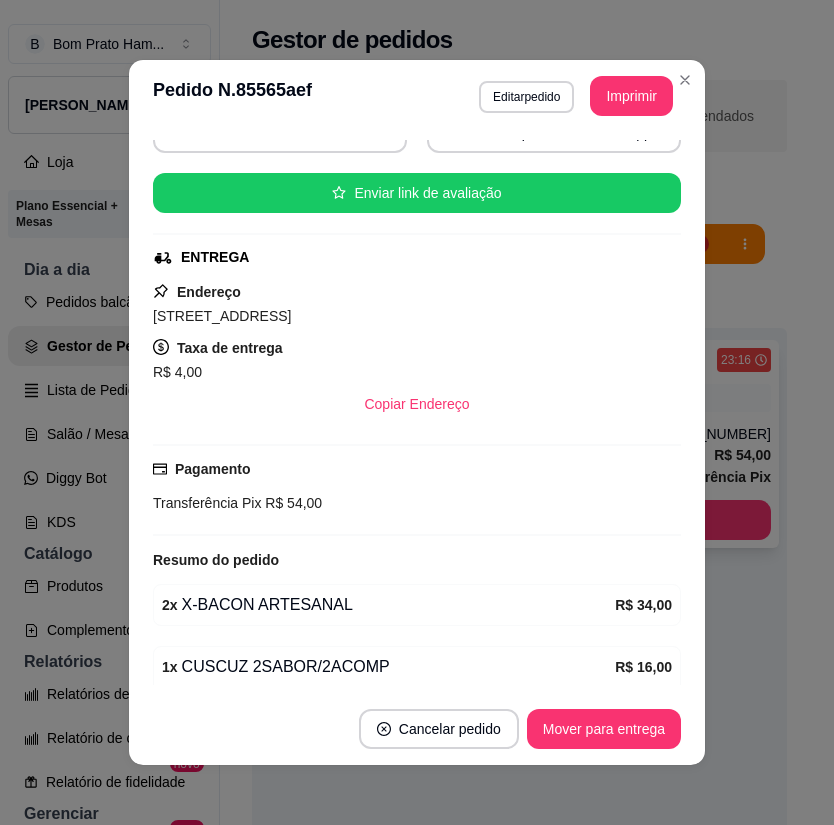 scroll, scrollTop: 200, scrollLeft: 0, axis: vertical 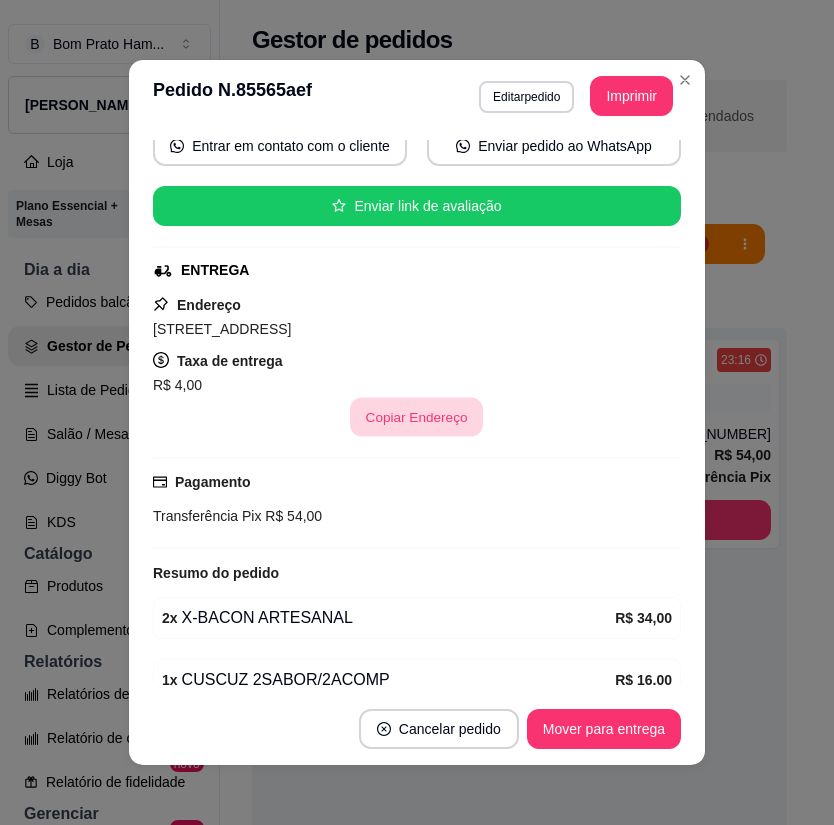 click on "Copiar Endereço" at bounding box center [417, 417] 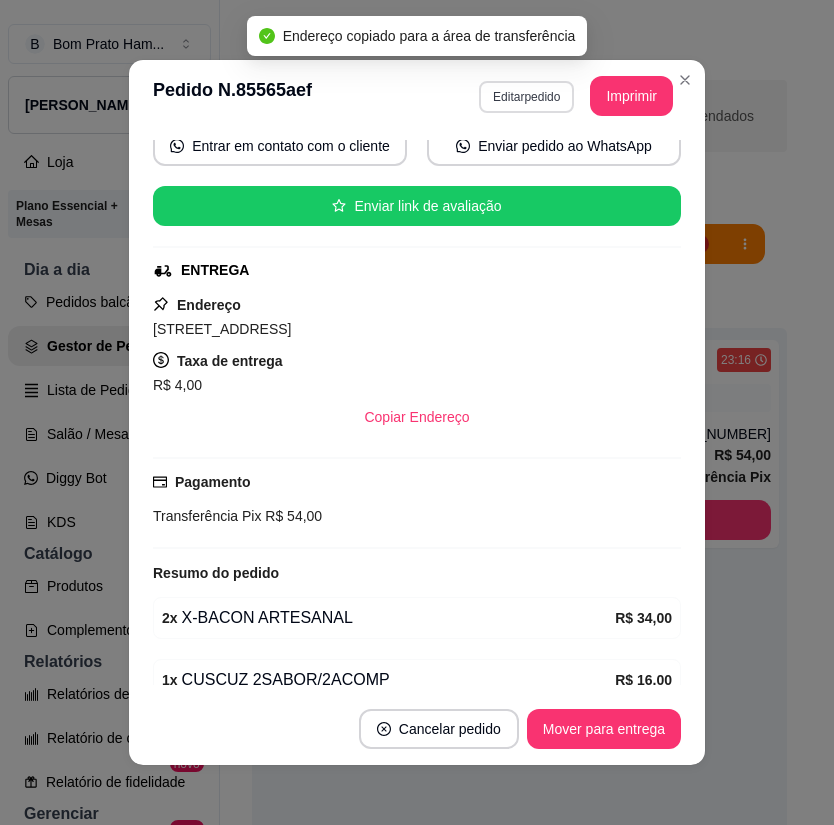 click on "Editar  pedido" at bounding box center (526, 97) 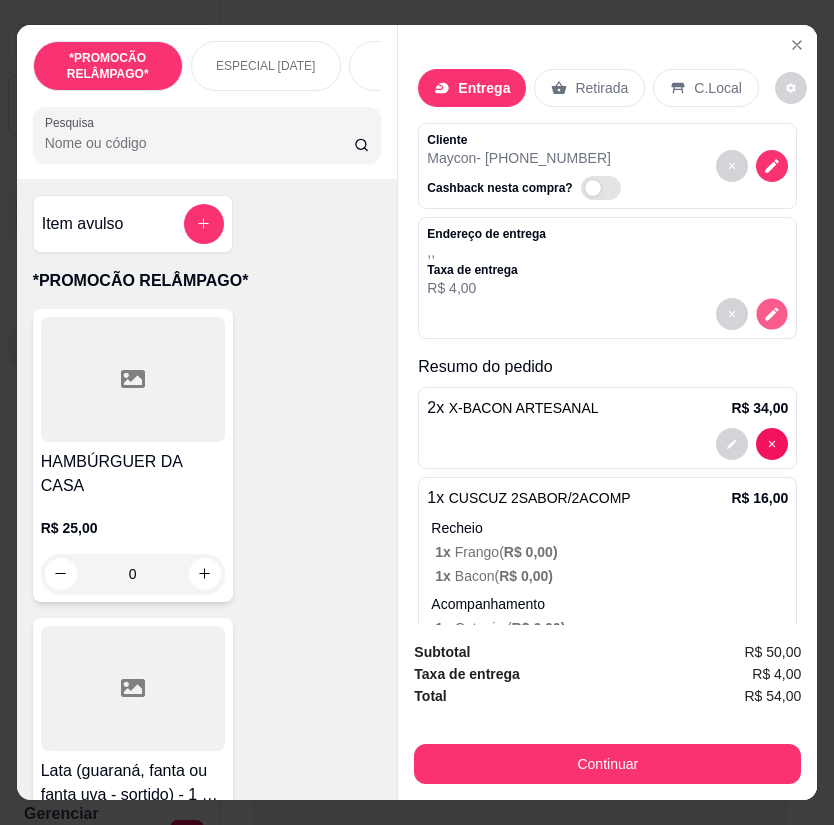 click 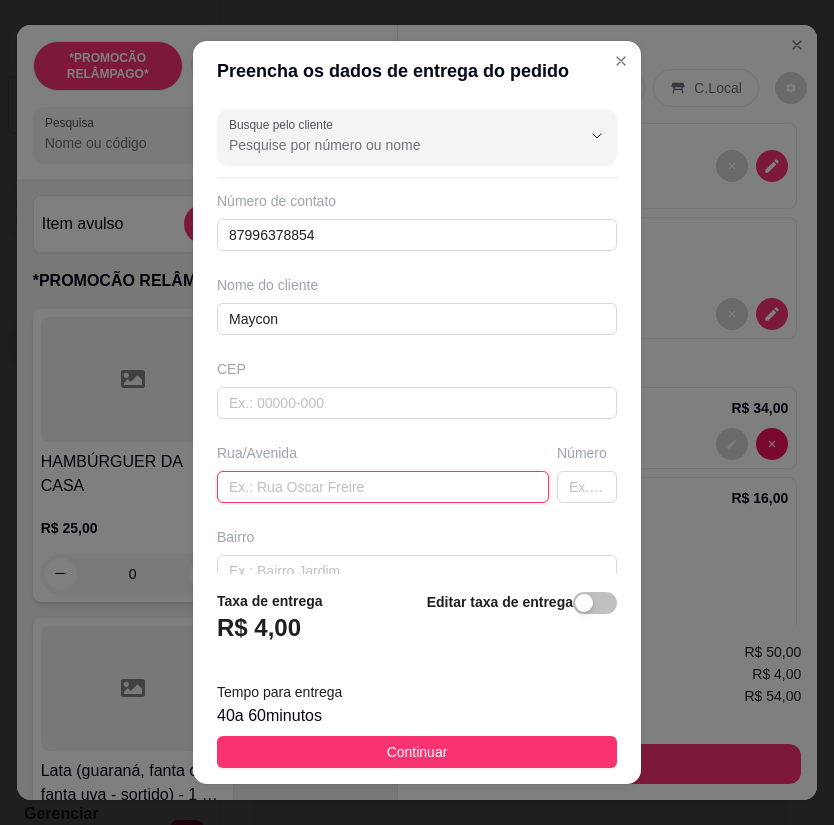 paste on "Rua São lucas, 204" 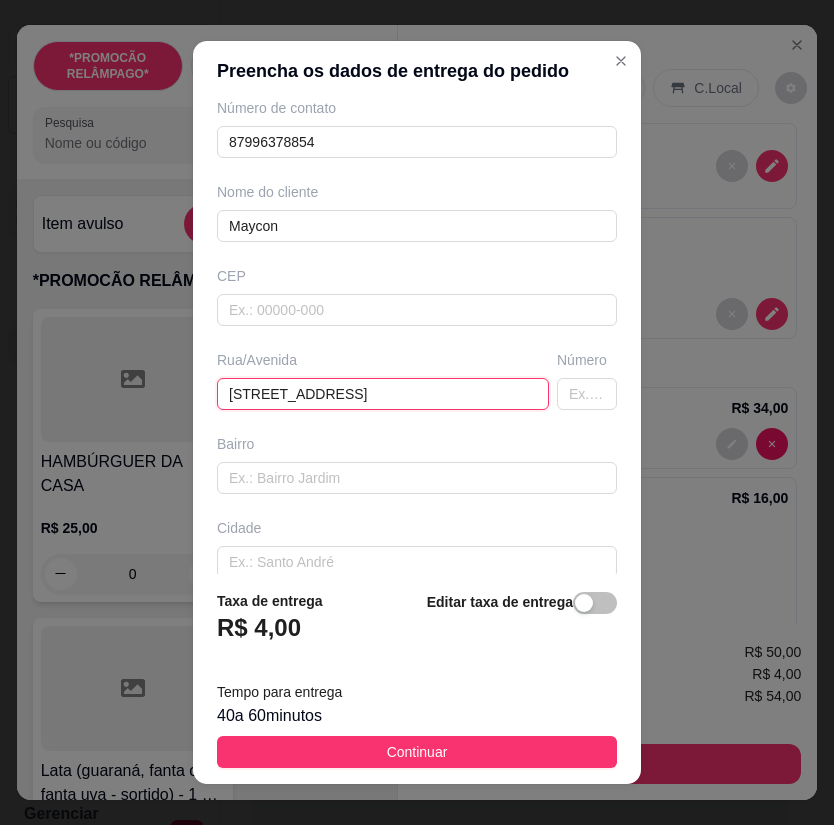 scroll, scrollTop: 201, scrollLeft: 0, axis: vertical 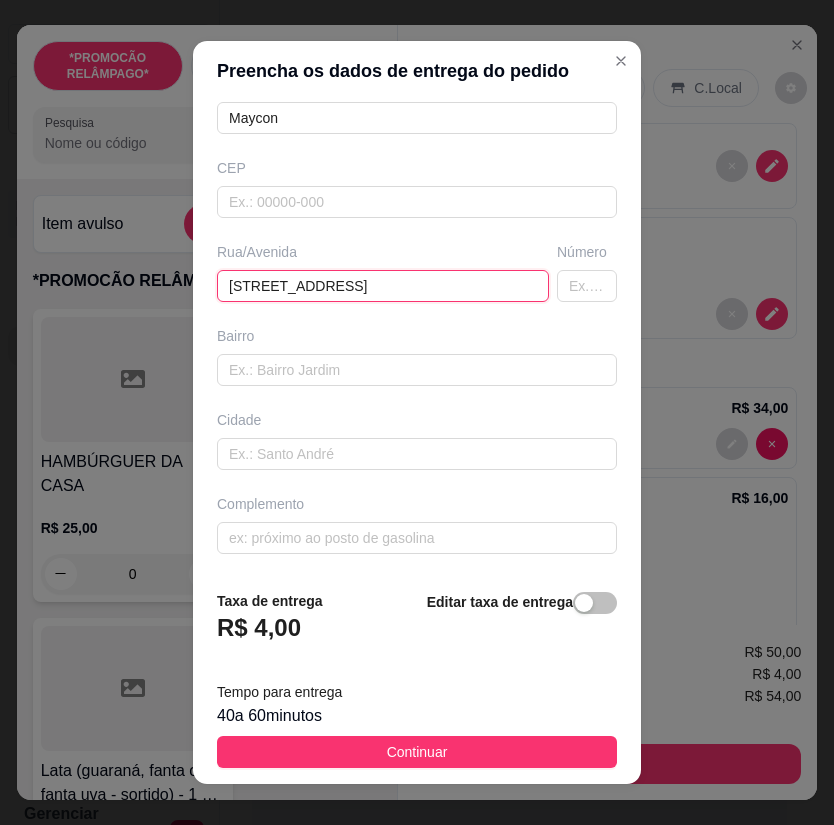 drag, startPoint x: 335, startPoint y: 286, endPoint x: 306, endPoint y: 286, distance: 29 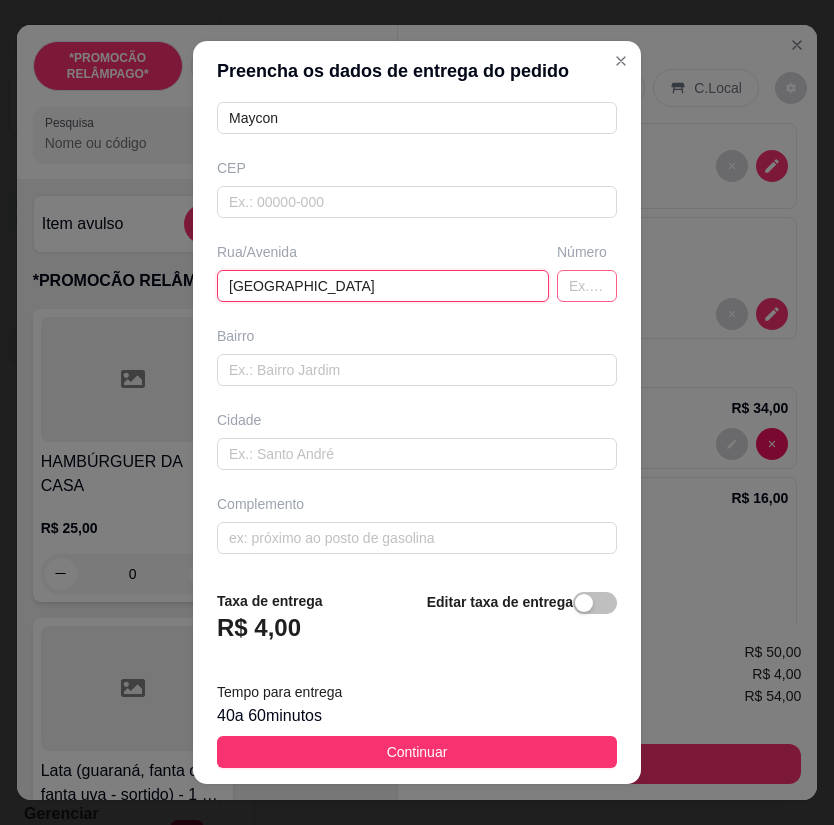 type on "Rua São lucas" 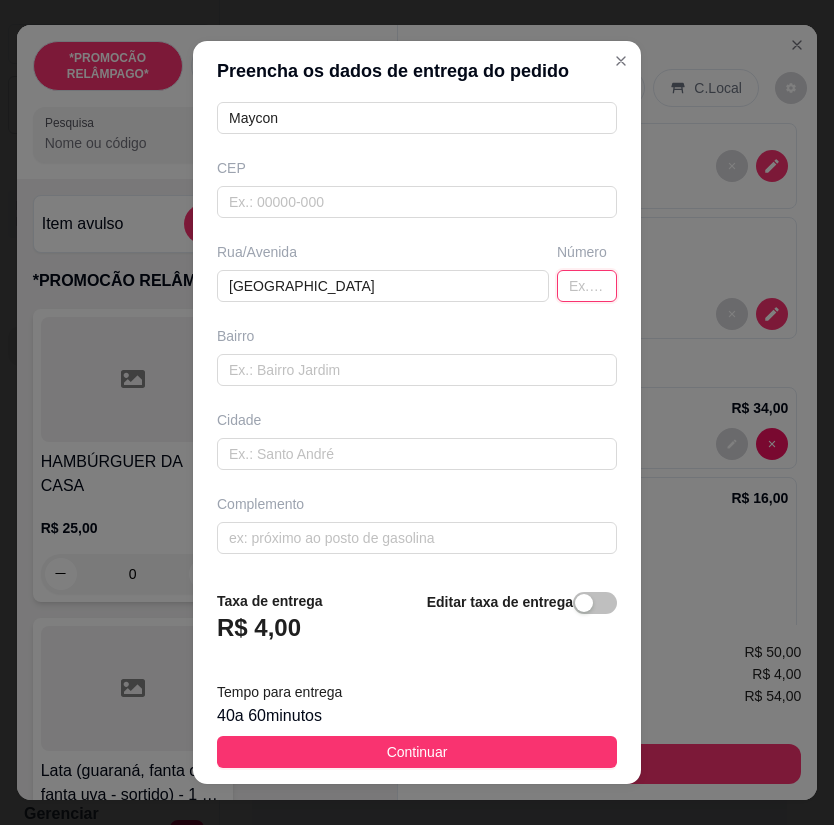 click at bounding box center (587, 286) 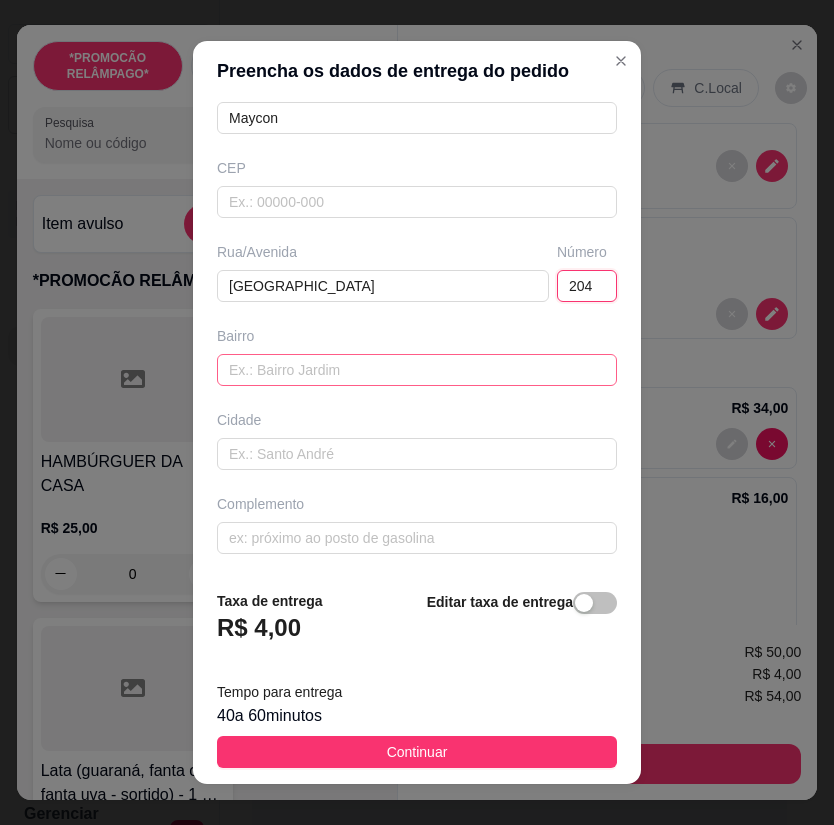type on "204" 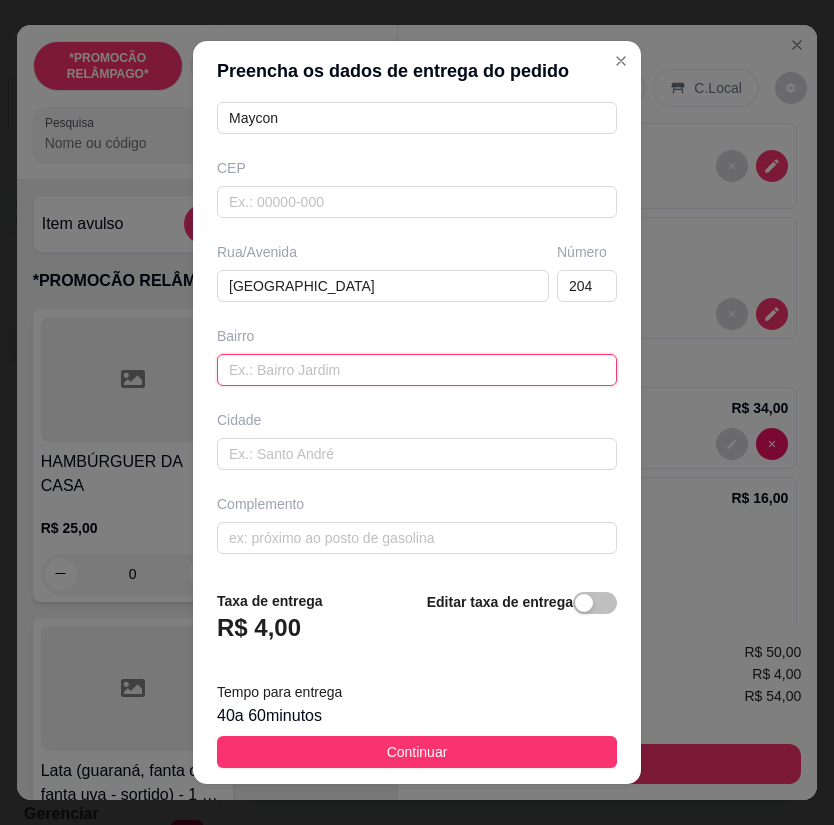 click at bounding box center [417, 370] 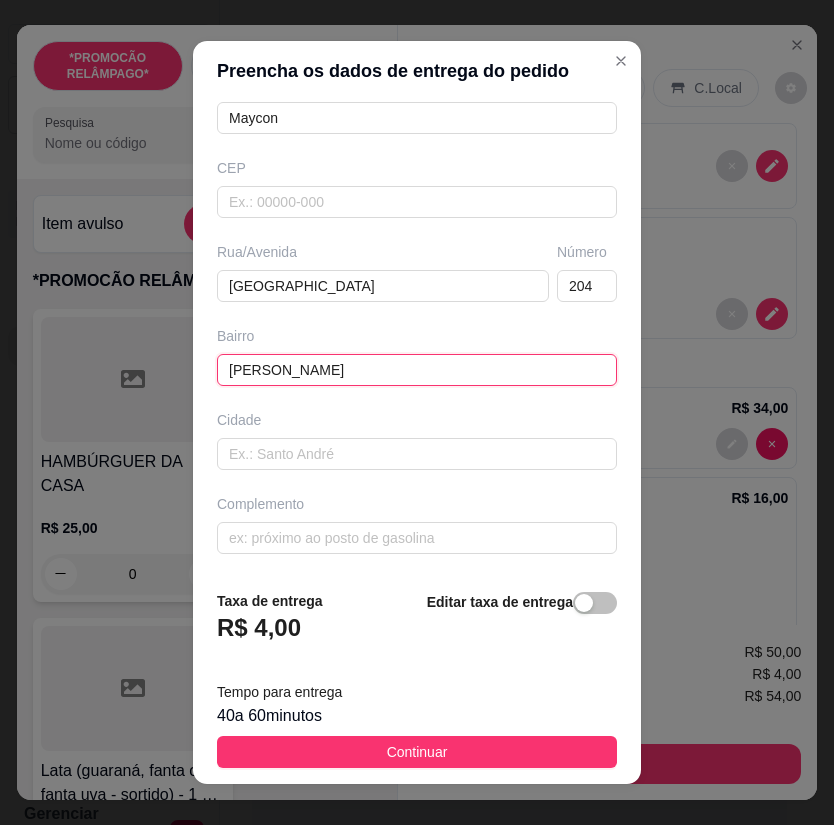 type on "Mario Melo" 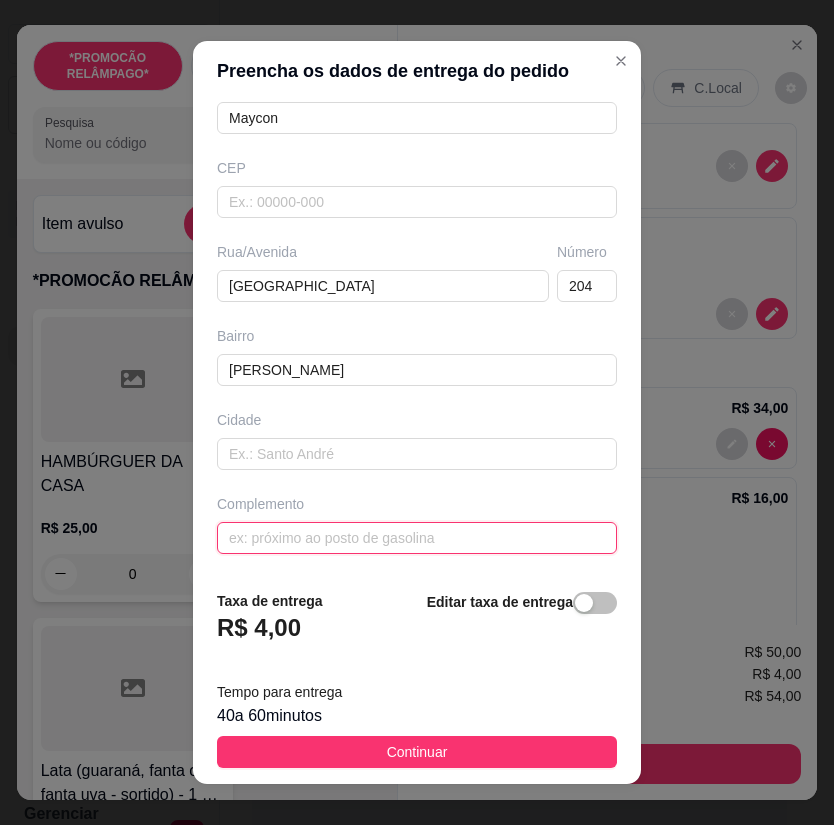 paste on "O endereço é na casa de Maycon do salão,uma casa murada só rebocada na frente com uma porta de ferro" 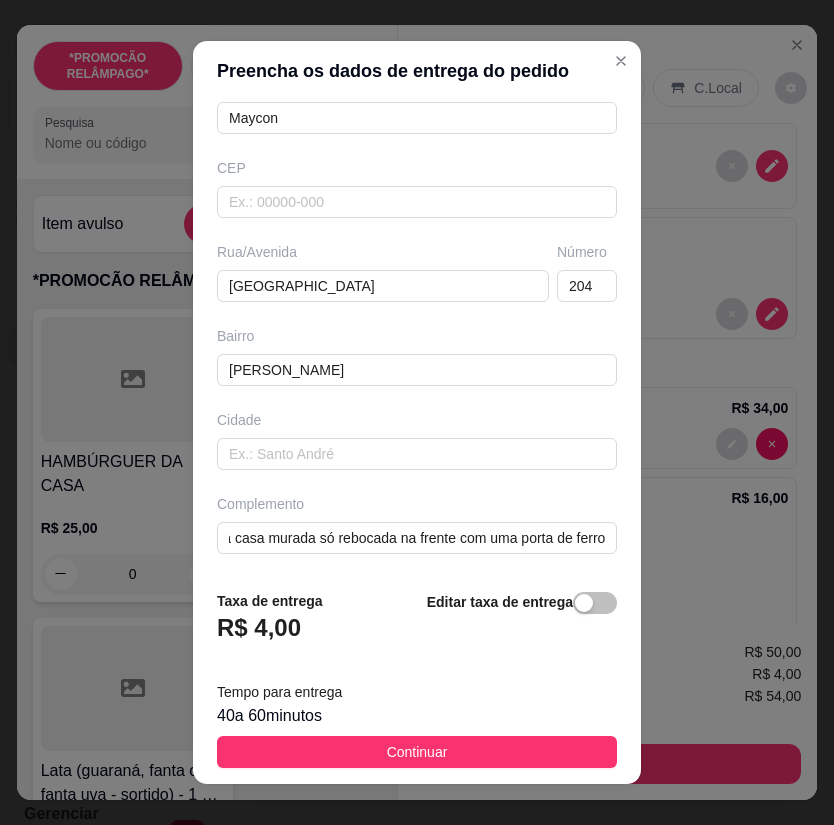 scroll, scrollTop: 0, scrollLeft: 0, axis: both 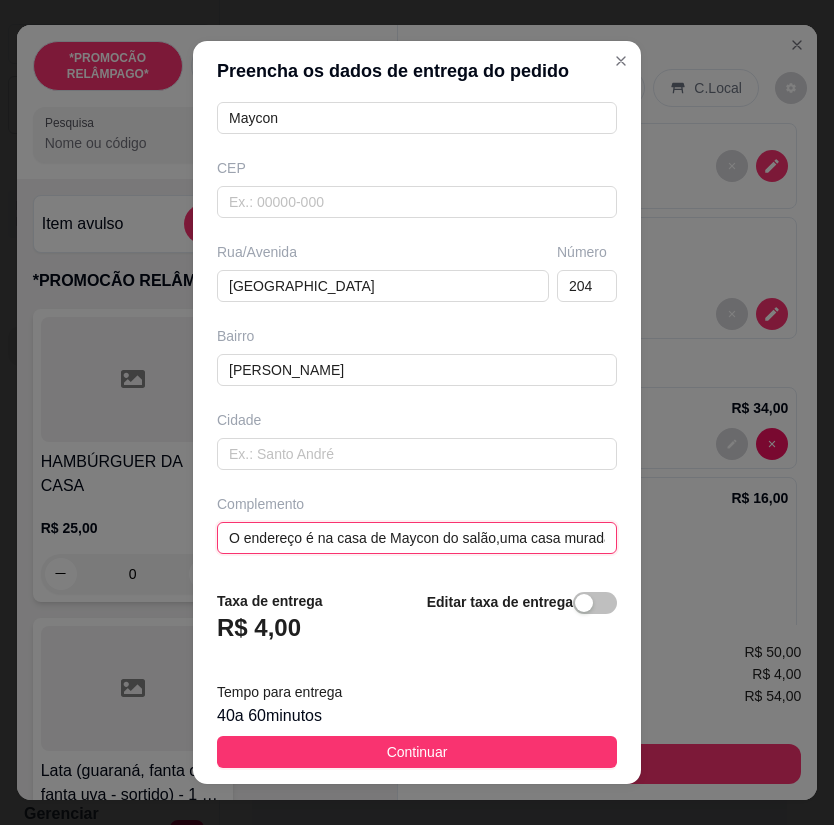 paste on "É a primeira sem ser calçada" 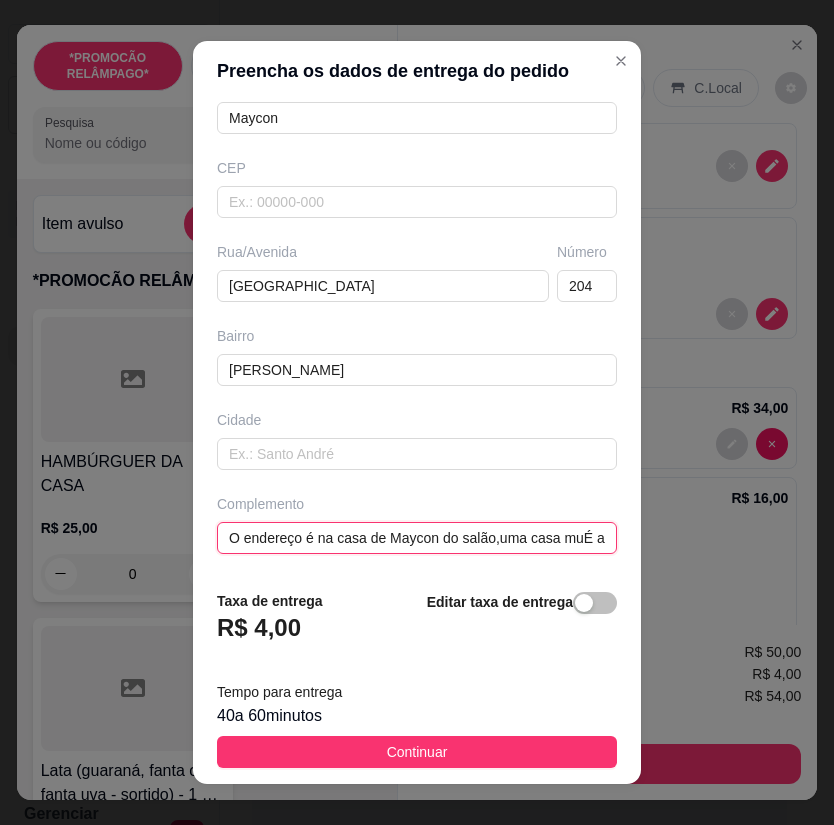 scroll, scrollTop: 0, scrollLeft: 175, axis: horizontal 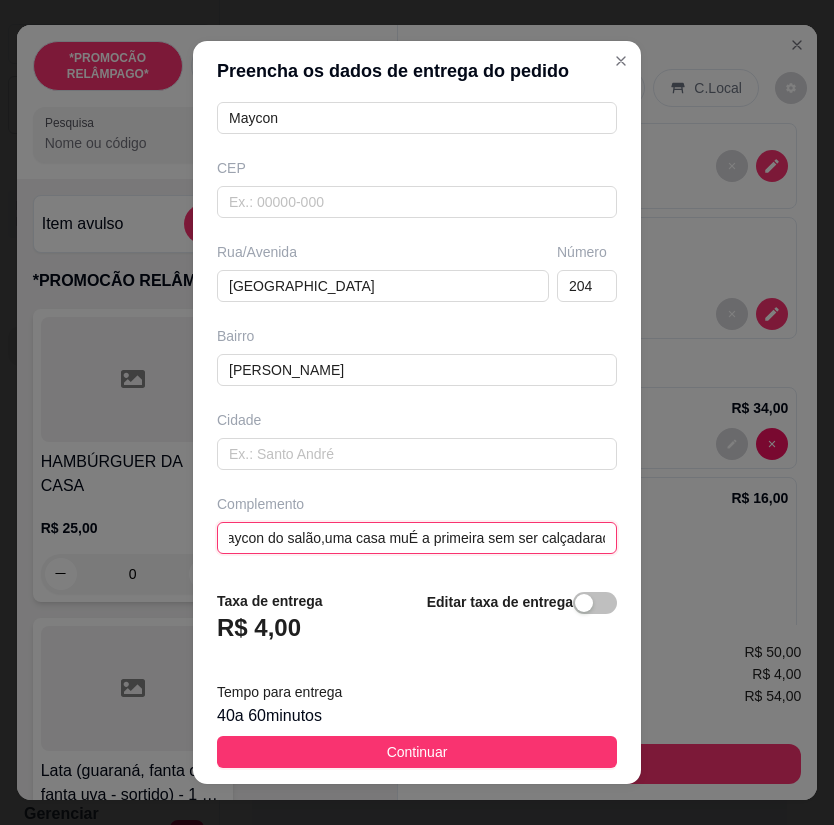 click on "O endereço é na casa de Maycon do salão,uma casa muÉ a primeira sem ser calçadarada só rebocada na frente com uma porta de ferro" at bounding box center (417, 538) 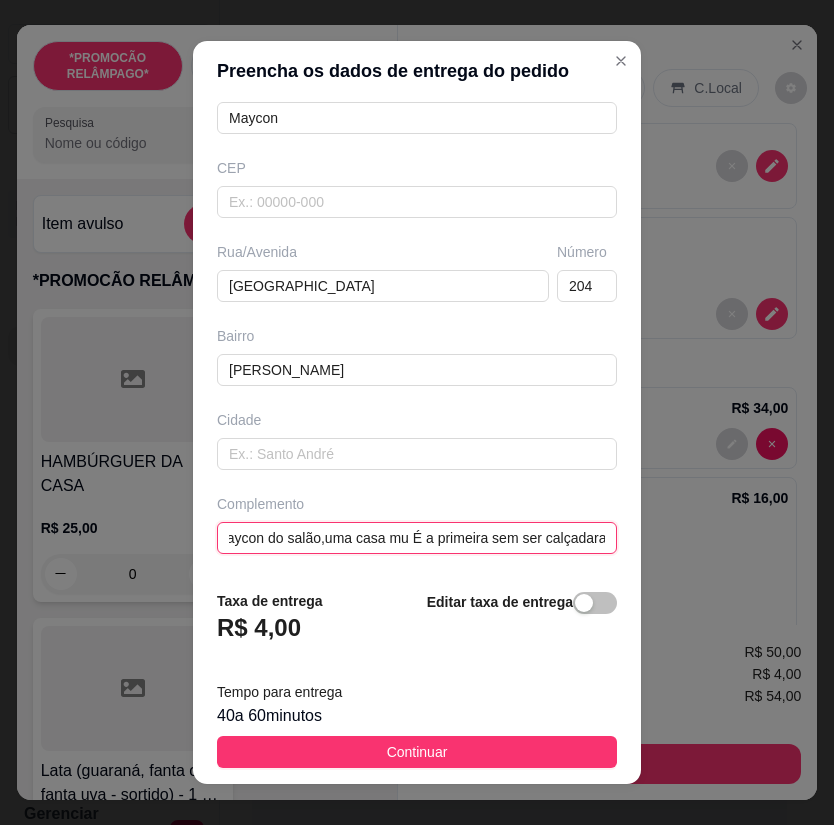 click on "O endereço é na casa de Maycon do salão,uma casa mu É a primeira sem ser calçadarada só rebocada na frente com uma porta de ferro" at bounding box center [417, 538] 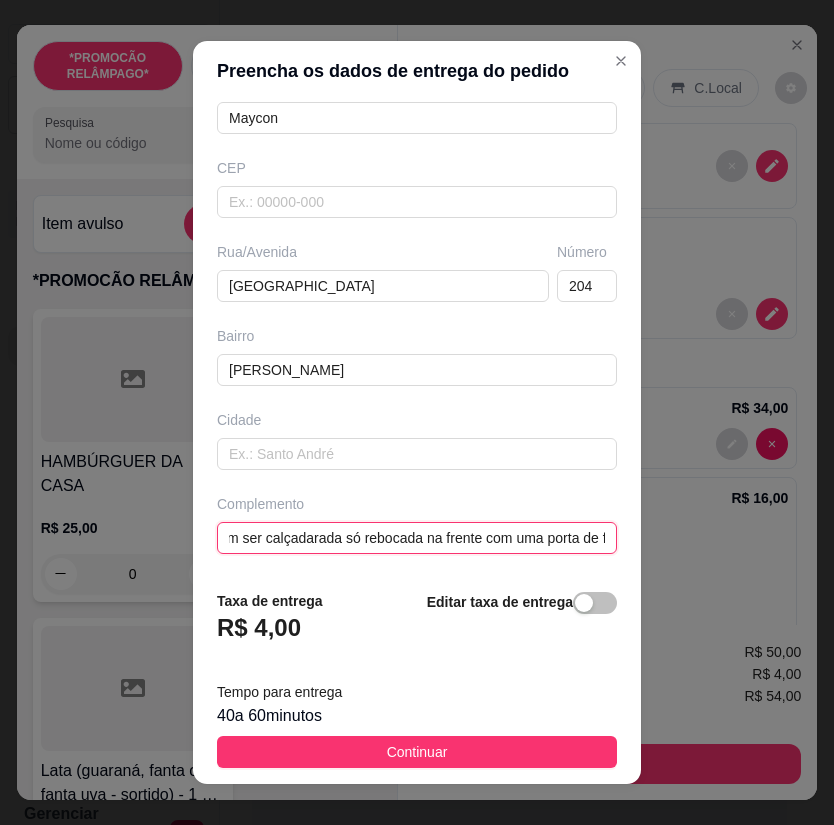 scroll, scrollTop: 0, scrollLeft: 494, axis: horizontal 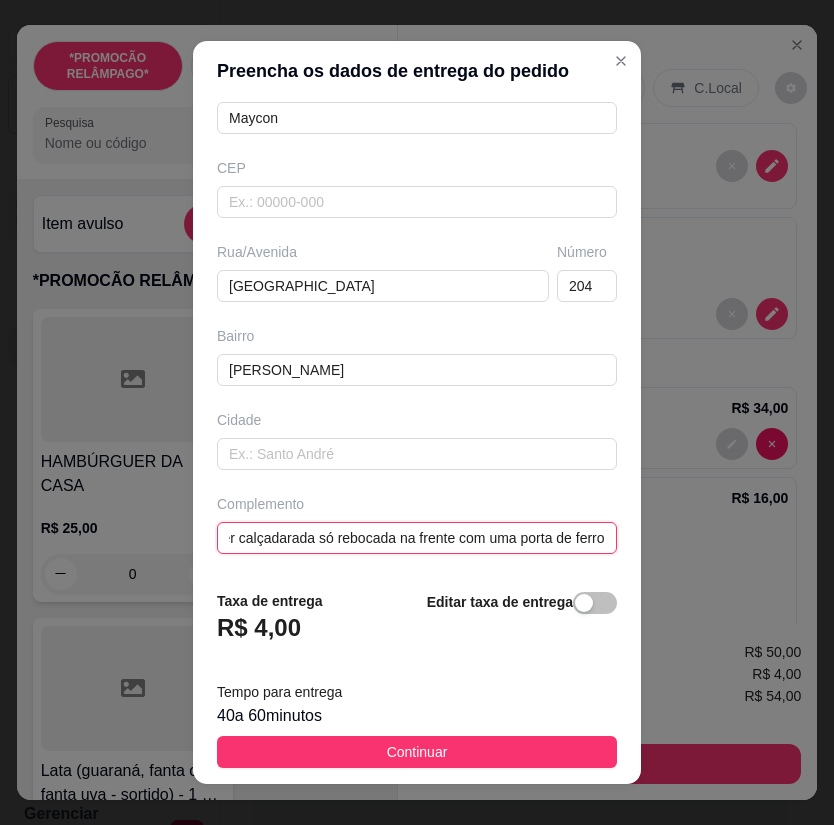 drag, startPoint x: 518, startPoint y: 541, endPoint x: 601, endPoint y: 541, distance: 83 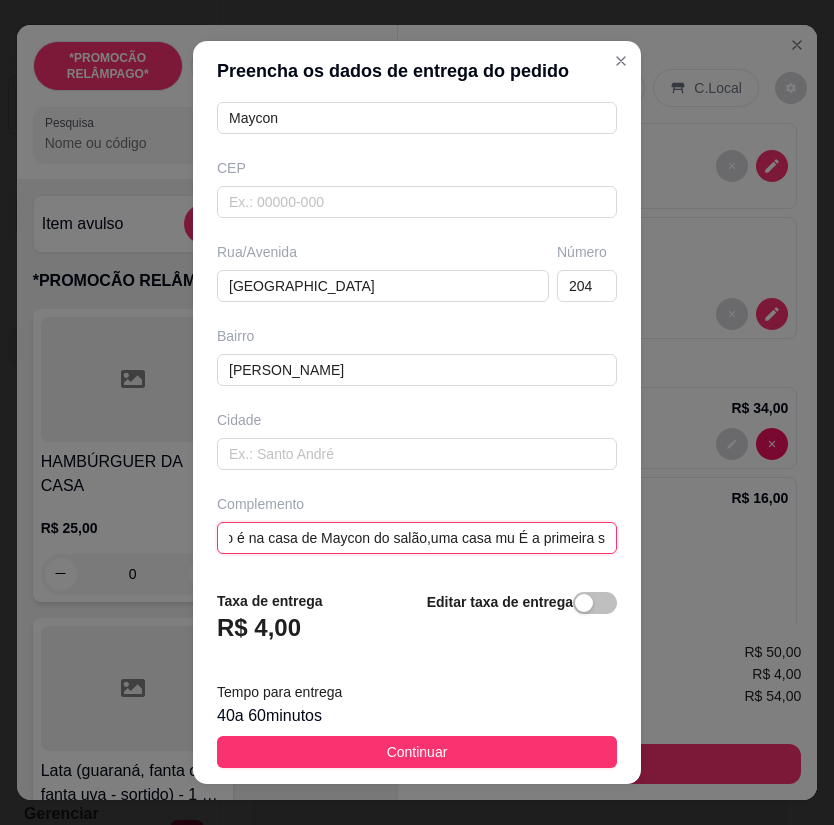 scroll, scrollTop: 0, scrollLeft: 86, axis: horizontal 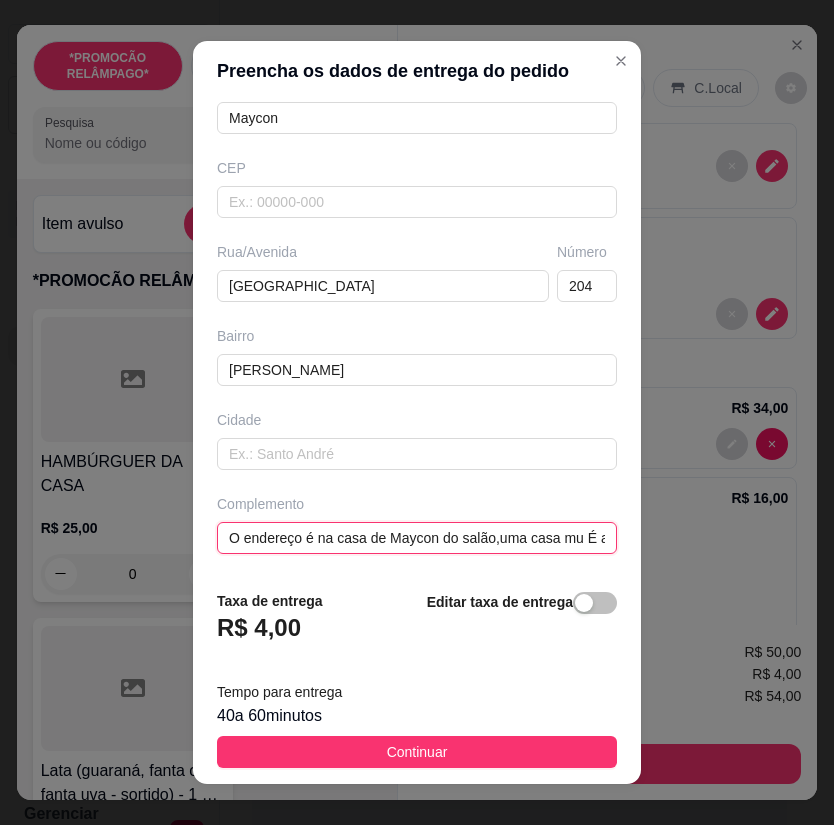 drag, startPoint x: 572, startPoint y: 534, endPoint x: 94, endPoint y: 537, distance: 478.0094 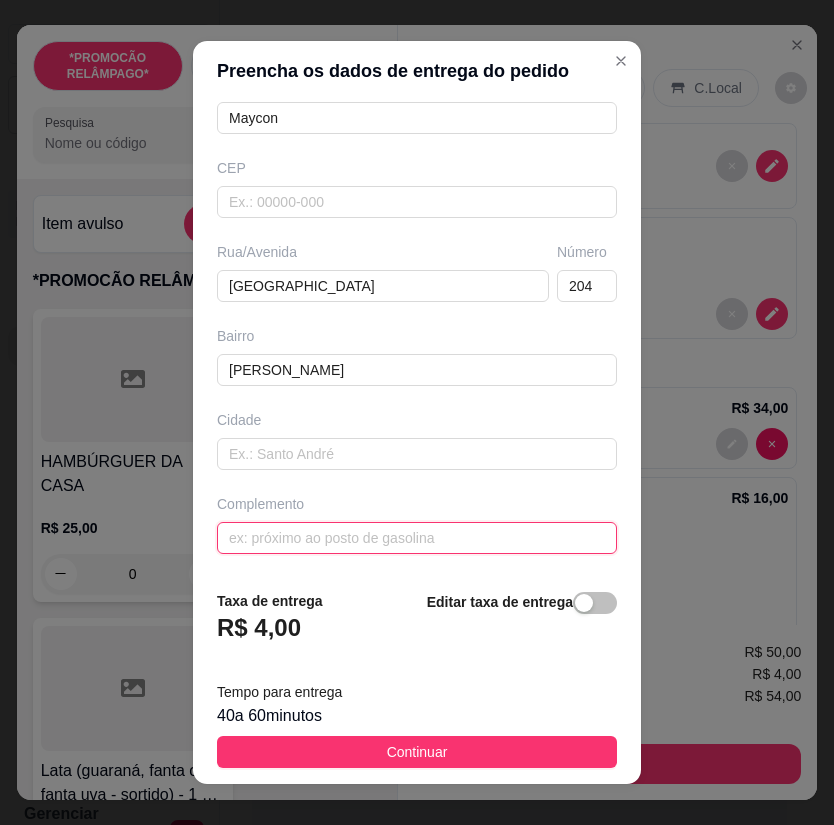 paste on "casa de Maycon do salão,uma casa murada só rebocada na frente com uma porta de ferro" 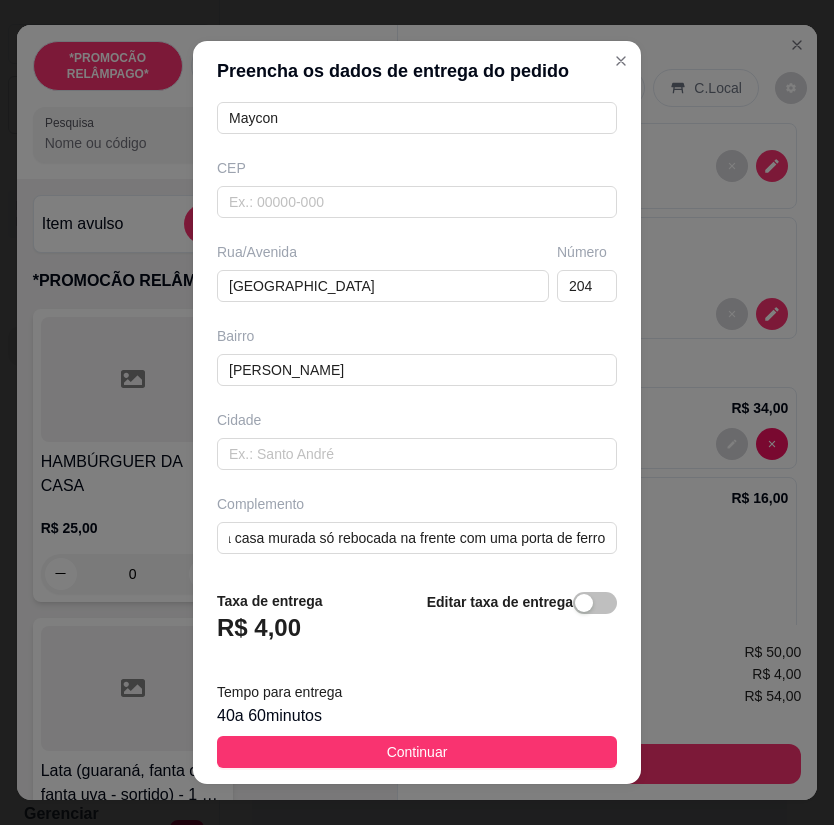 scroll, scrollTop: 0, scrollLeft: 0, axis: both 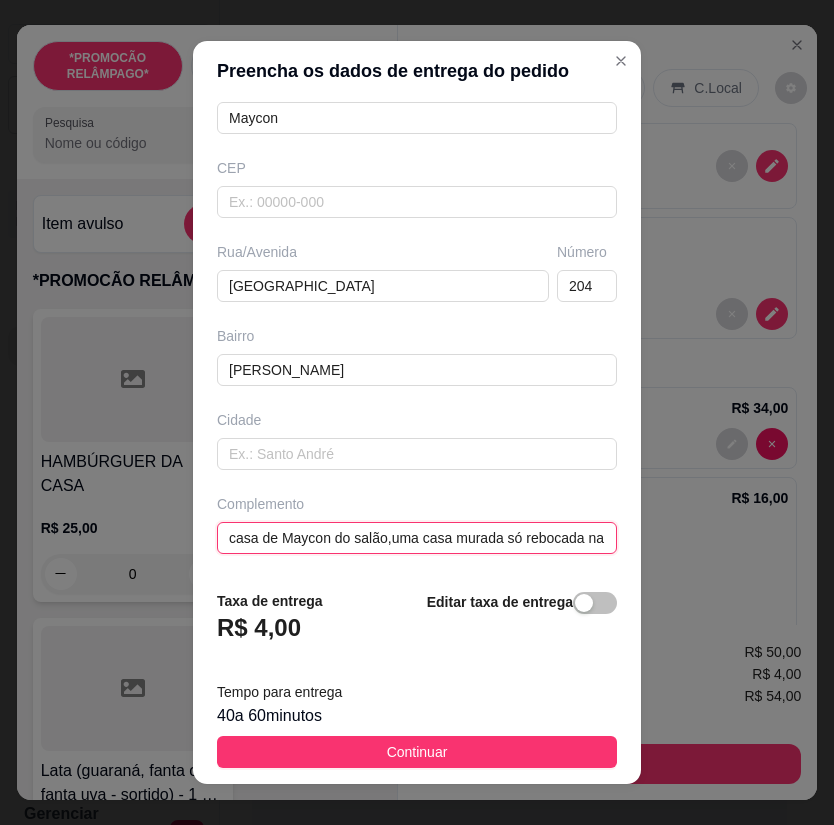 click on "casa de Maycon do salão,uma casa murada só rebocada na frente com uma porta de ferro" at bounding box center (417, 538) 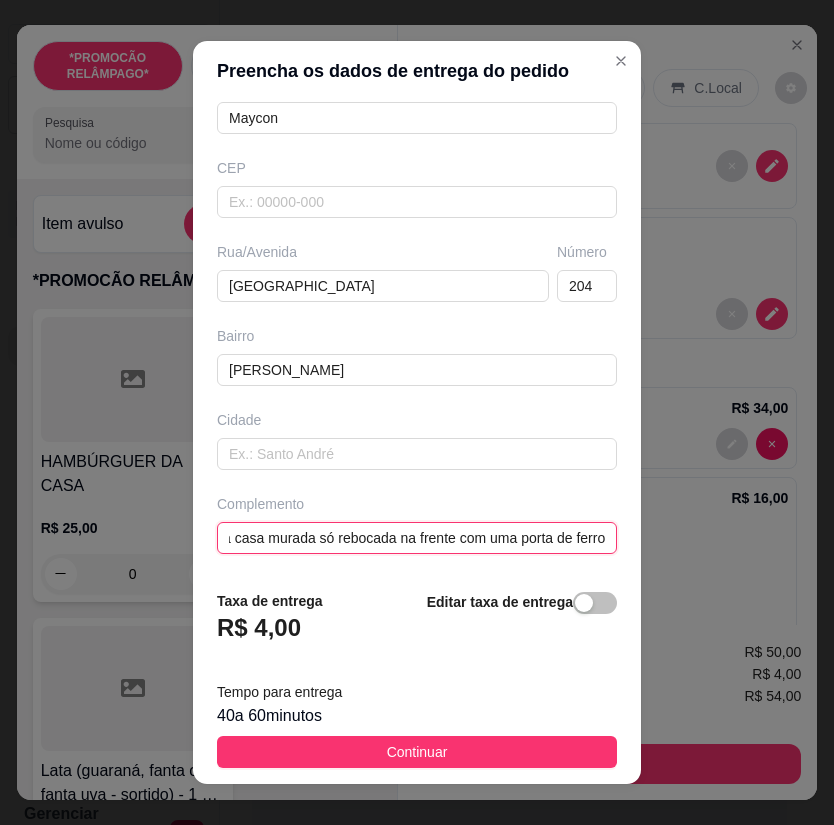 scroll, scrollTop: 0, scrollLeft: 218, axis: horizontal 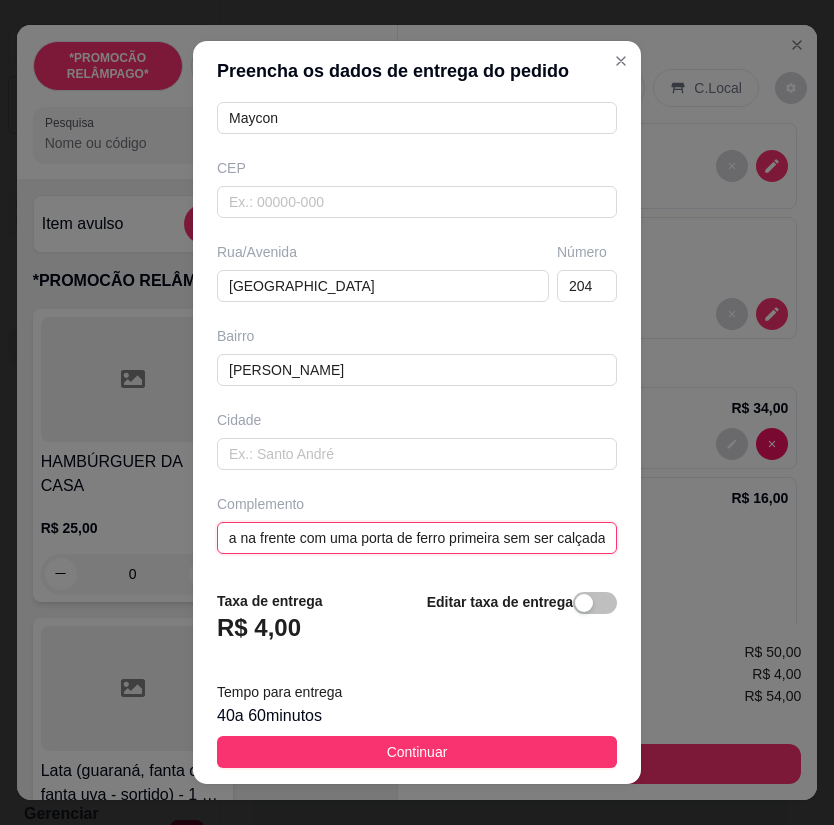 click on "casa de Maycon do salão,uma casa murada só rebocada na frente com uma porta de ferro primeira sem ser calçada" at bounding box center [417, 538] 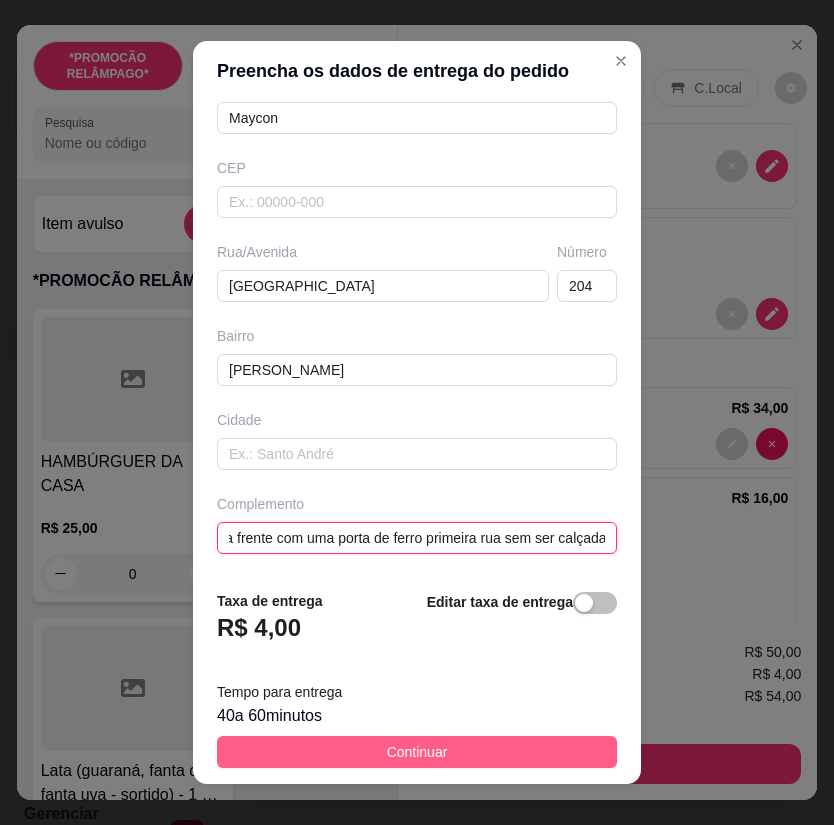type on "casa de Maycon do salão,uma casa murada só rebocada na frente com uma porta de ferro primeira rua sem ser calçada" 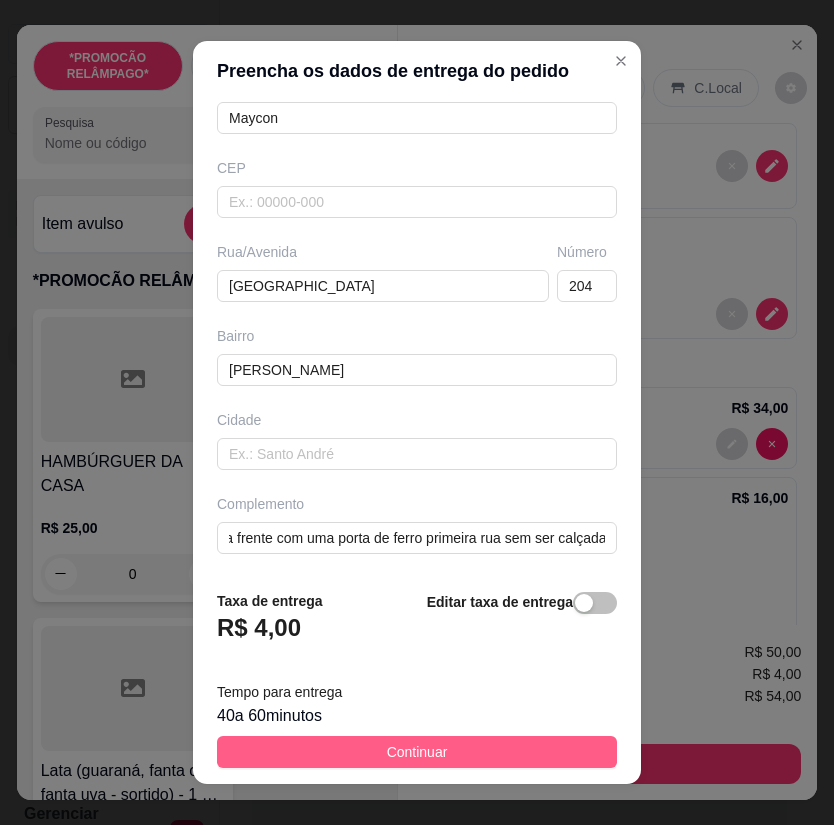 scroll, scrollTop: 0, scrollLeft: 0, axis: both 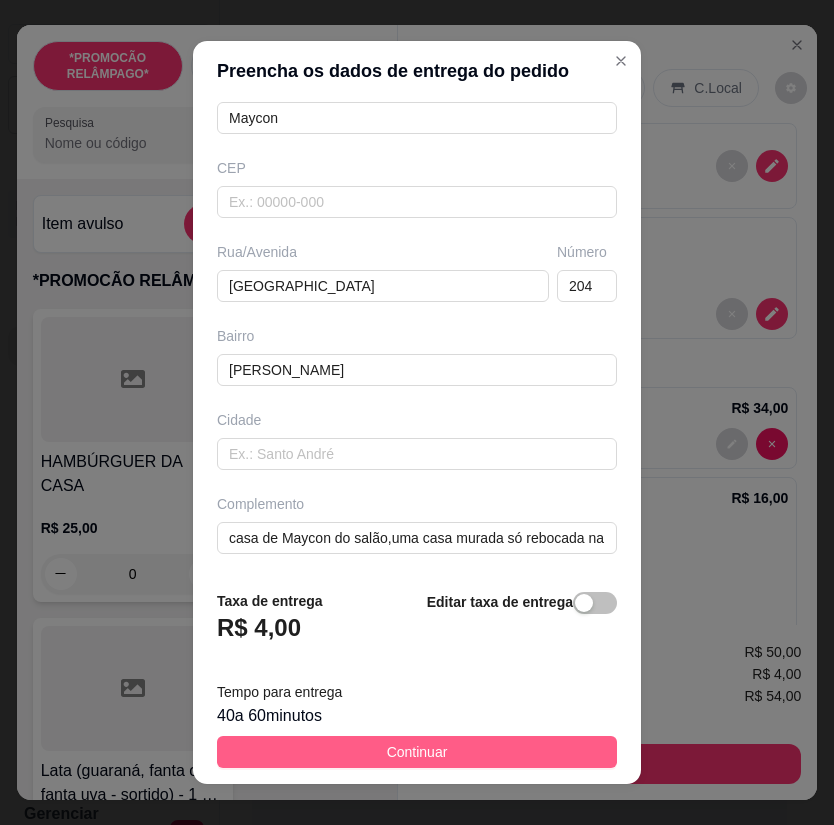 click on "Continuar" at bounding box center [417, 752] 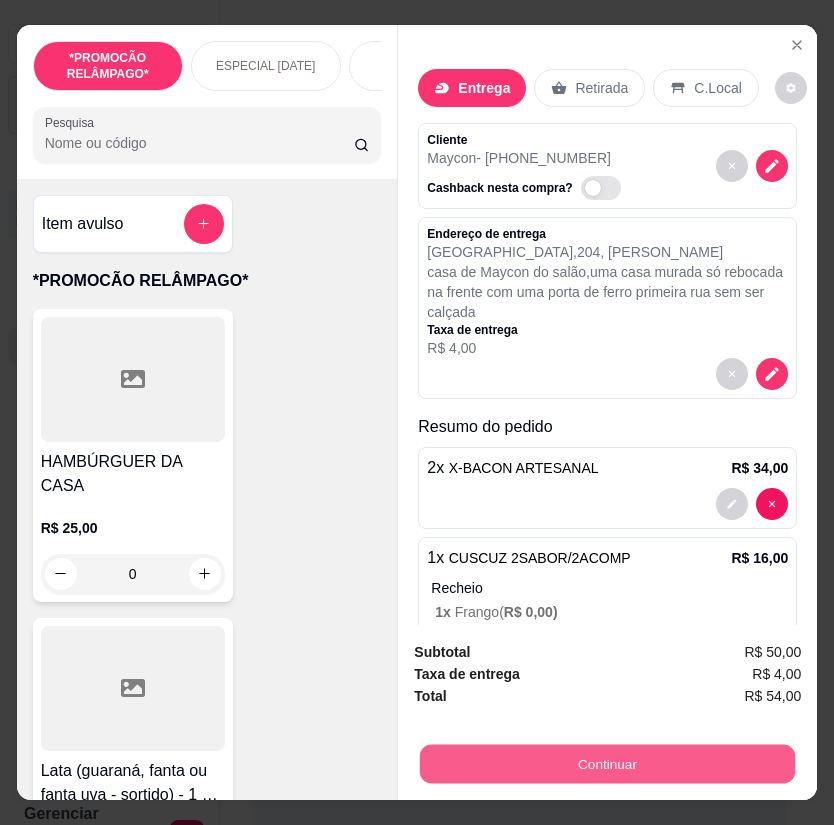 click on "Continuar" at bounding box center [607, 764] 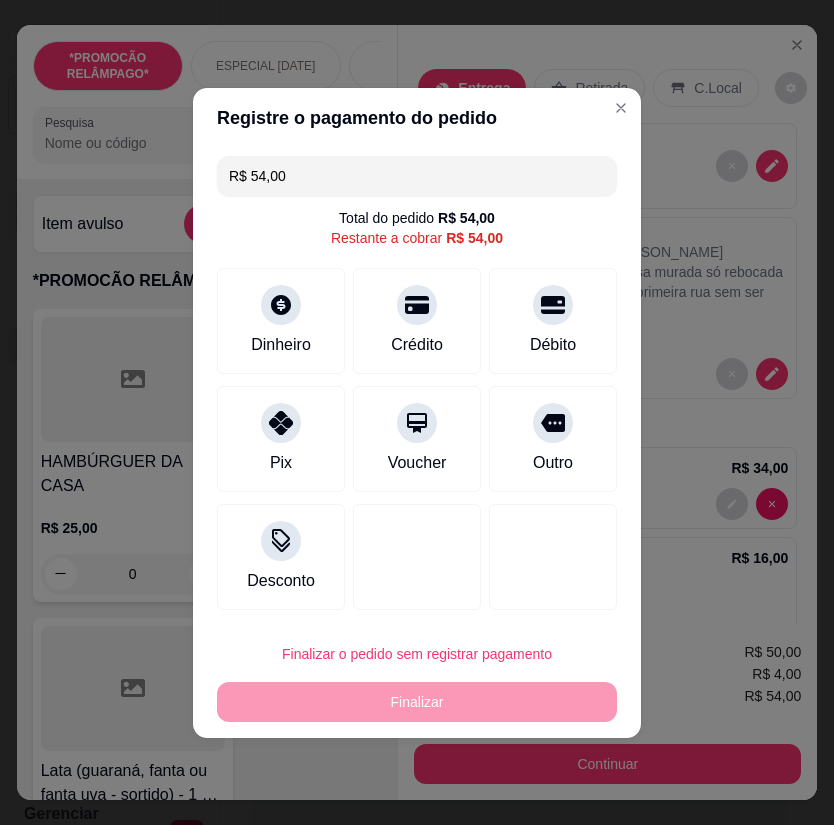 drag, startPoint x: 309, startPoint y: 176, endPoint x: 197, endPoint y: 180, distance: 112.0714 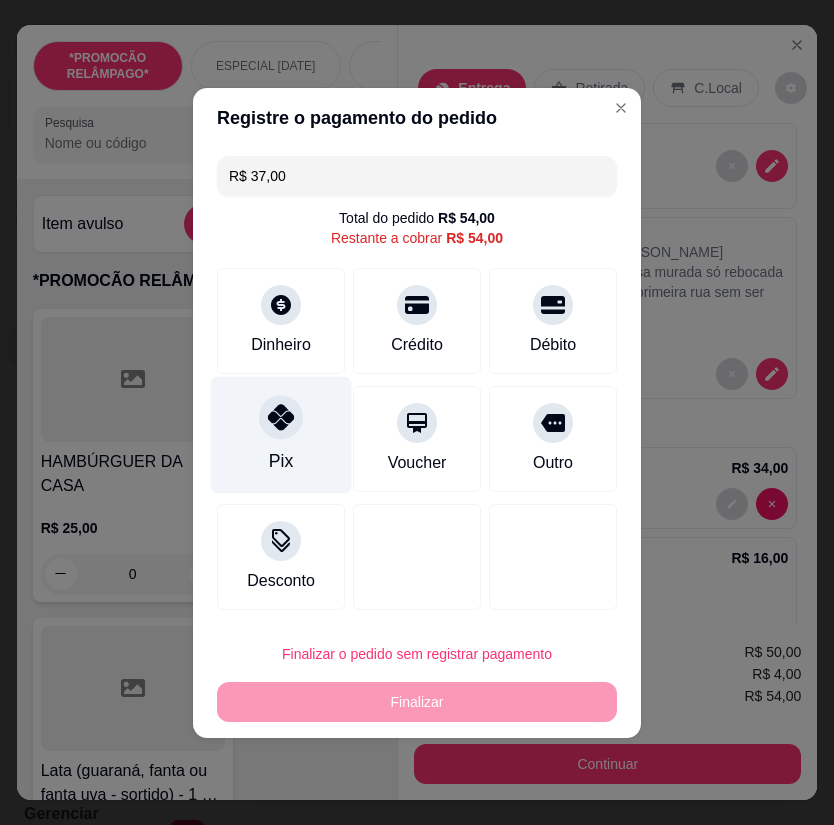 click on "Pix" at bounding box center [281, 434] 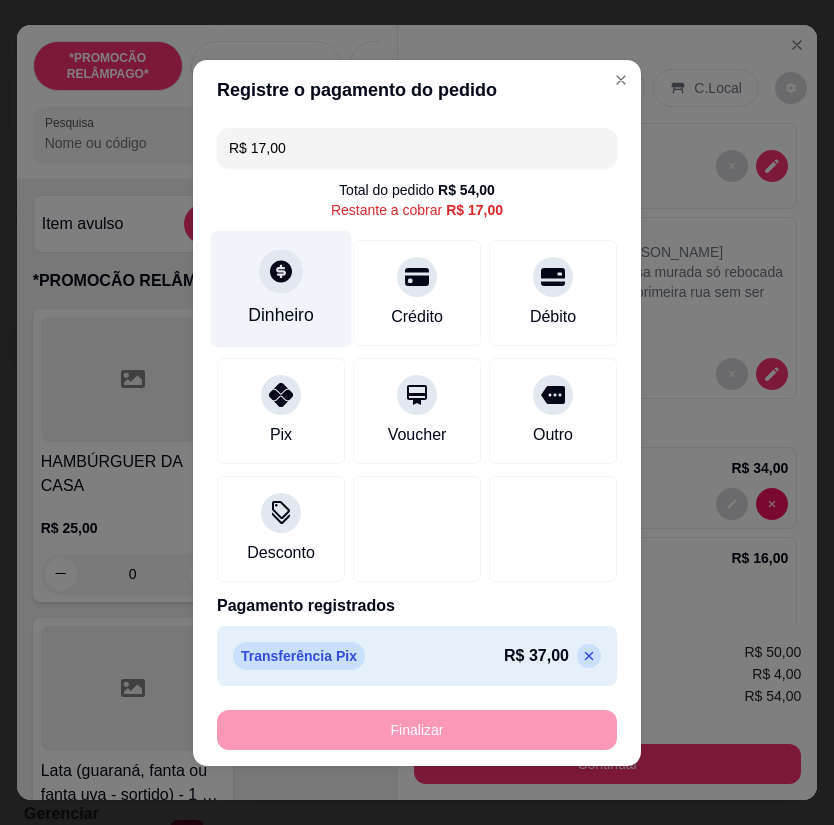 click at bounding box center [281, 271] 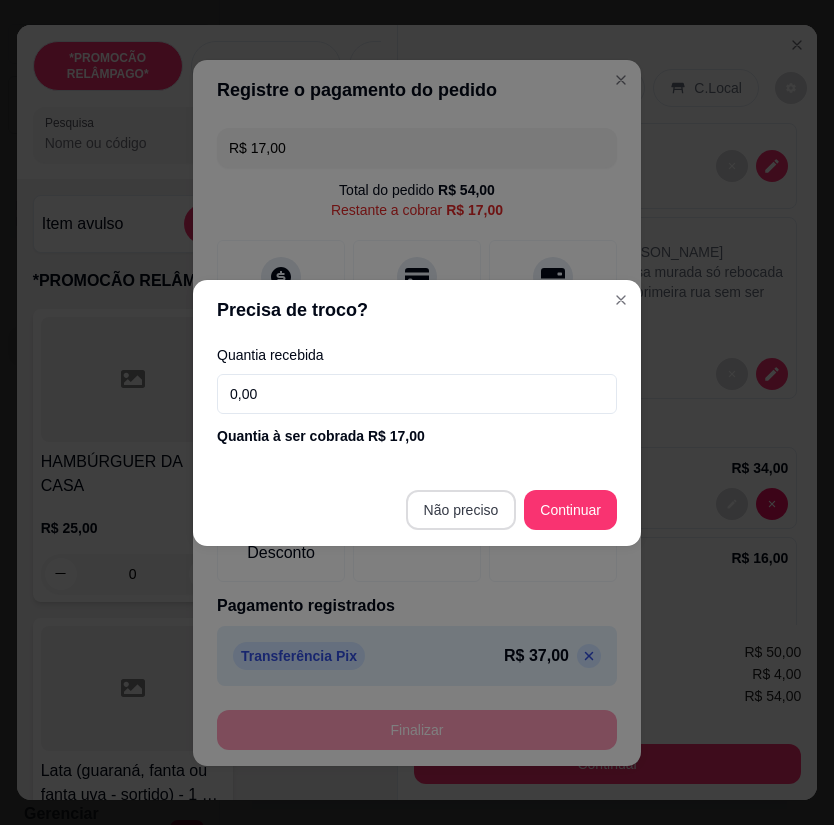 type on "R$ 0,00" 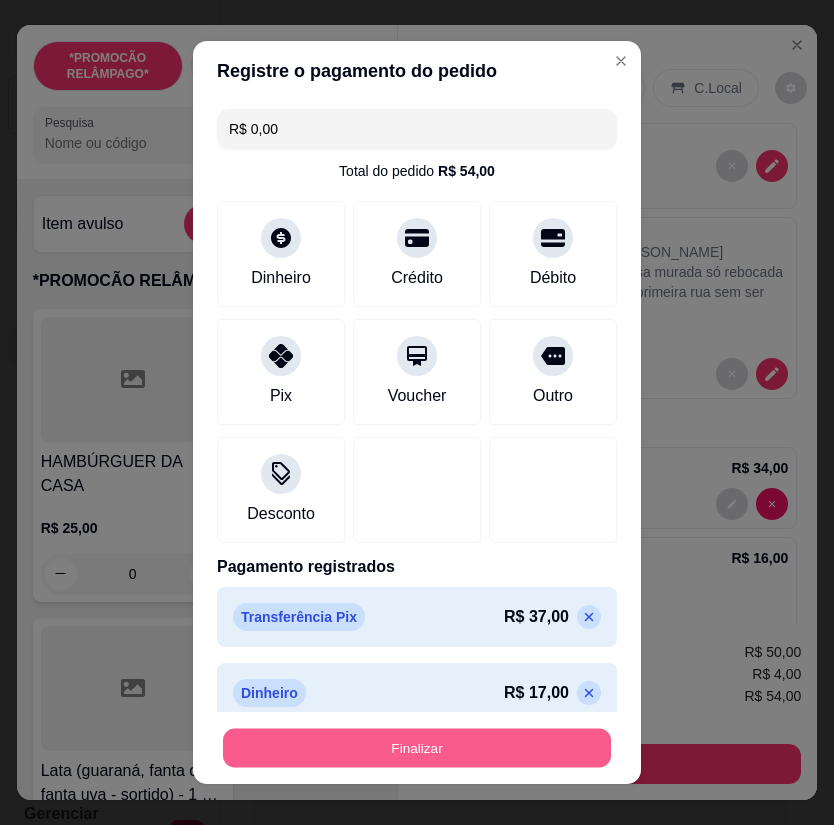 click on "Finalizar" at bounding box center [417, 747] 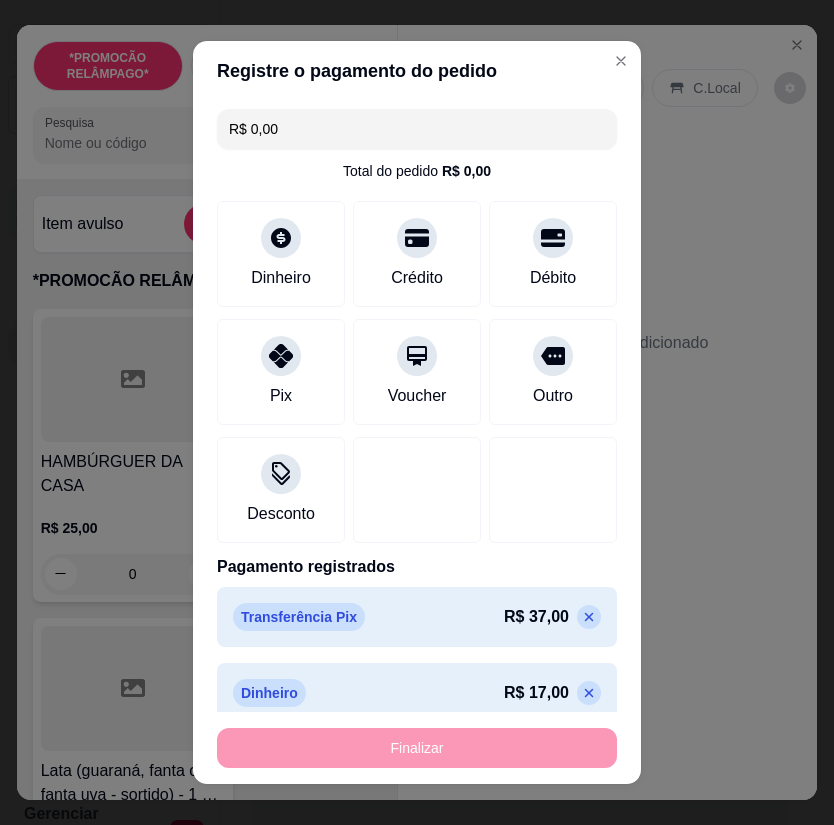 type on "0" 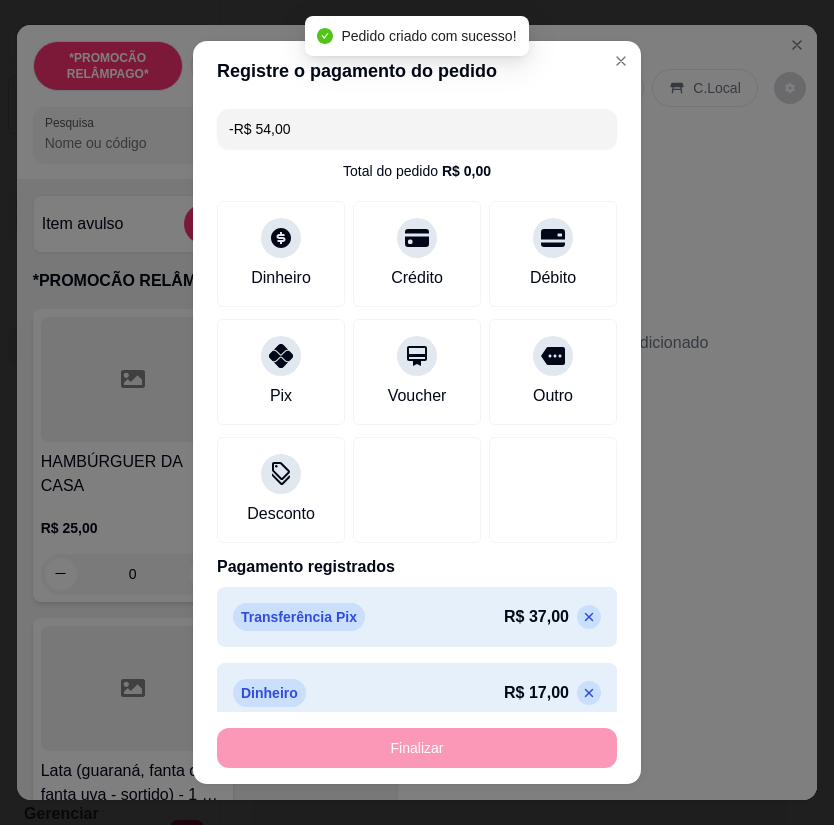 scroll, scrollTop: 244, scrollLeft: 0, axis: vertical 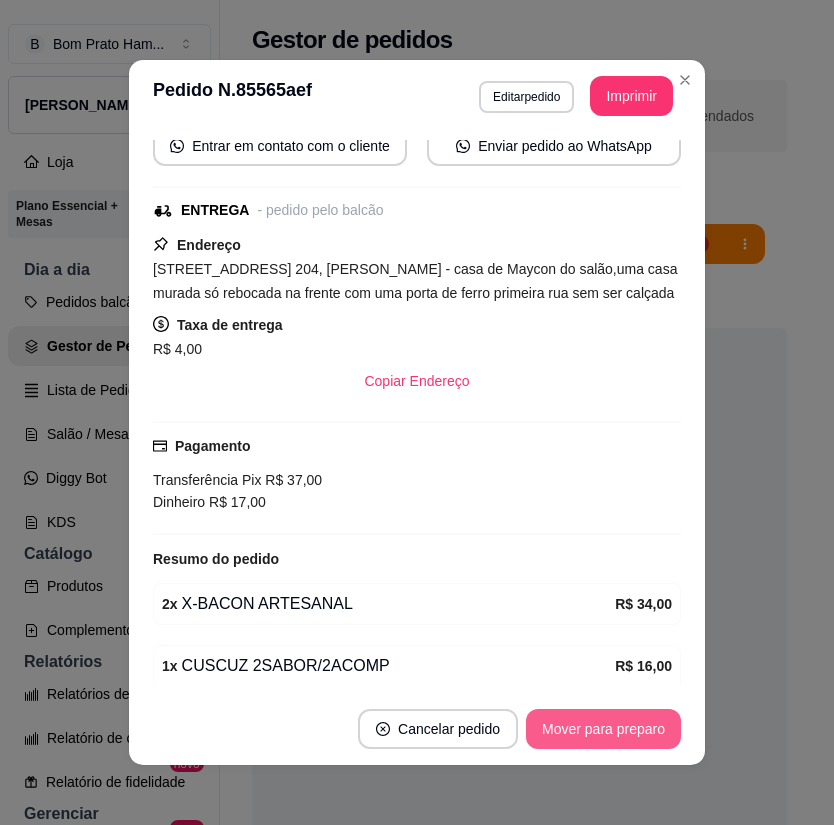 click on "Mover para preparo" at bounding box center [603, 729] 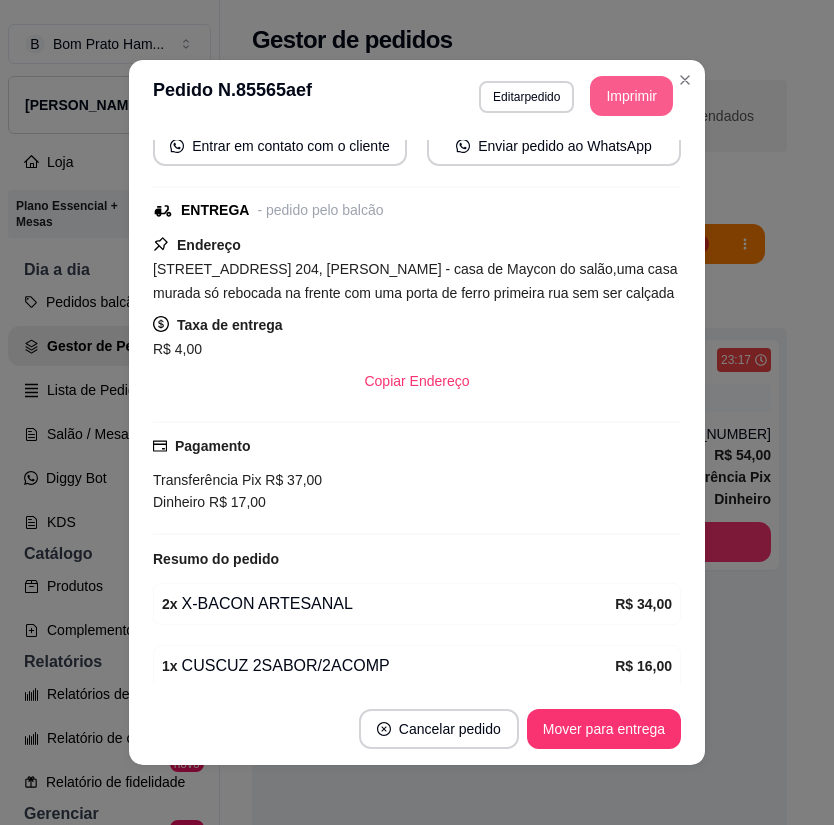 click on "Imprimir" at bounding box center [631, 96] 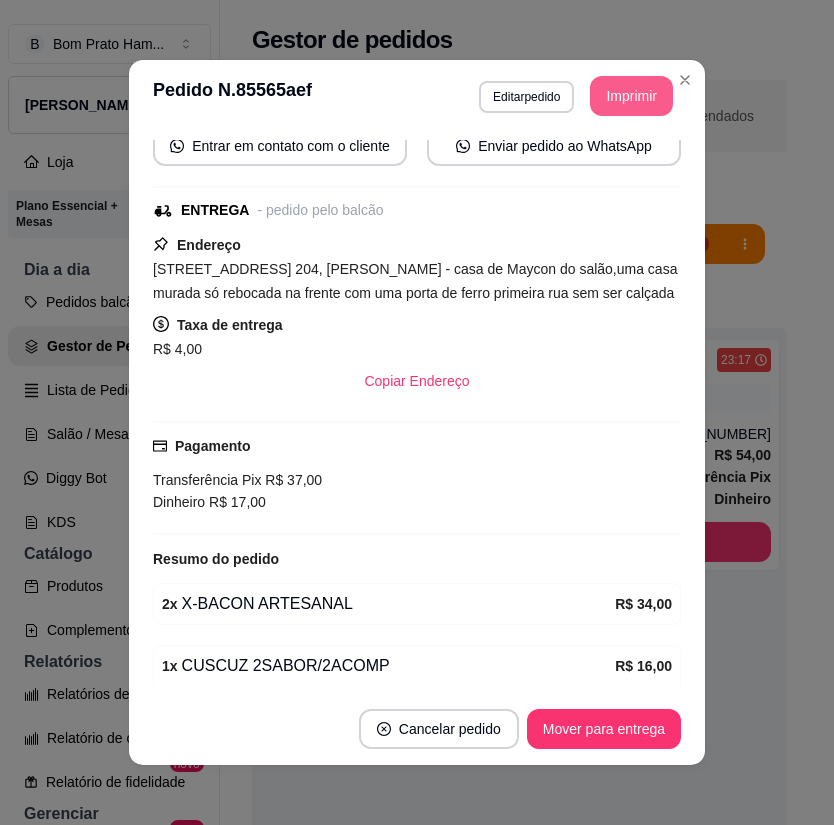 scroll, scrollTop: 0, scrollLeft: 0, axis: both 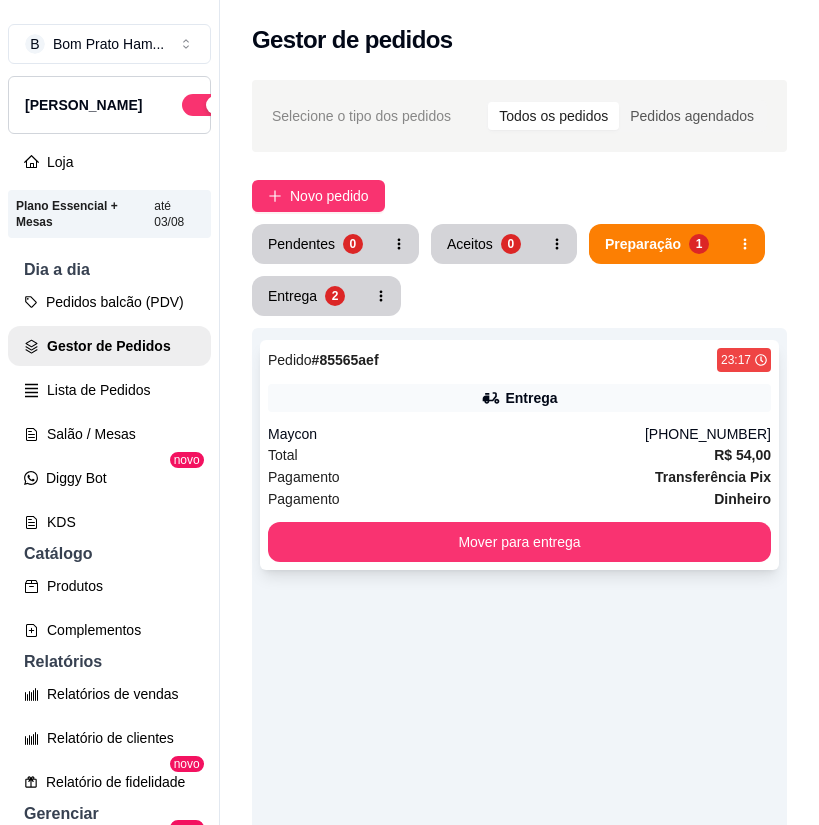 click on "Maycon" at bounding box center (456, 434) 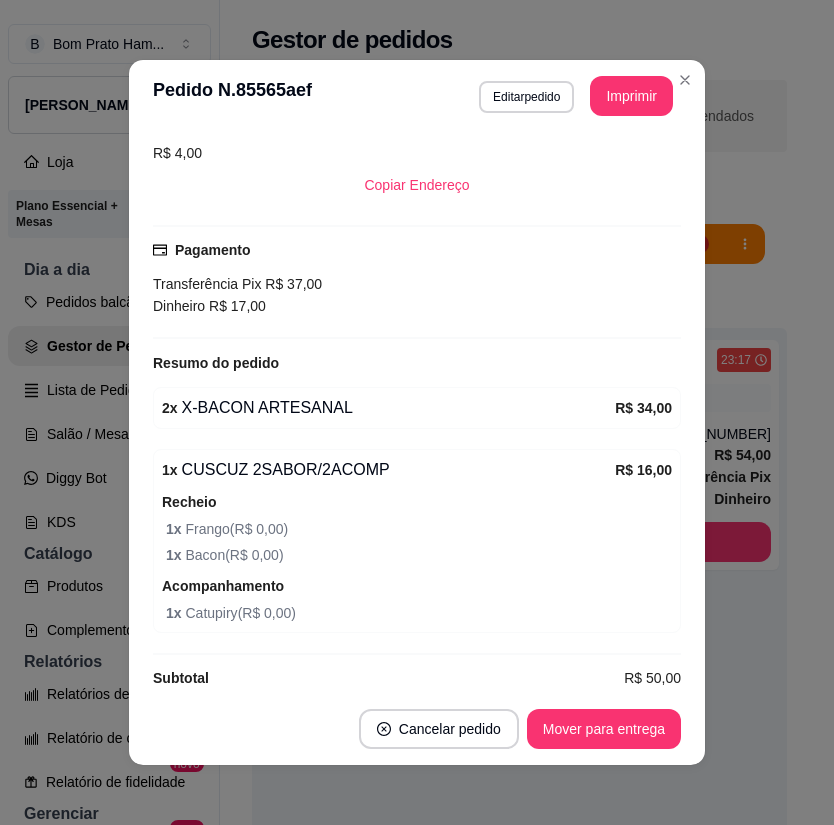 scroll, scrollTop: 466, scrollLeft: 0, axis: vertical 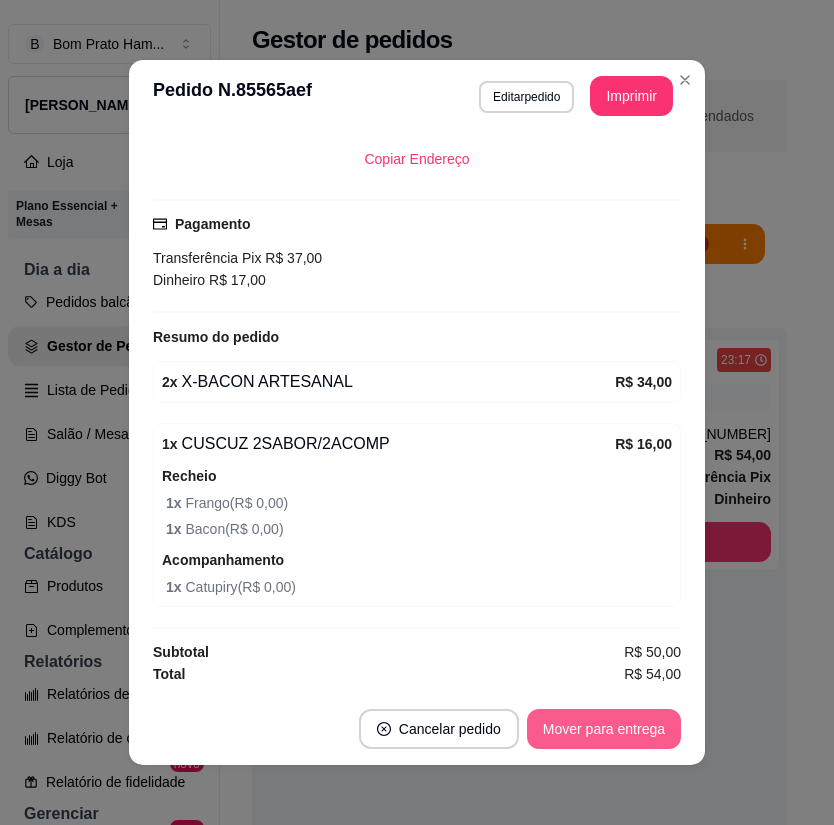 click on "Mover para entrega" at bounding box center (604, 729) 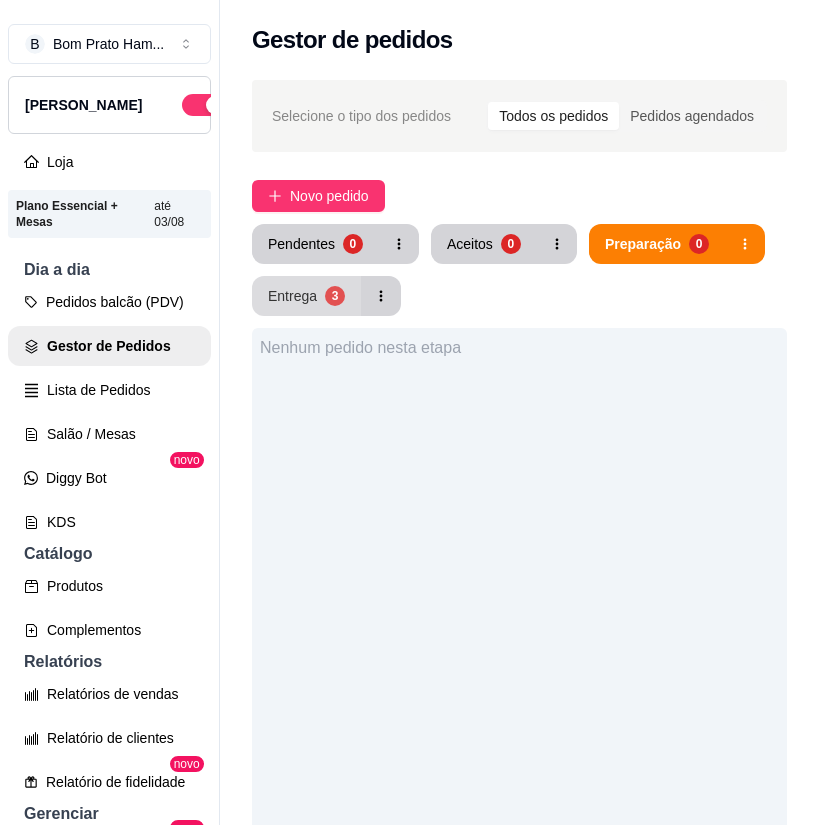 click on "3" at bounding box center (335, 296) 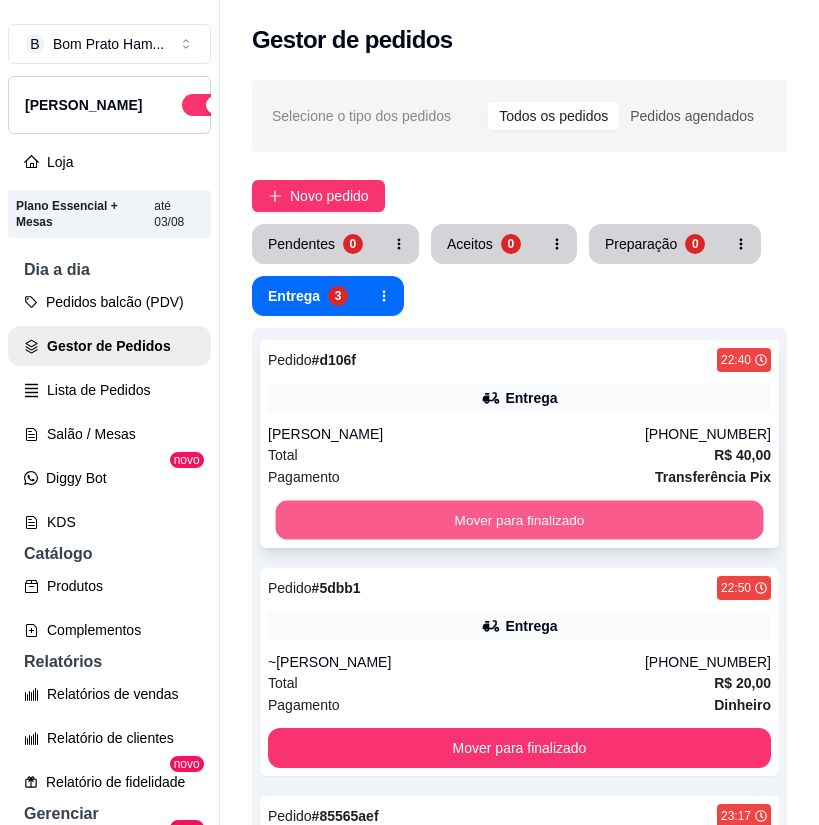 click on "Mover para finalizado" at bounding box center (520, 520) 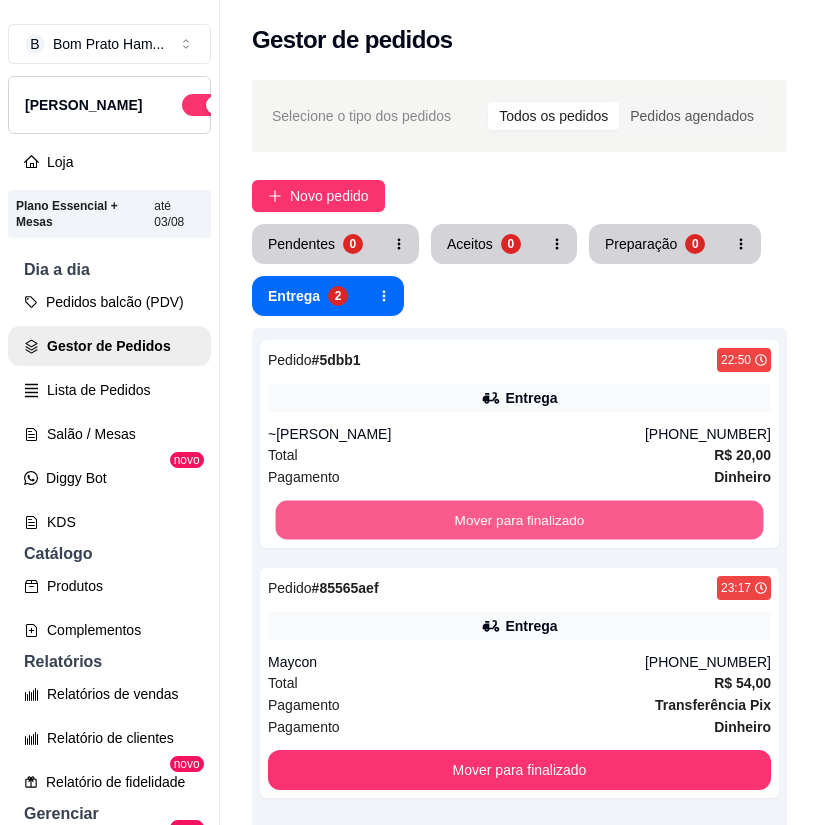 click on "Mover para finalizado" at bounding box center [520, 520] 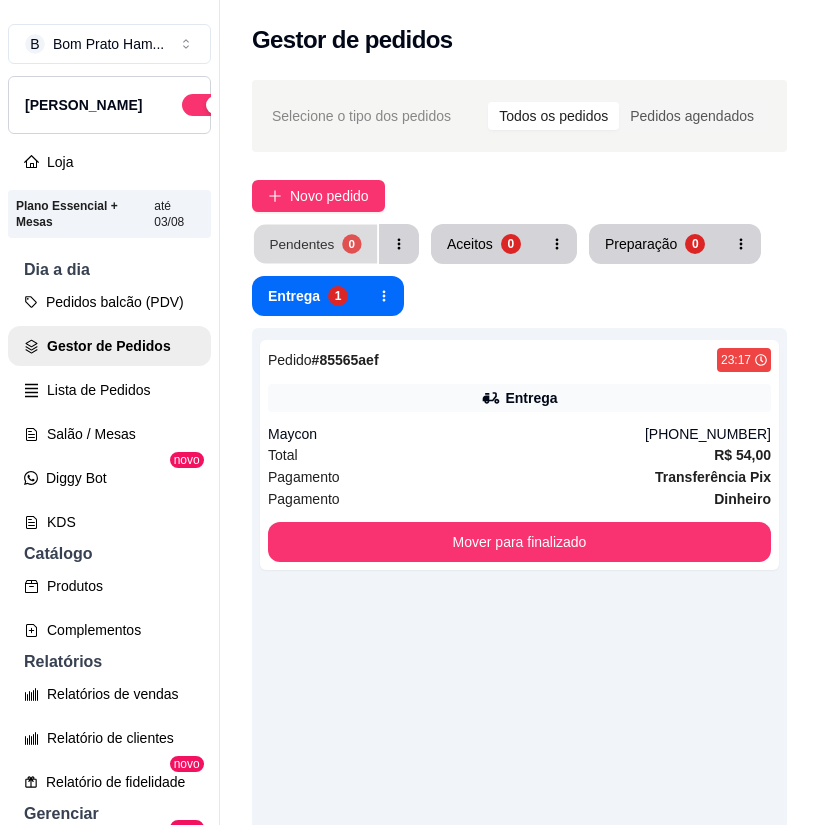 click on "Pendentes 0" at bounding box center [315, 244] 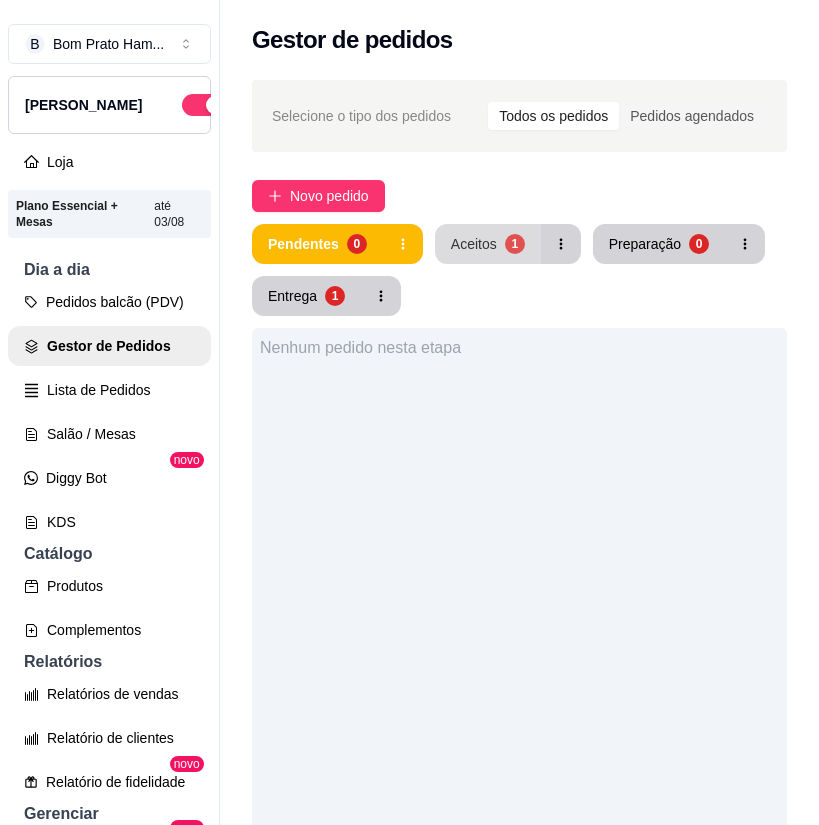 click on "Aceitos" at bounding box center [474, 244] 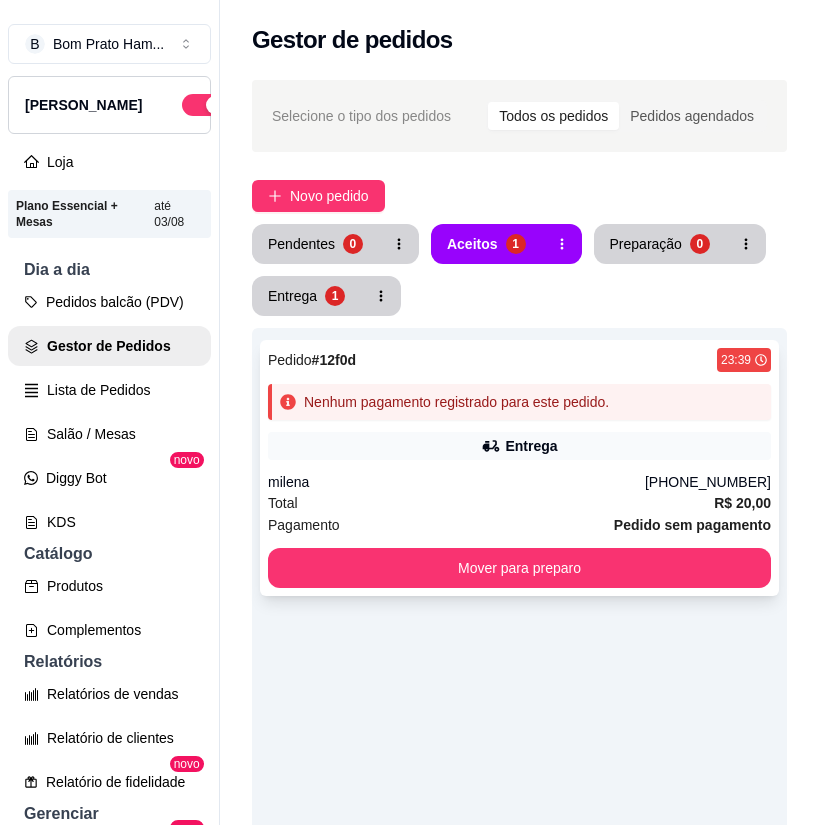 click on "Pedido  # 12f0d 23:39 Nenhum pagamento registrado para este pedido. Entrega milena (81) 98996-8553 Total R$ 20,00 Pagamento Pedido sem pagamento Mover para preparo" at bounding box center [519, 468] 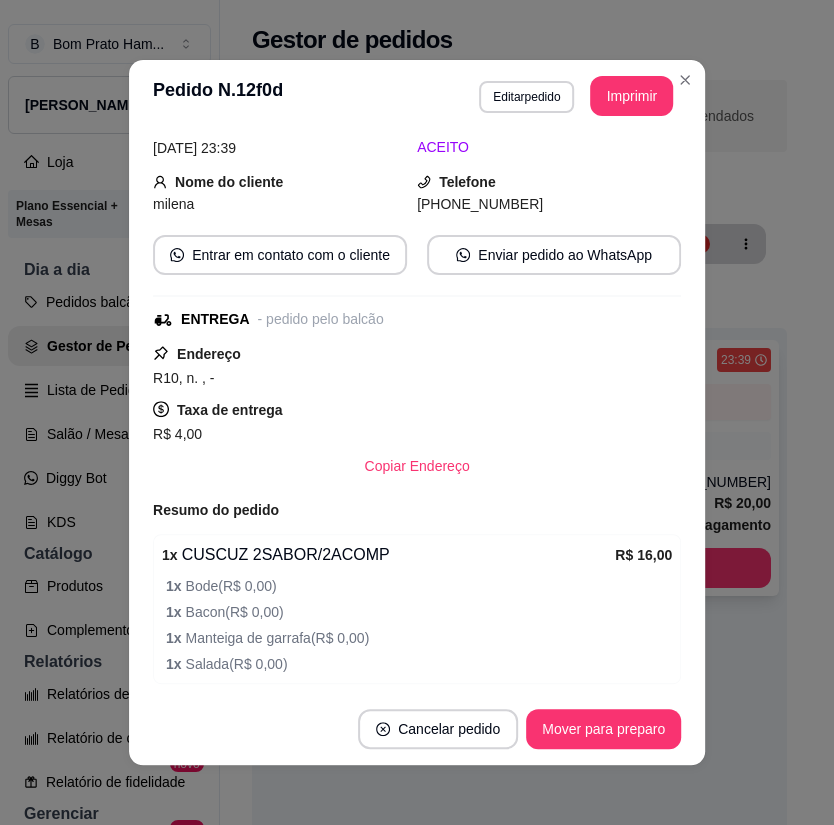 scroll, scrollTop: 236, scrollLeft: 0, axis: vertical 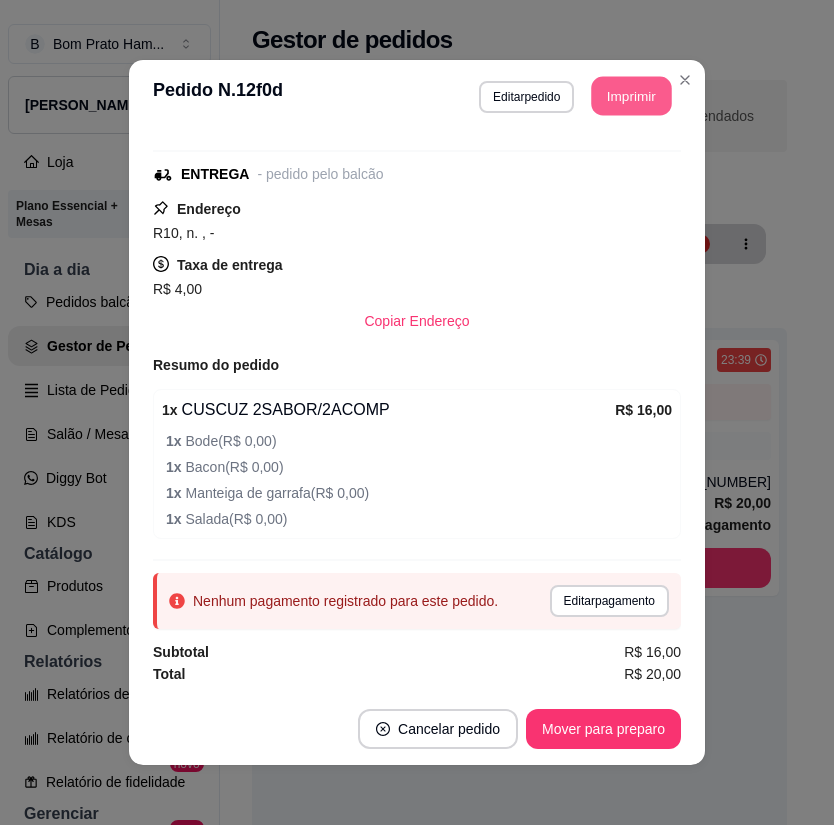 click on "Imprimir" at bounding box center (632, 96) 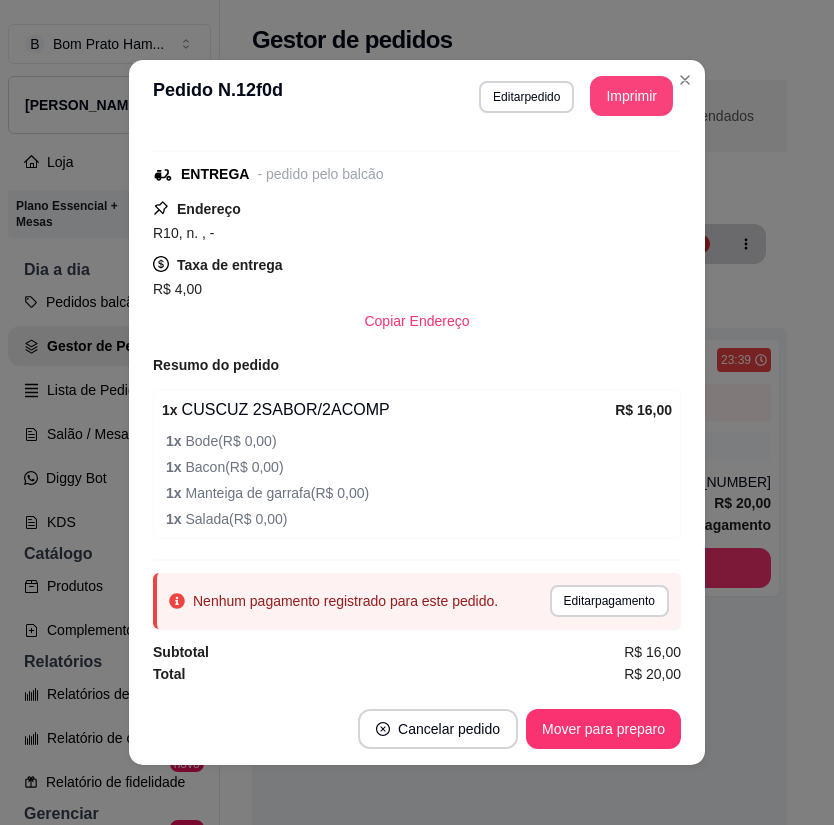 scroll, scrollTop: 0, scrollLeft: 0, axis: both 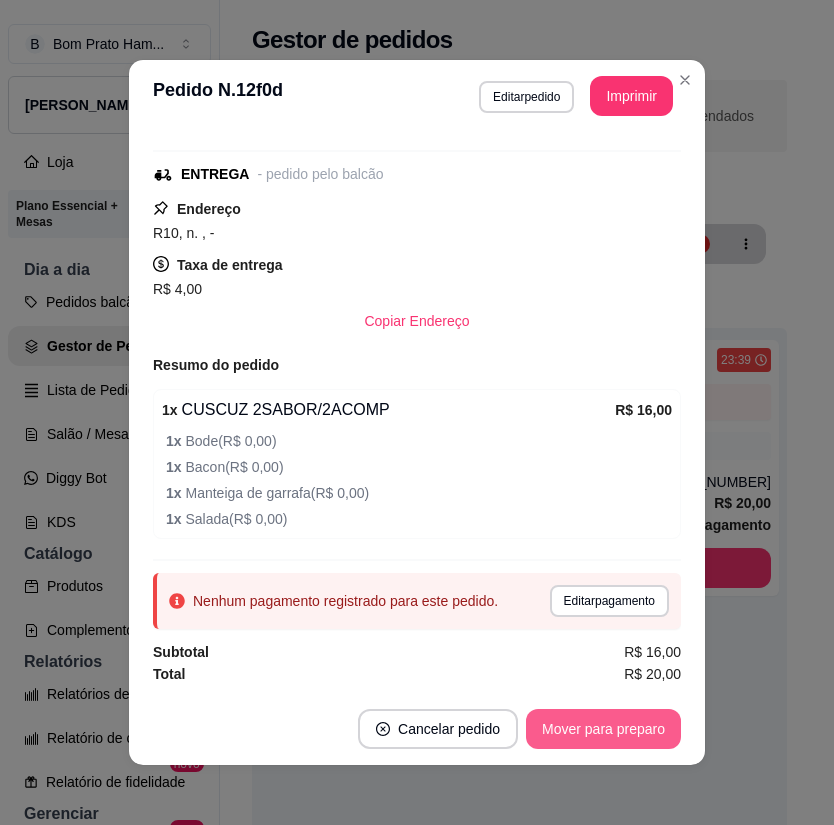 click on "Mover para preparo" at bounding box center (603, 729) 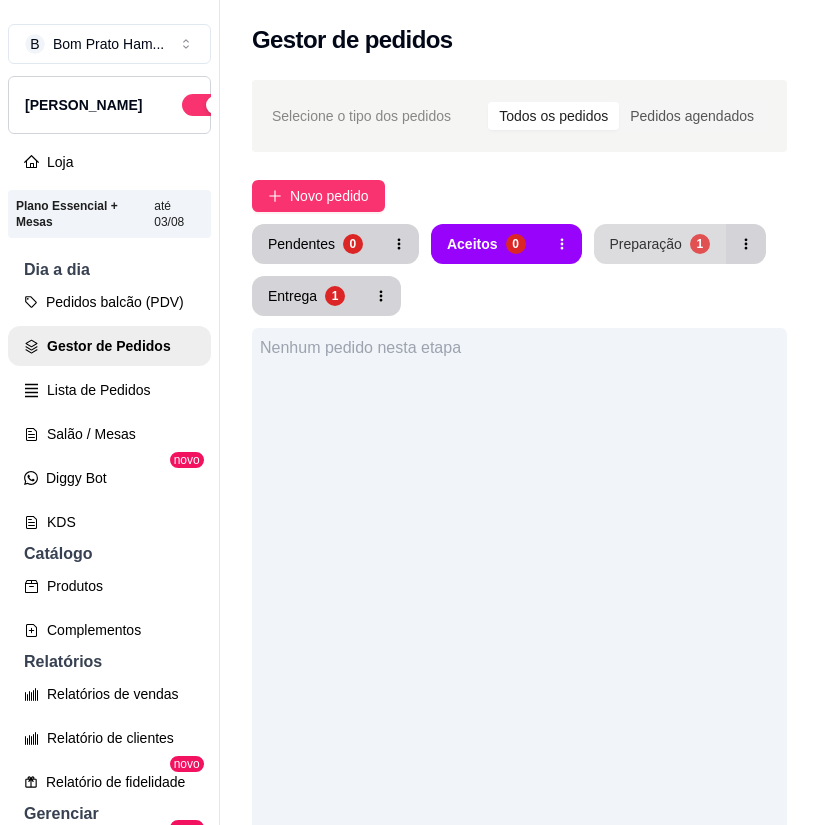 click on "Preparação" at bounding box center [646, 244] 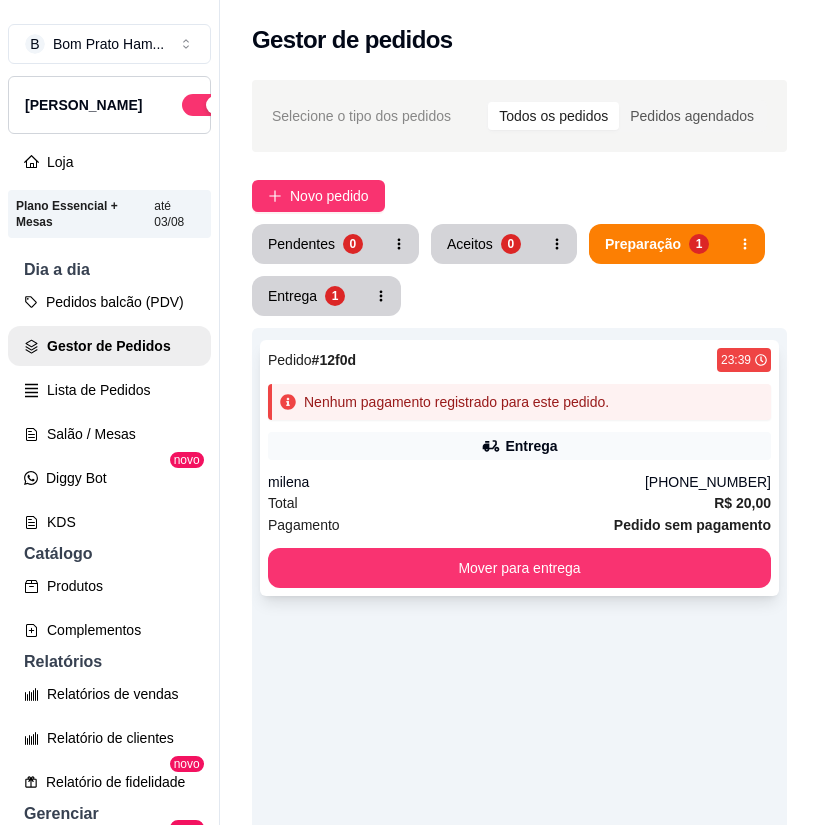 click on "Entrega" at bounding box center [519, 446] 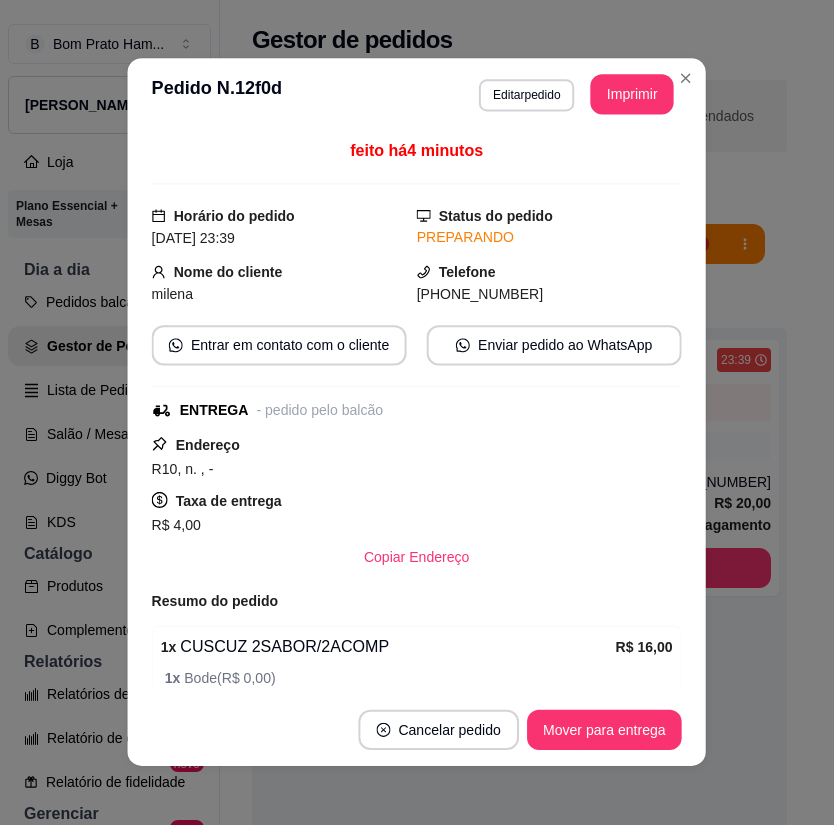 scroll, scrollTop: 236, scrollLeft: 0, axis: vertical 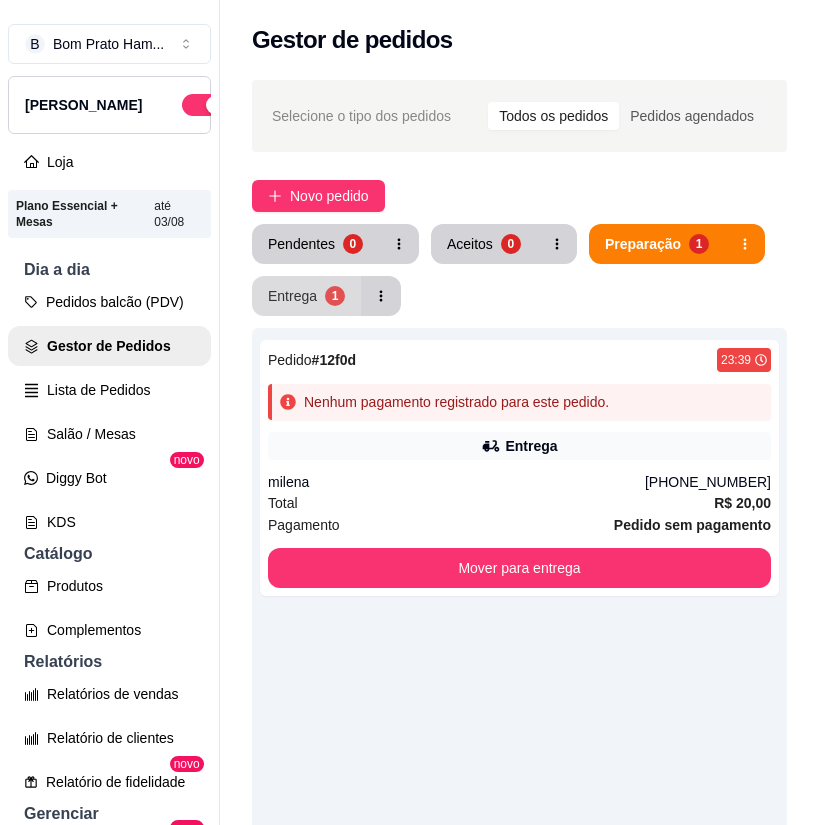 click on "Entrega 1" at bounding box center [306, 296] 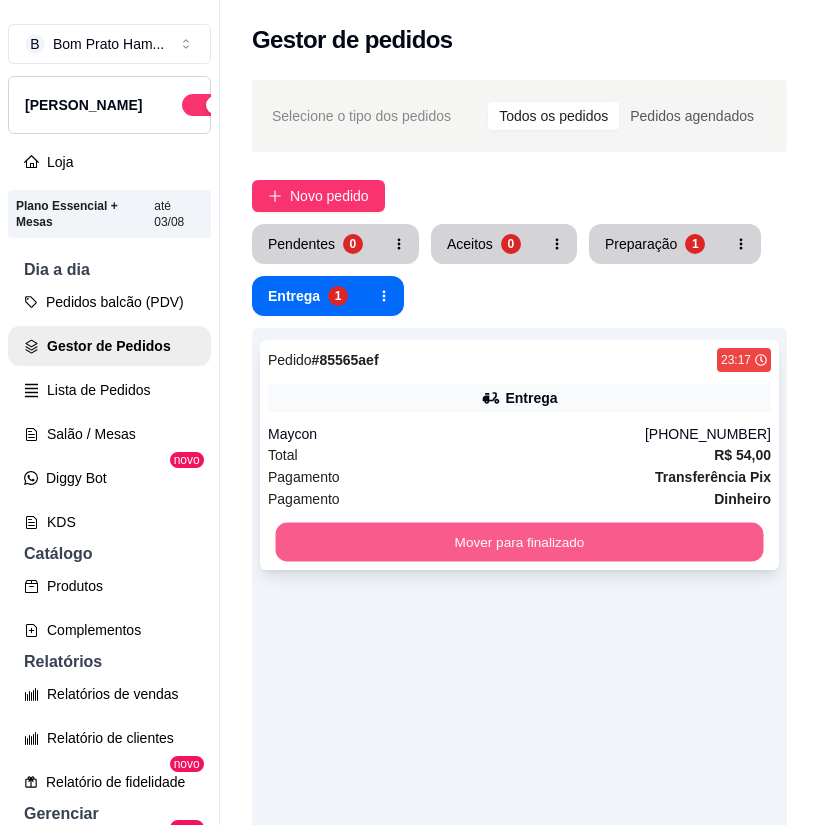 click on "Mover para finalizado" at bounding box center (520, 542) 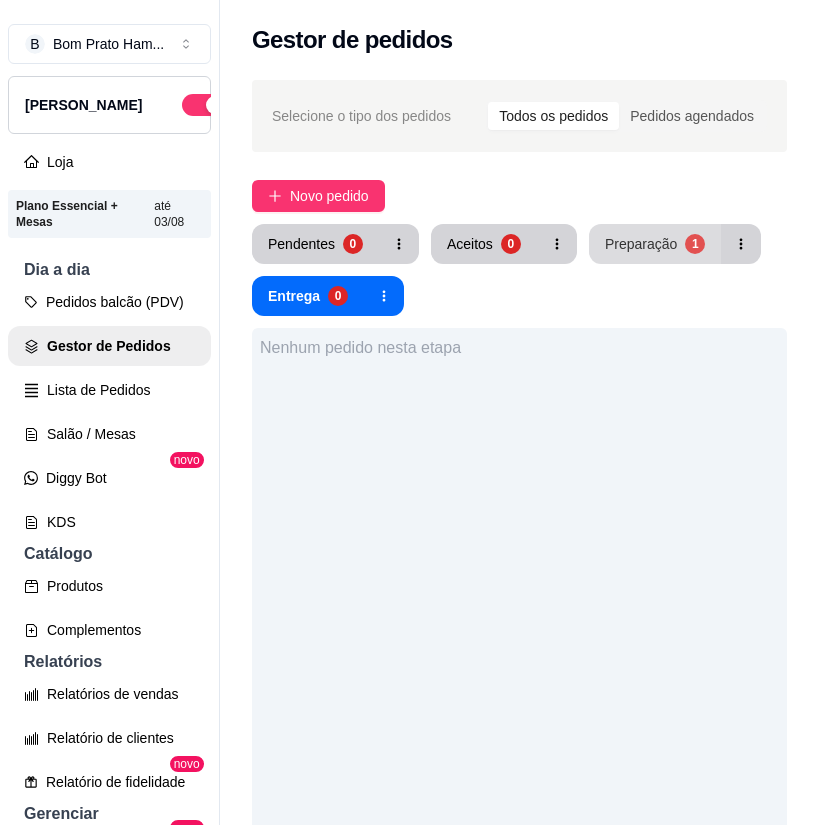 click on "Preparação 1" at bounding box center (655, 244) 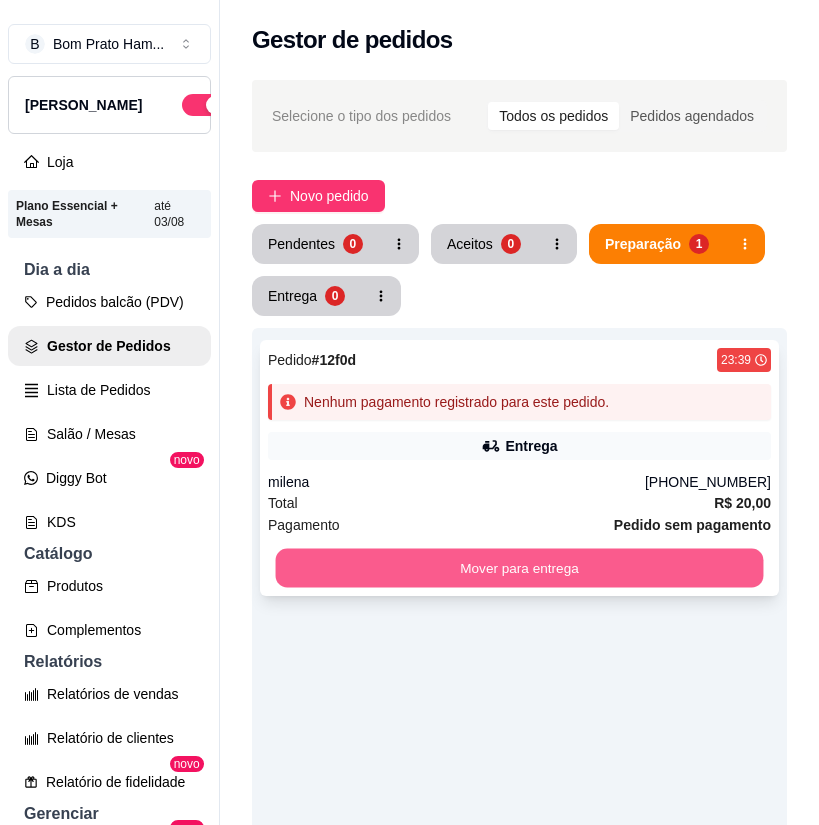 click on "Mover para entrega" at bounding box center [520, 568] 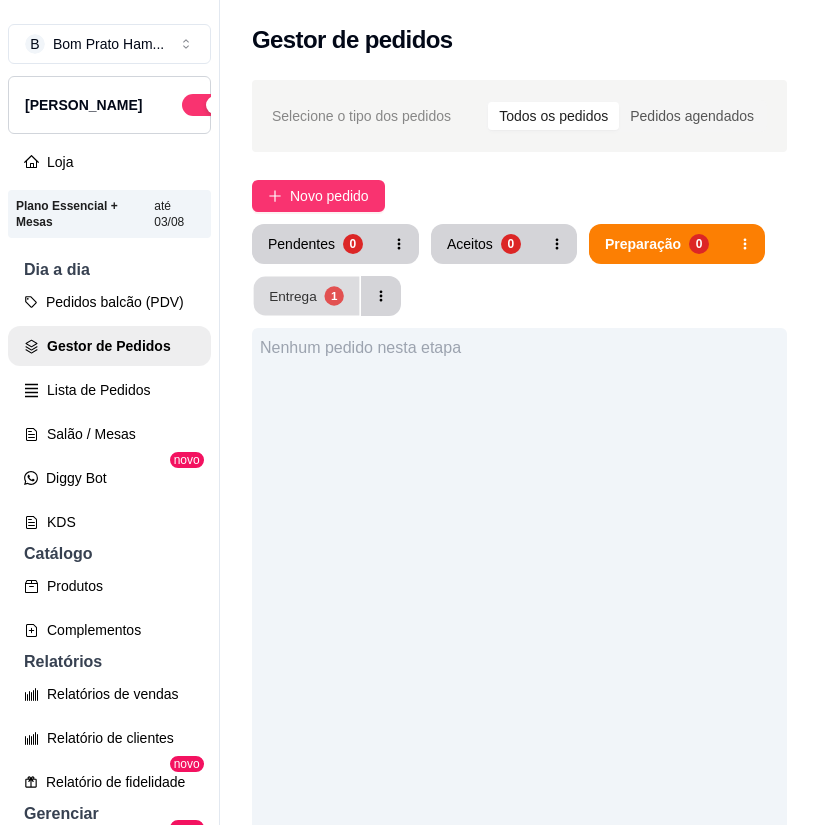click on "Entrega" at bounding box center (293, 295) 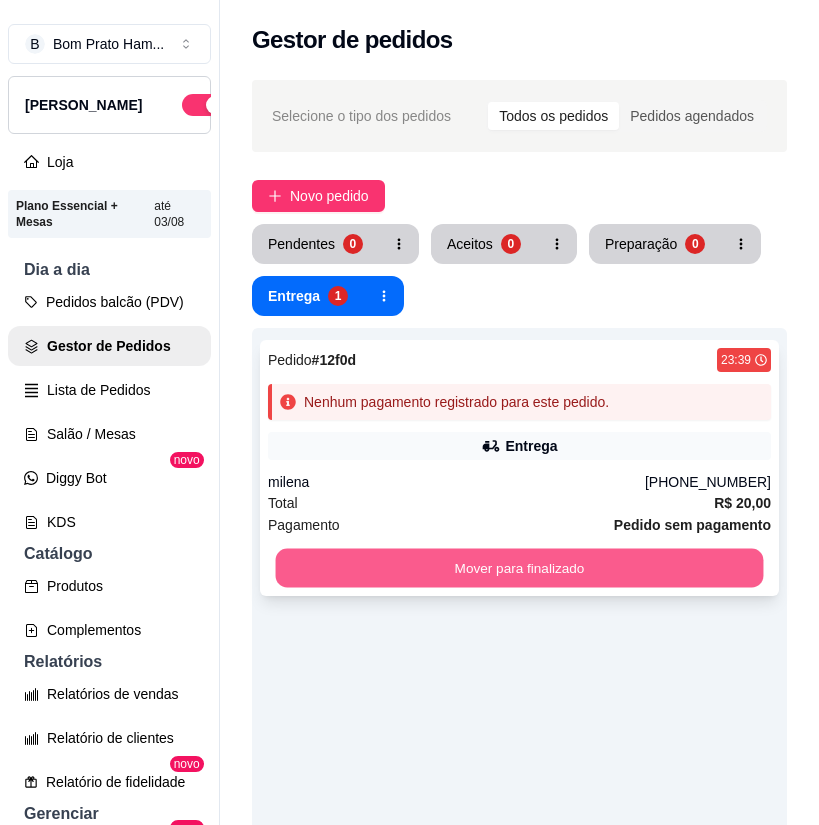 click on "Mover para finalizado" at bounding box center (520, 568) 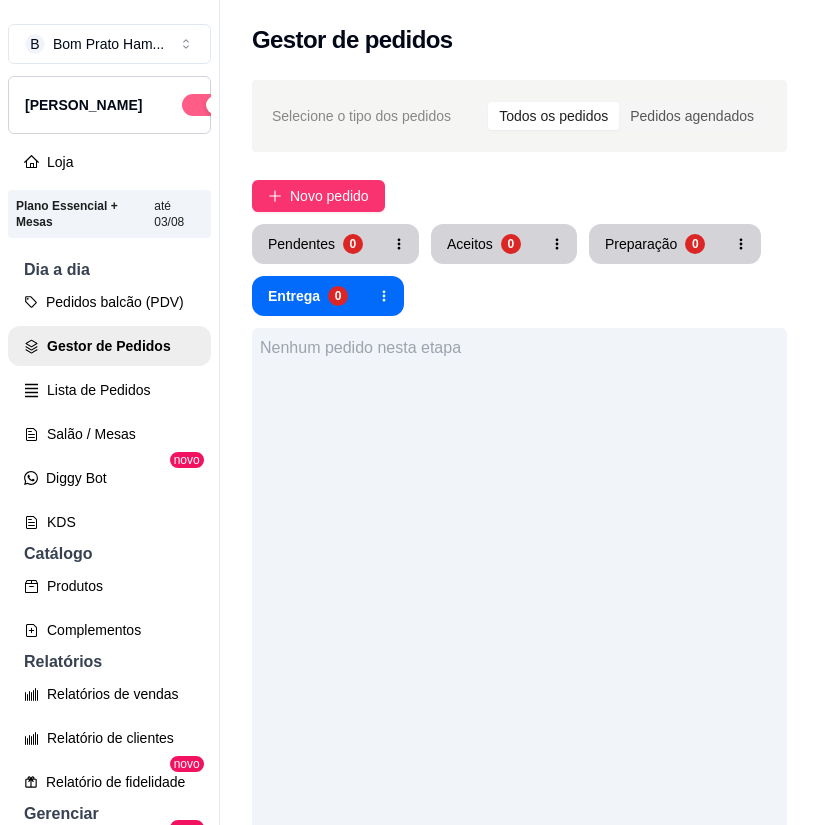 drag, startPoint x: 161, startPoint y: 124, endPoint x: 145, endPoint y: 116, distance: 17.888544 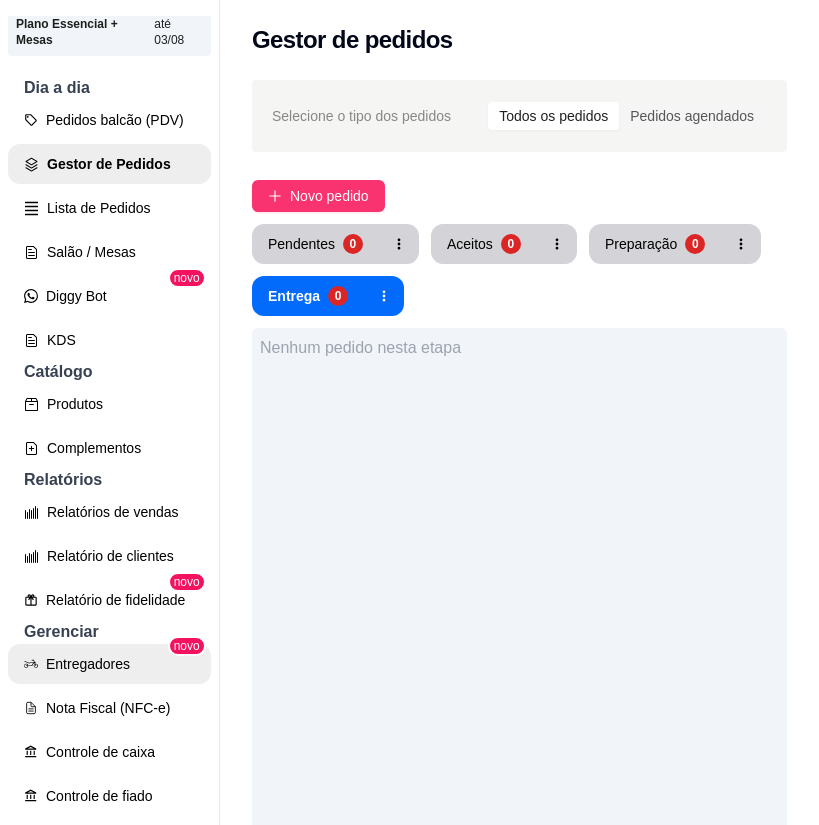 scroll, scrollTop: 200, scrollLeft: 0, axis: vertical 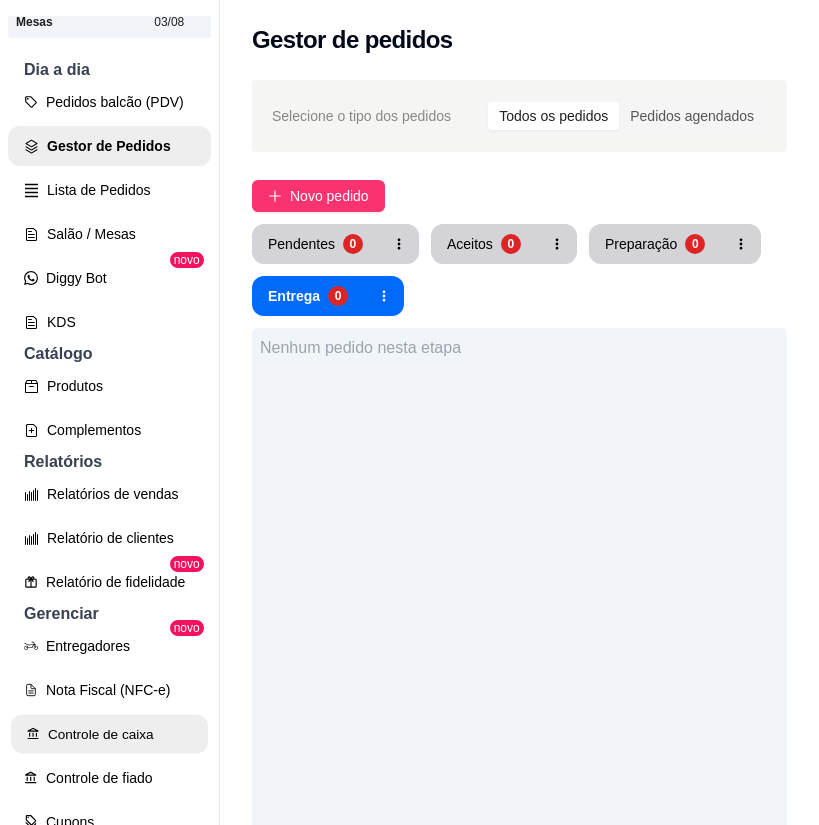click on "Controle de caixa" at bounding box center (109, 734) 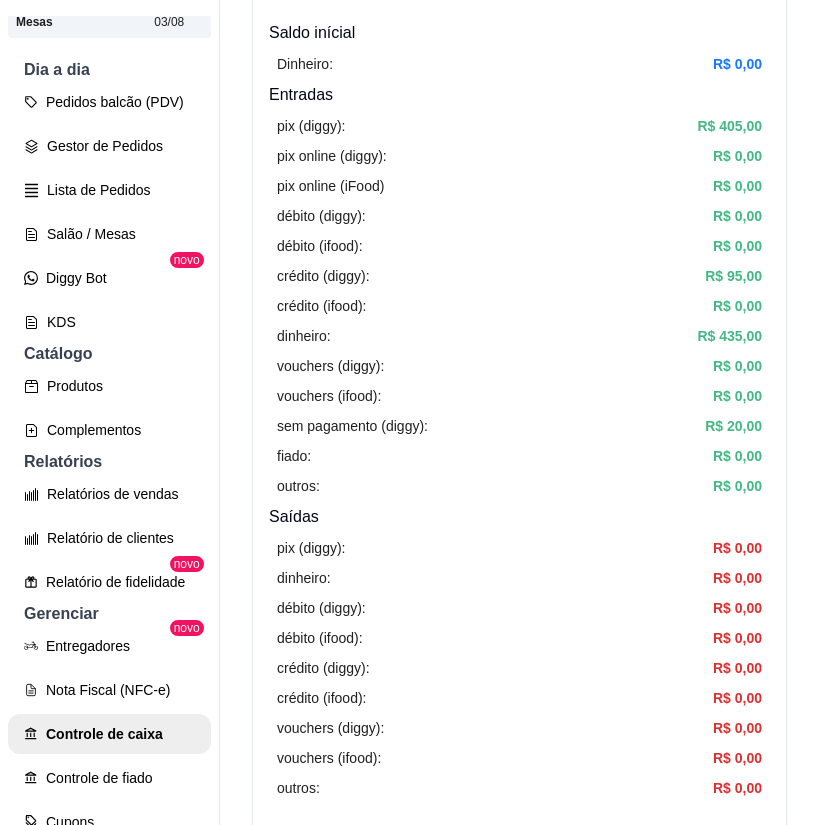 scroll, scrollTop: 0, scrollLeft: 0, axis: both 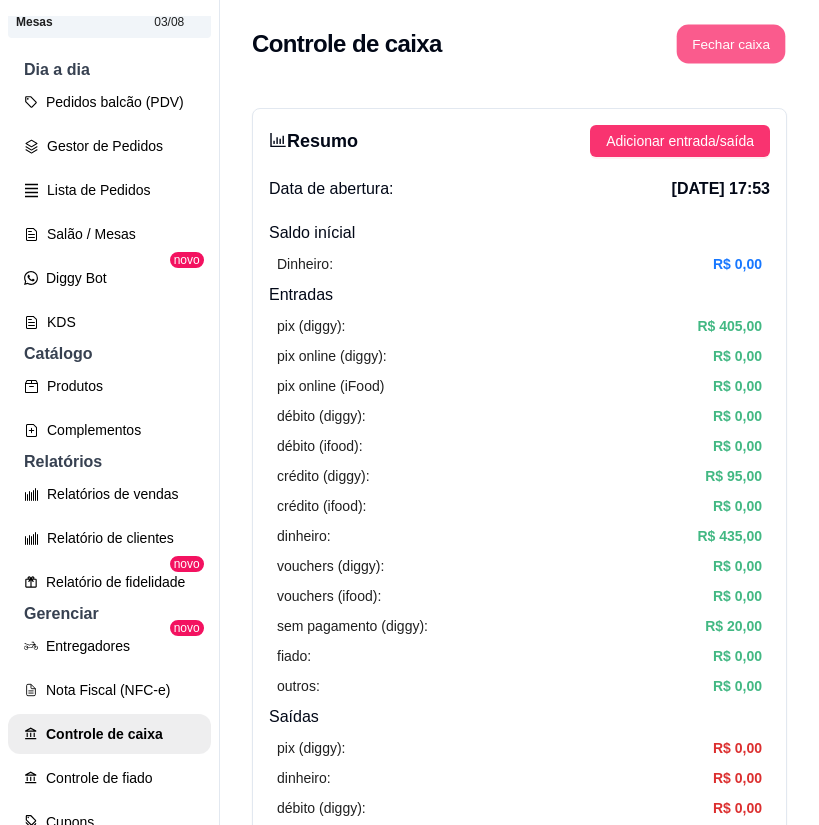 click on "Fechar caixa" at bounding box center [731, 44] 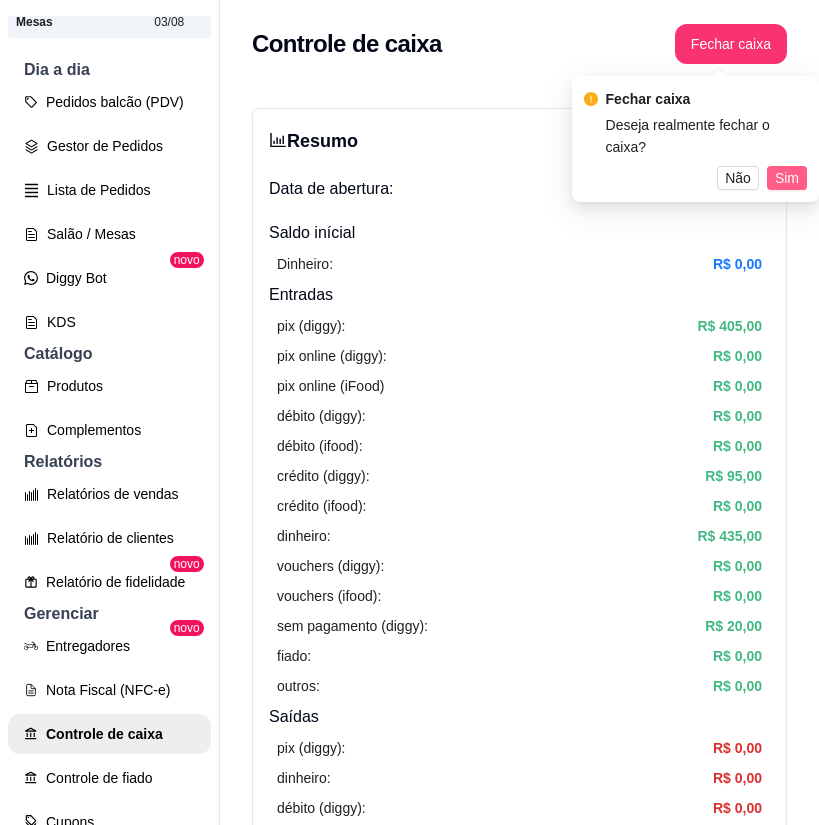 click on "Sim" at bounding box center [787, 178] 